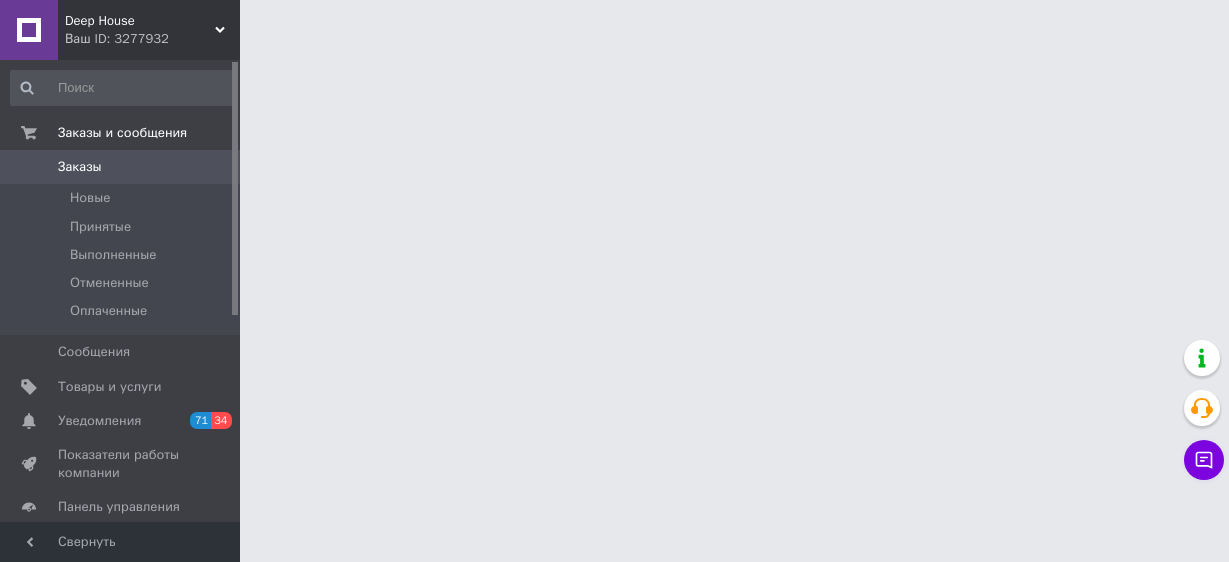 scroll, scrollTop: 0, scrollLeft: 0, axis: both 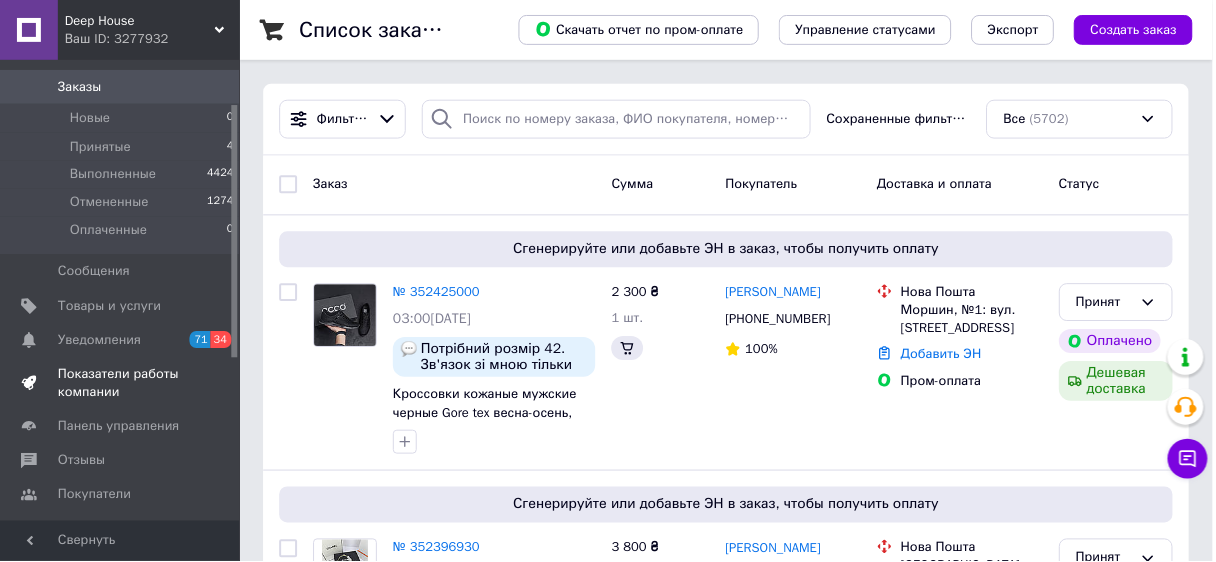 click on "Показатели работы компании" at bounding box center [121, 384] 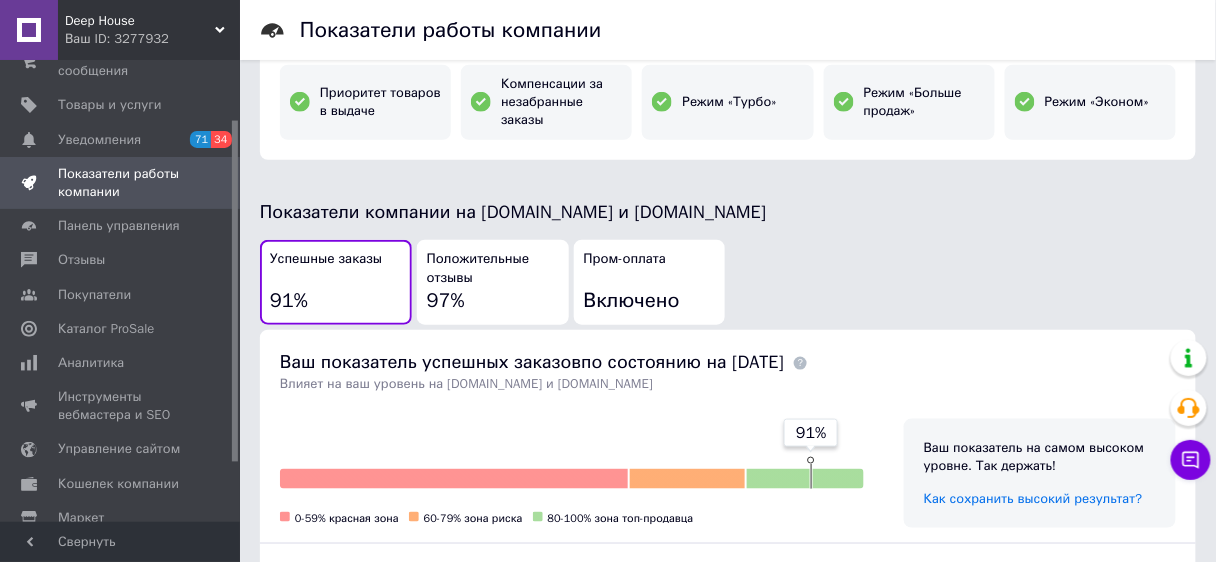 scroll, scrollTop: 0, scrollLeft: 0, axis: both 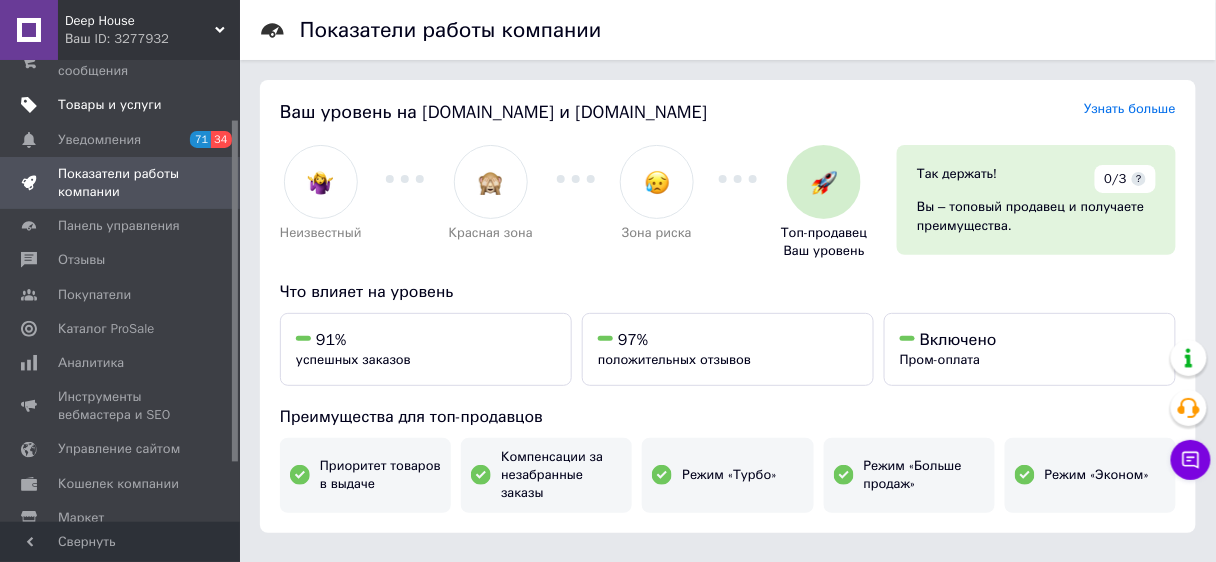 click on "Товары и услуги" at bounding box center (123, 105) 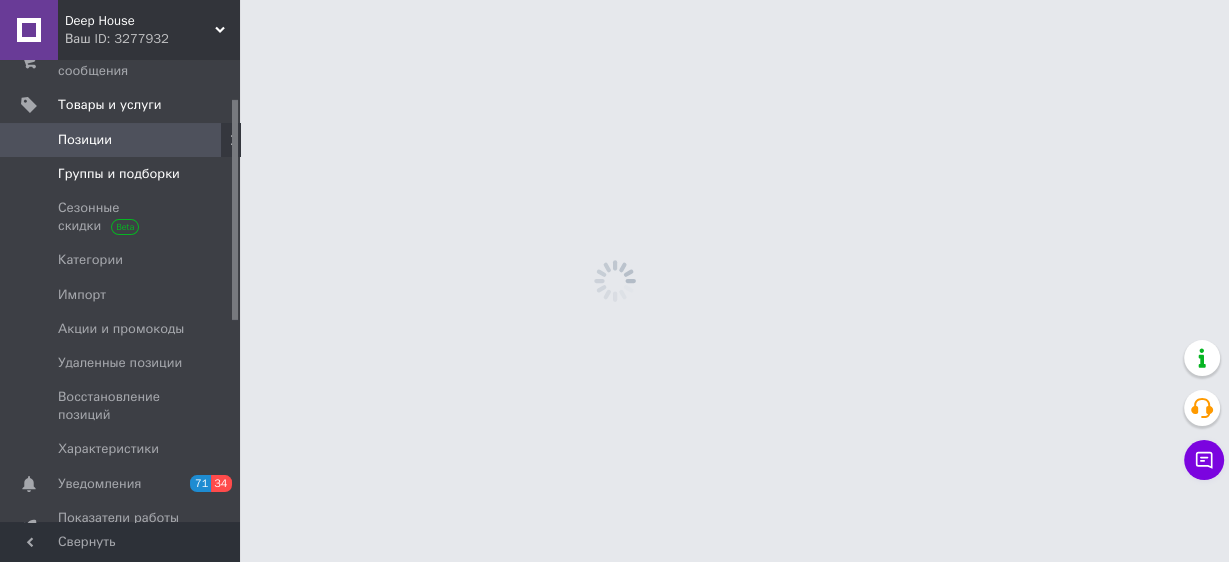 click on "Группы и подборки" at bounding box center (119, 174) 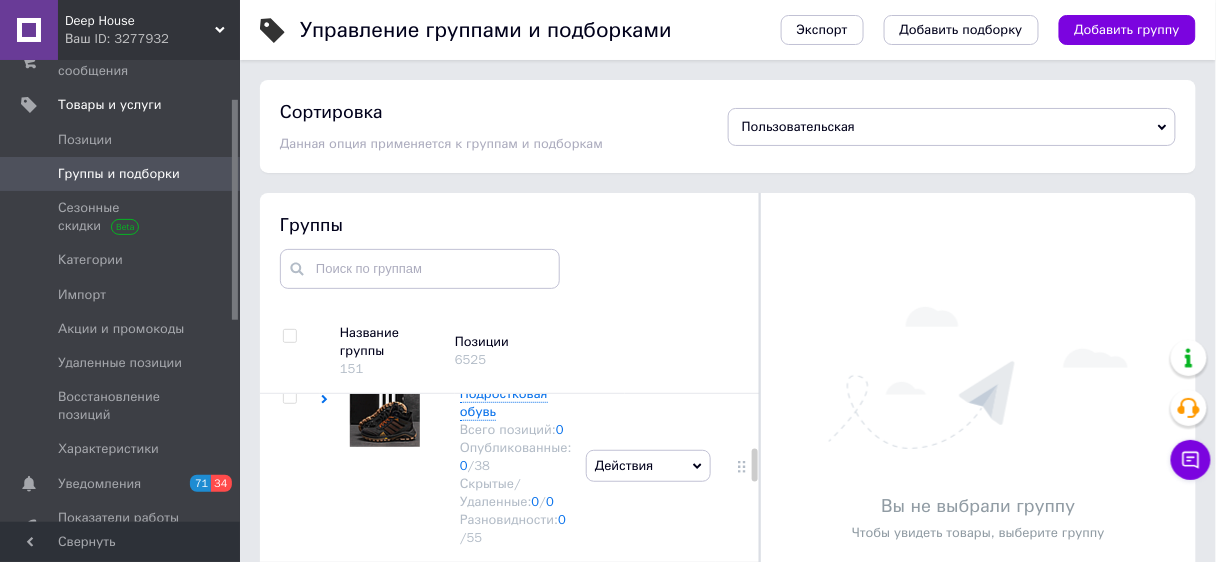 scroll, scrollTop: 320, scrollLeft: 0, axis: vertical 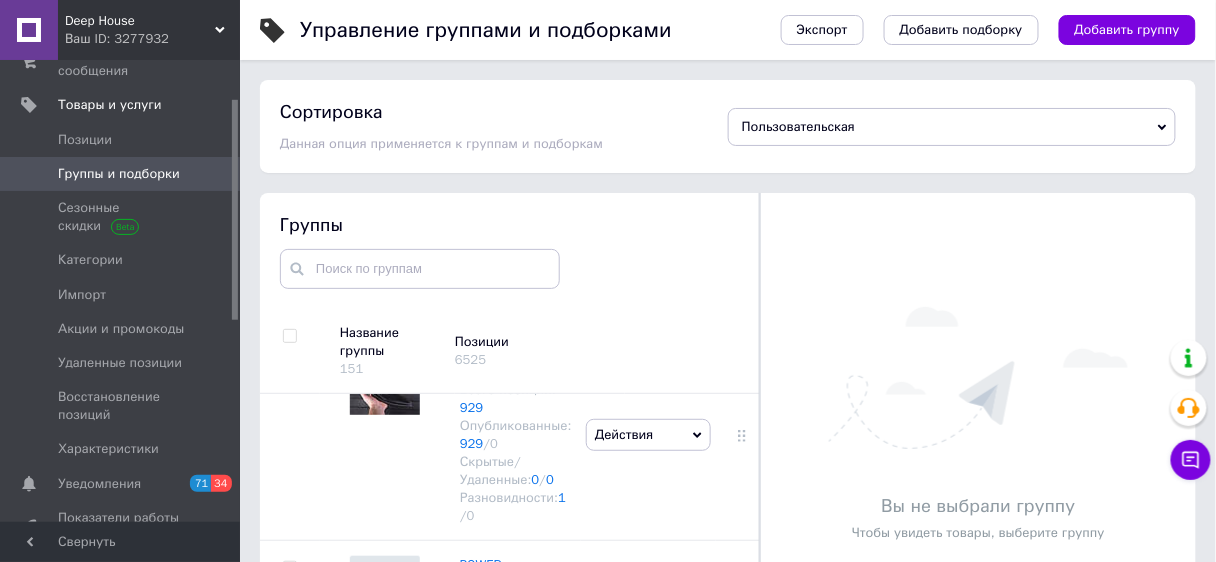 drag, startPoint x: 753, startPoint y: 449, endPoint x: 764, endPoint y: 560, distance: 111.54372 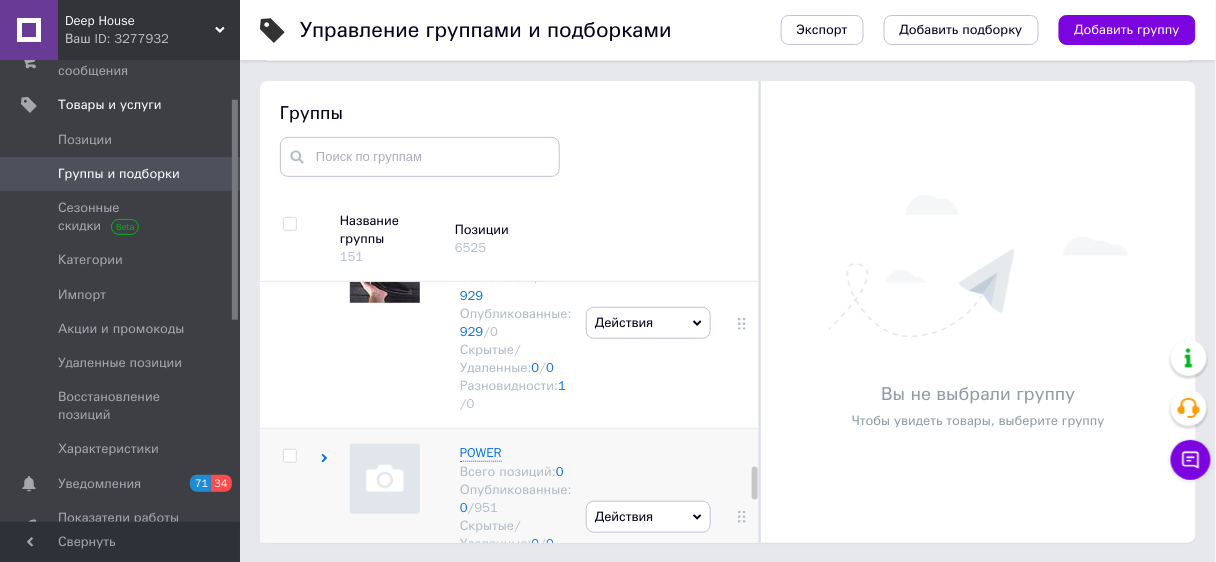 scroll, scrollTop: 113, scrollLeft: 0, axis: vertical 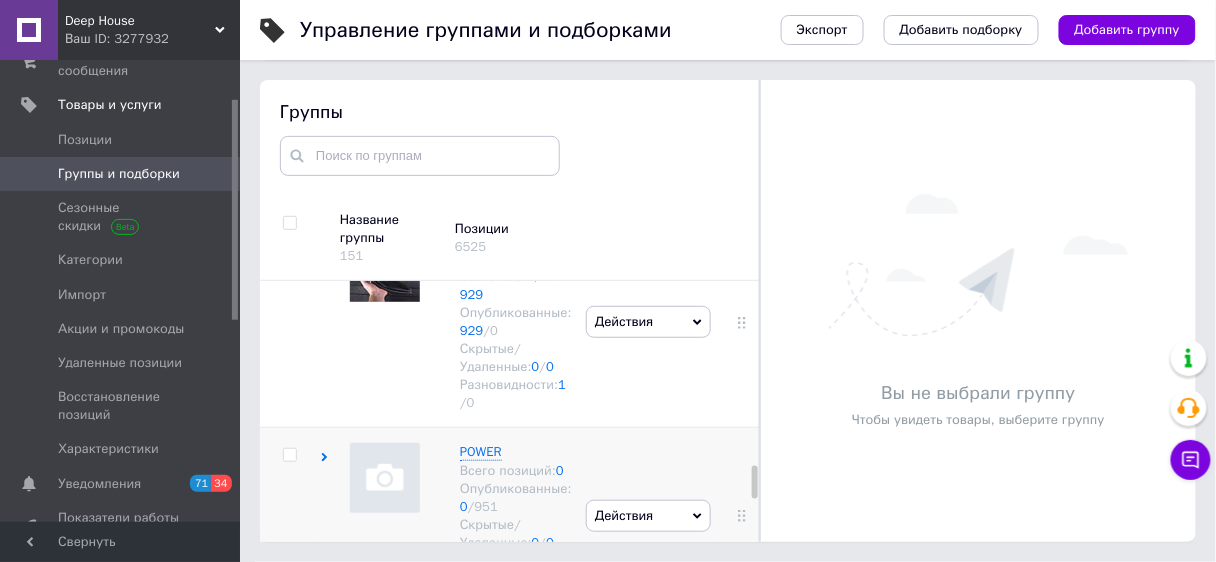 click 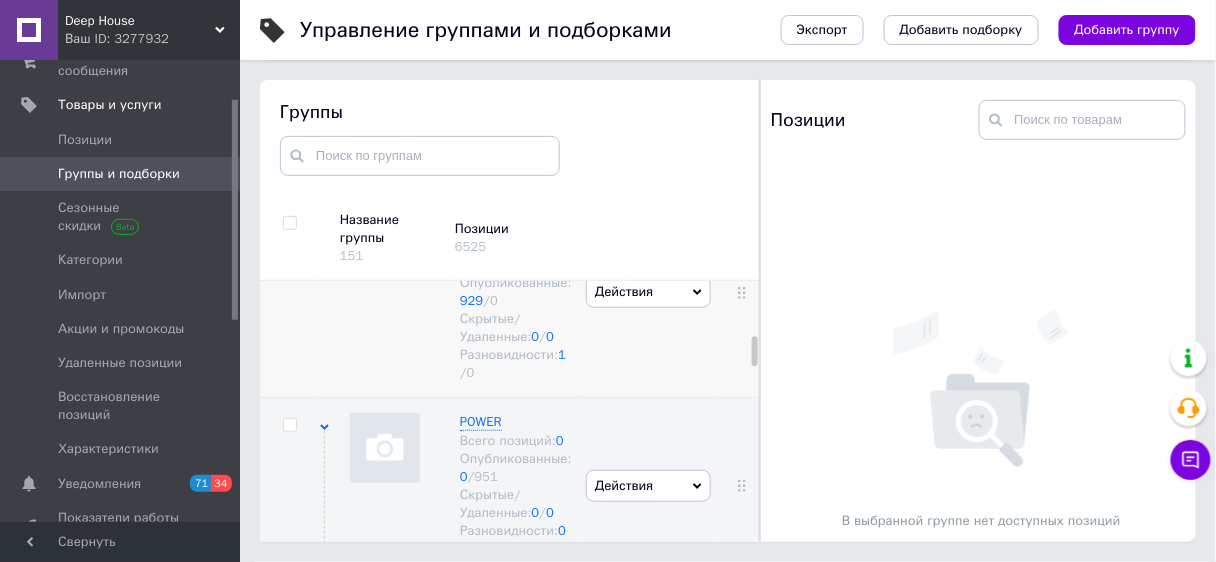 scroll, scrollTop: 1584, scrollLeft: 0, axis: vertical 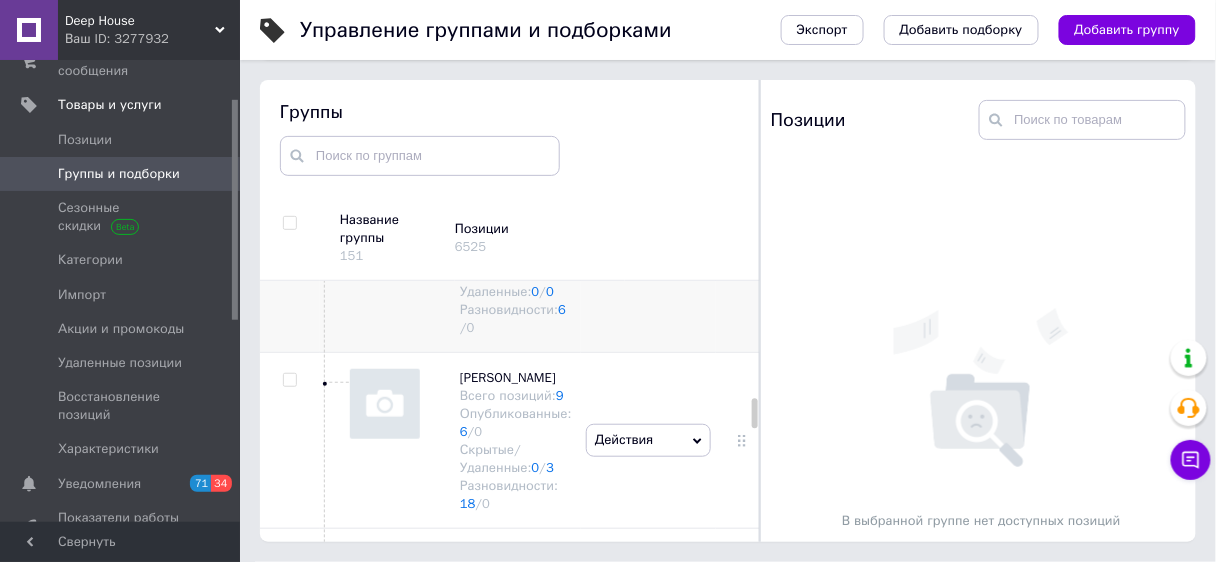 click on "Действия Скрыть группу Редактировать группу Добавить подгруппу Добавить товар Удалить группу" at bounding box center (648, 264) 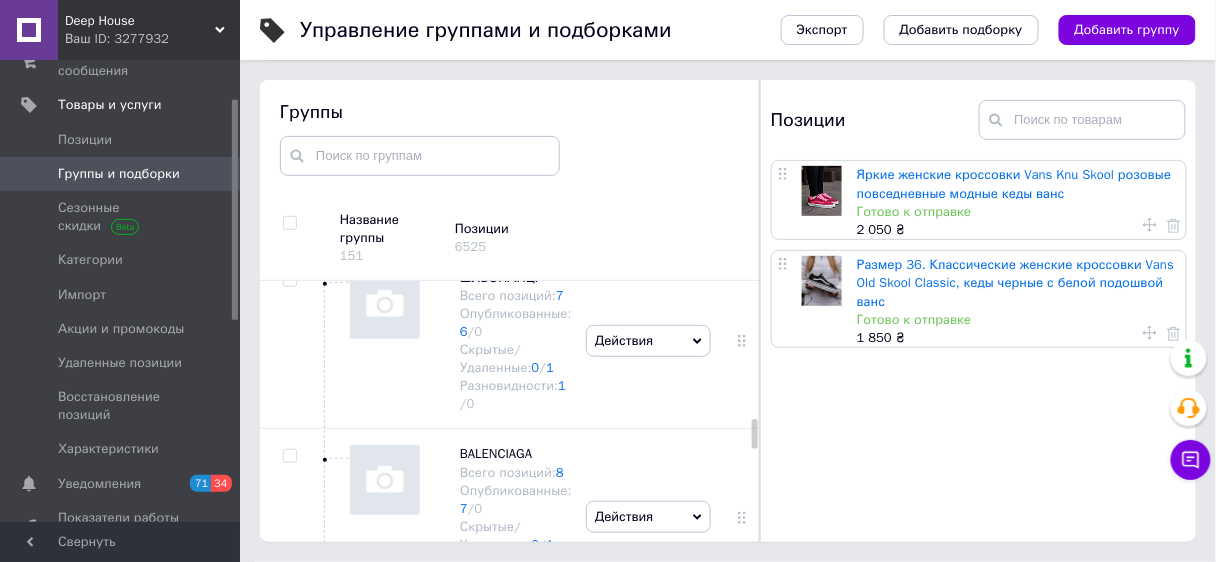 scroll, scrollTop: 3824, scrollLeft: 0, axis: vertical 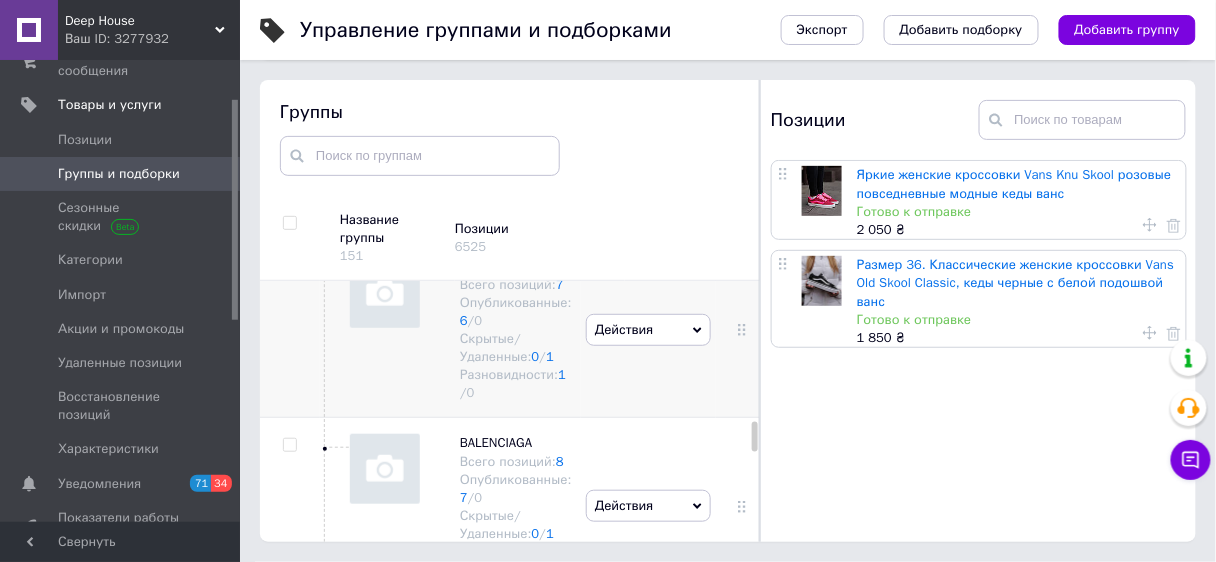 click on "Действия Скрыть группу Редактировать группу Добавить подгруппу Добавить товар Удалить группу" at bounding box center [648, 329] 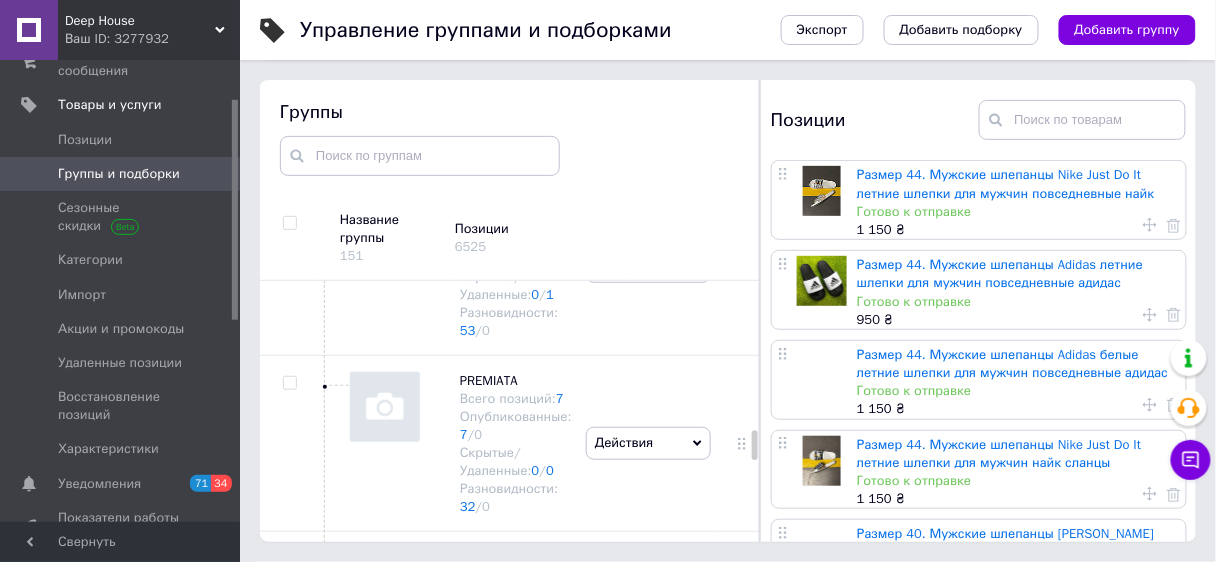 scroll, scrollTop: 4064, scrollLeft: 0, axis: vertical 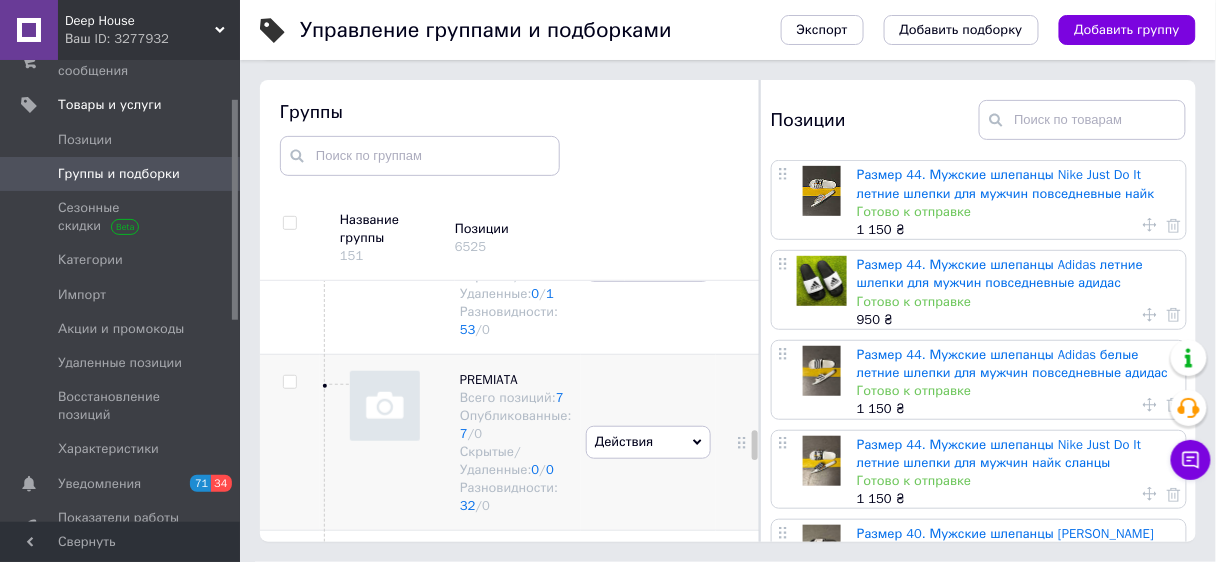 click on "Действия Скрыть группу Редактировать группу Добавить подгруппу Добавить товар Удалить группу" at bounding box center (648, 442) 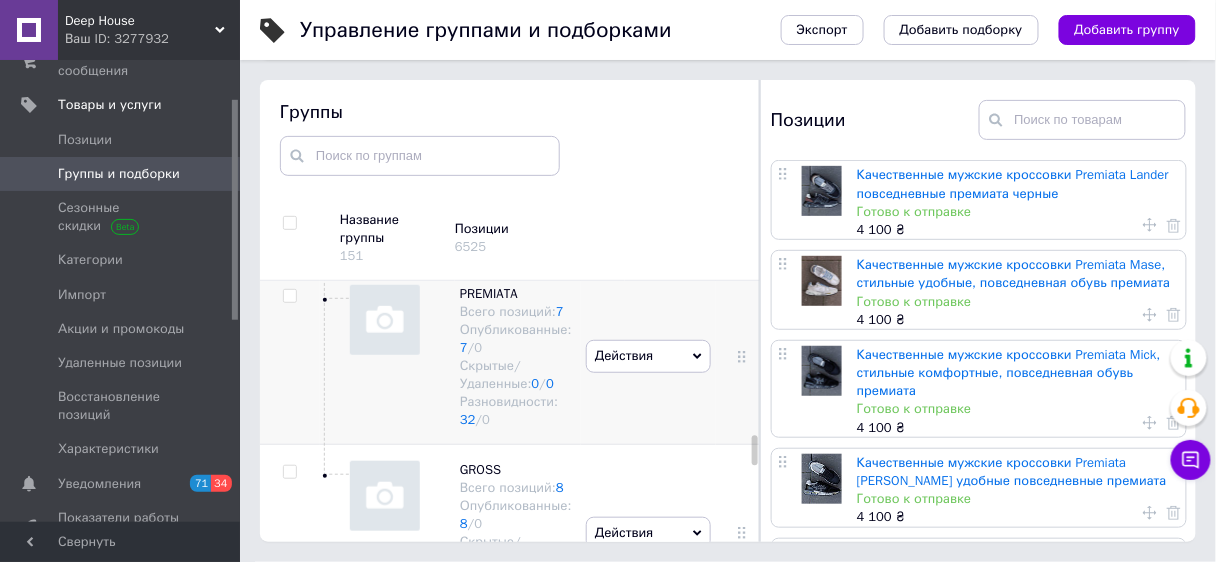 scroll, scrollTop: 4144, scrollLeft: 0, axis: vertical 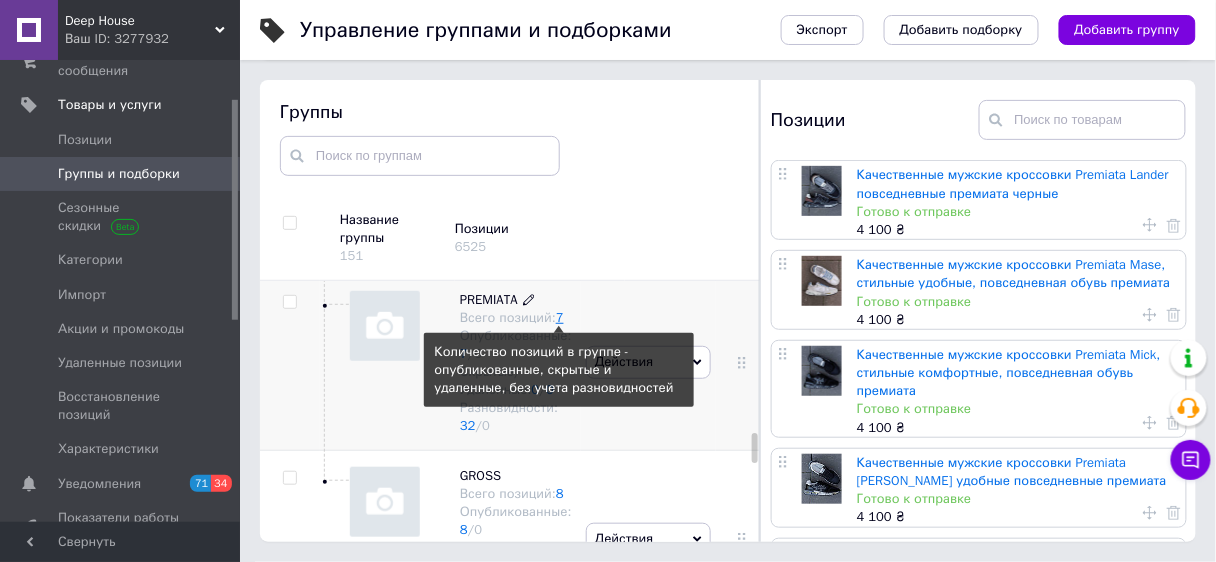click on "7" at bounding box center [560, 317] 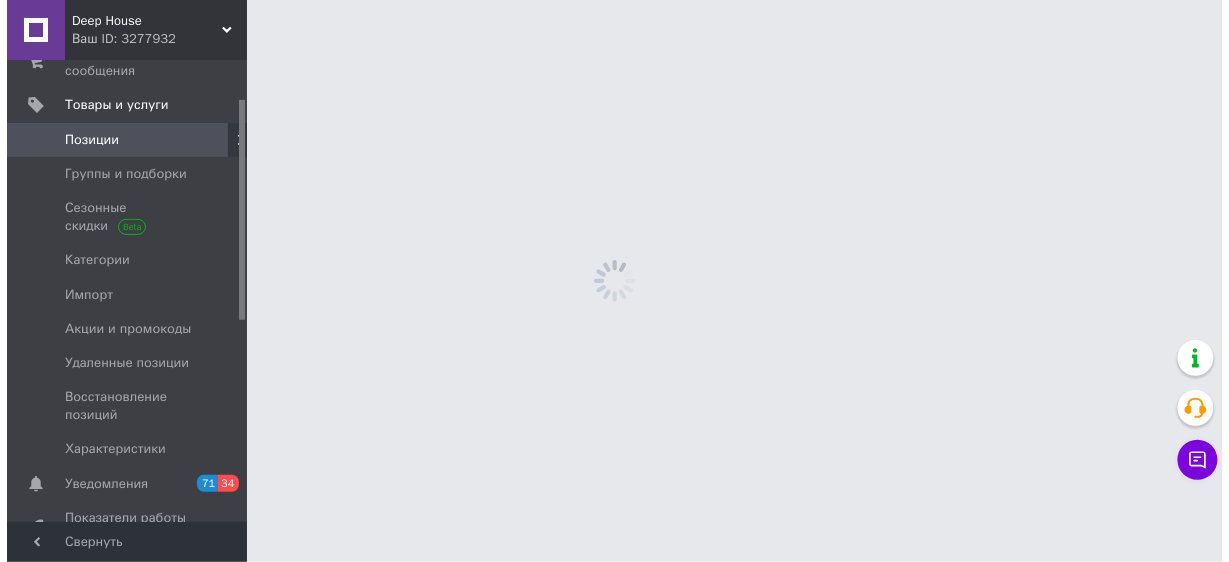 scroll, scrollTop: 0, scrollLeft: 0, axis: both 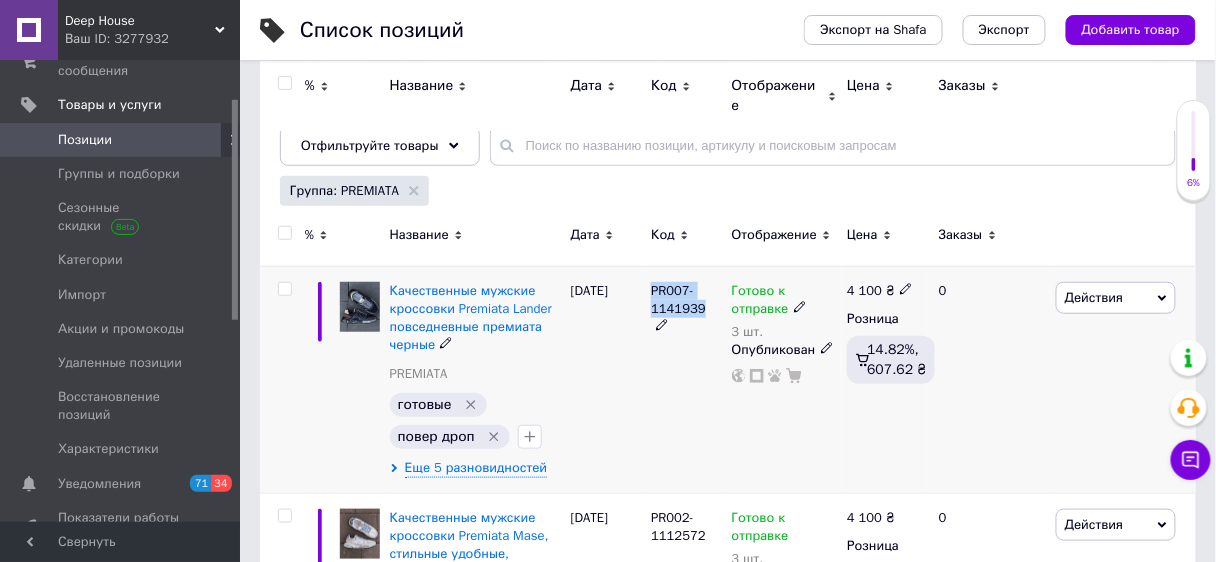 drag, startPoint x: 654, startPoint y: 269, endPoint x: 705, endPoint y: 291, distance: 55.542778 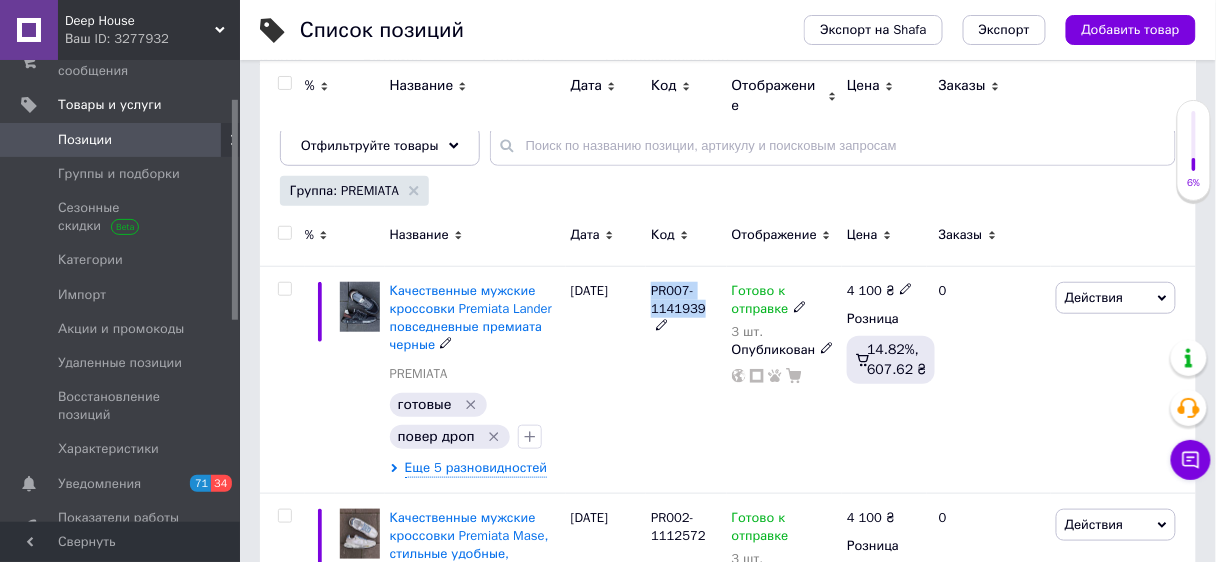 copy on "PR007-1141939" 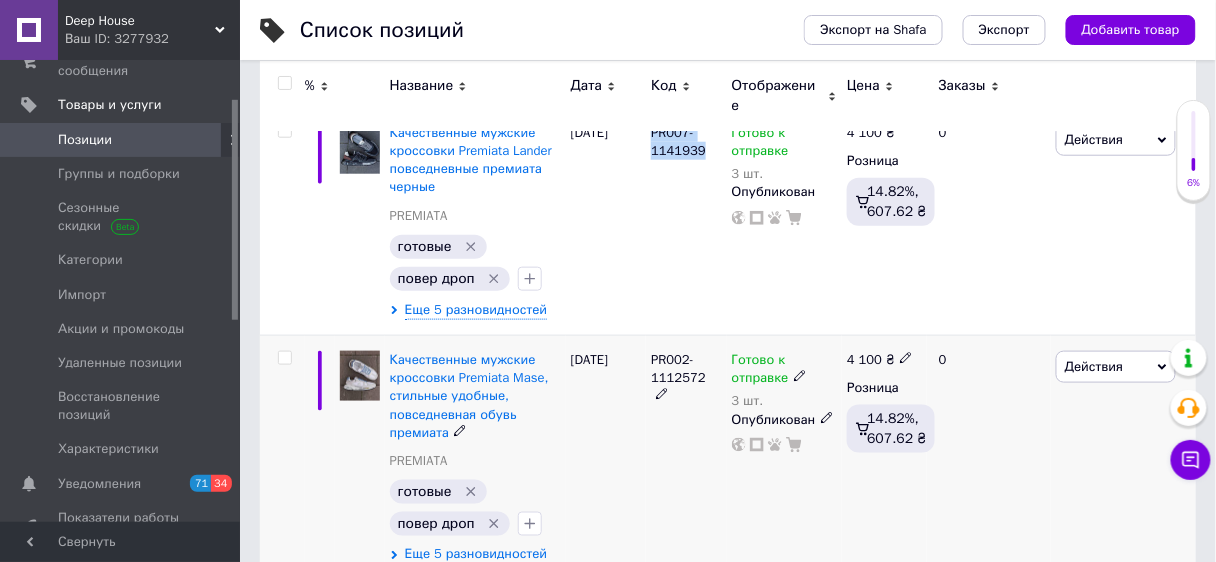scroll, scrollTop: 400, scrollLeft: 0, axis: vertical 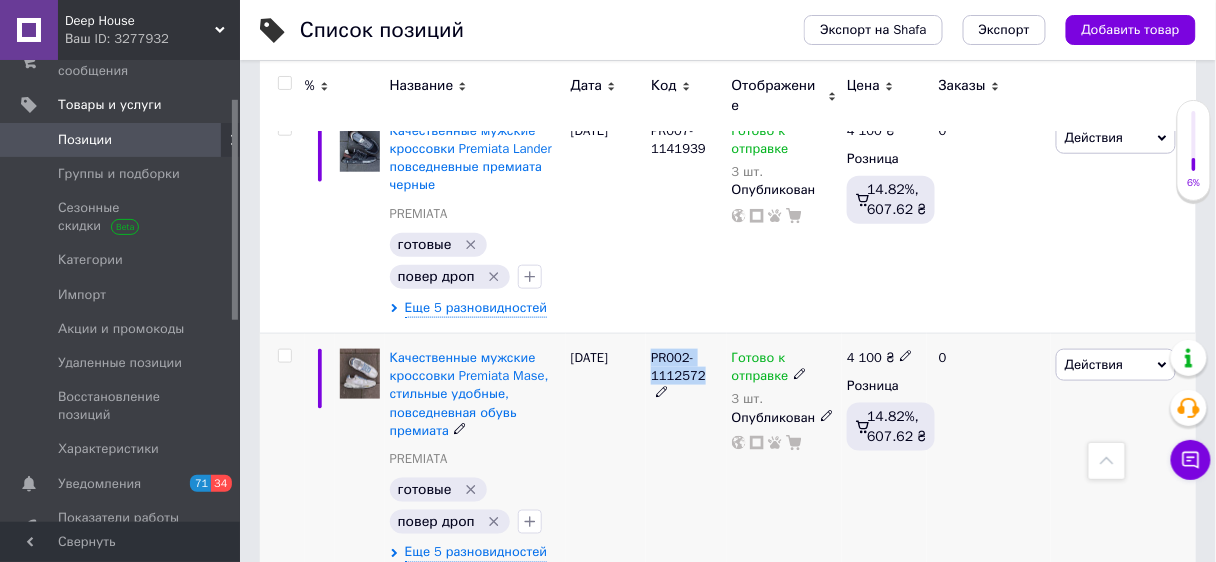drag, startPoint x: 653, startPoint y: 333, endPoint x: 702, endPoint y: 360, distance: 55.946404 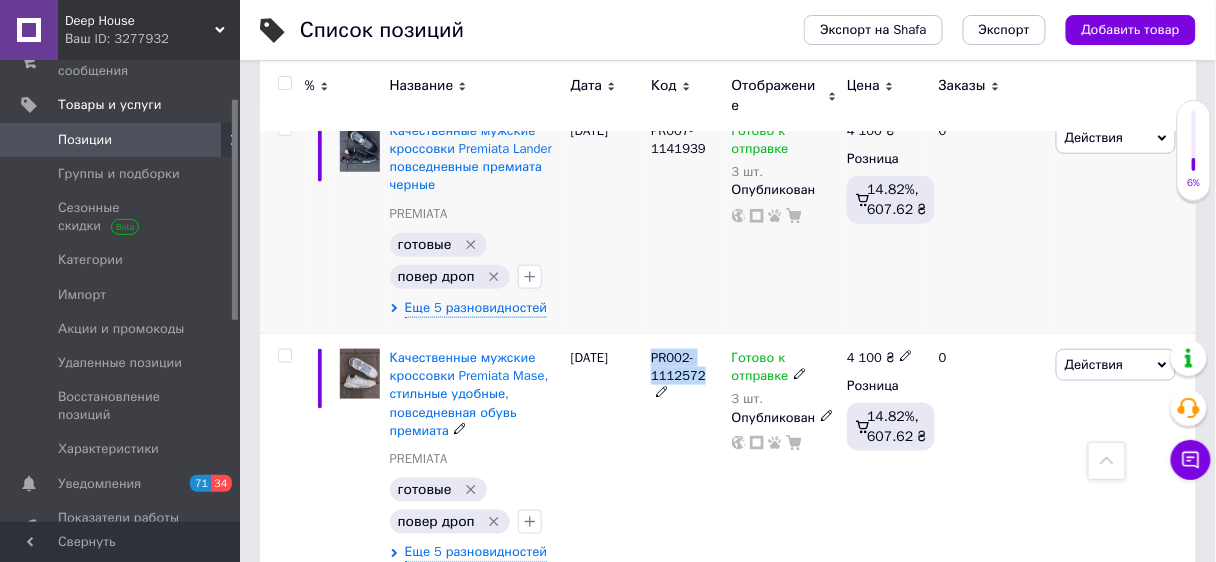 copy on "PR002-1112572" 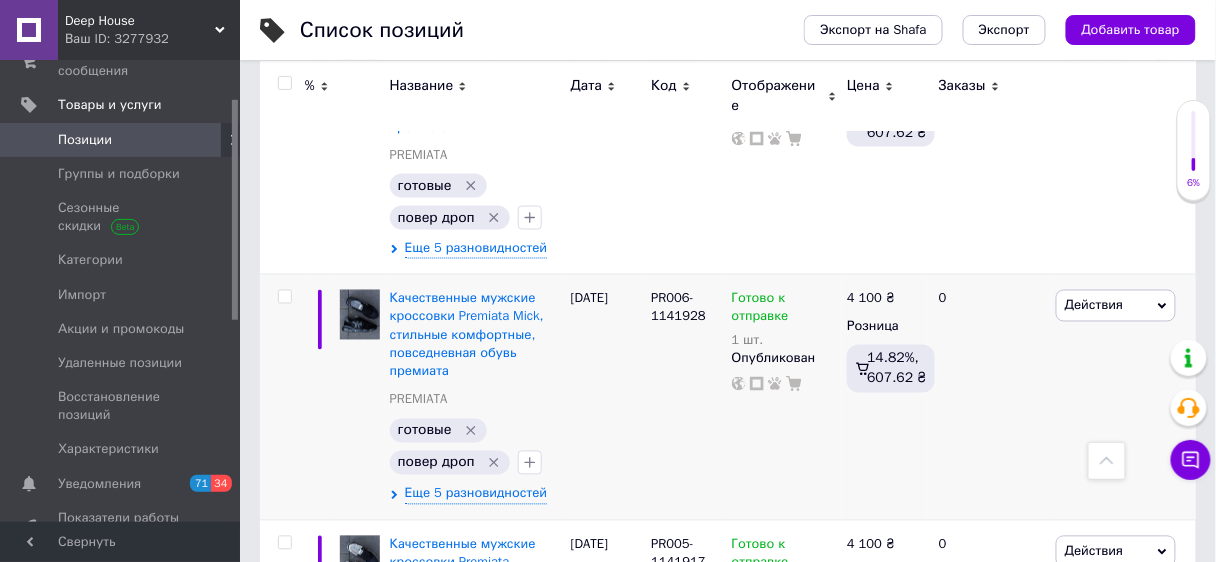 scroll, scrollTop: 720, scrollLeft: 0, axis: vertical 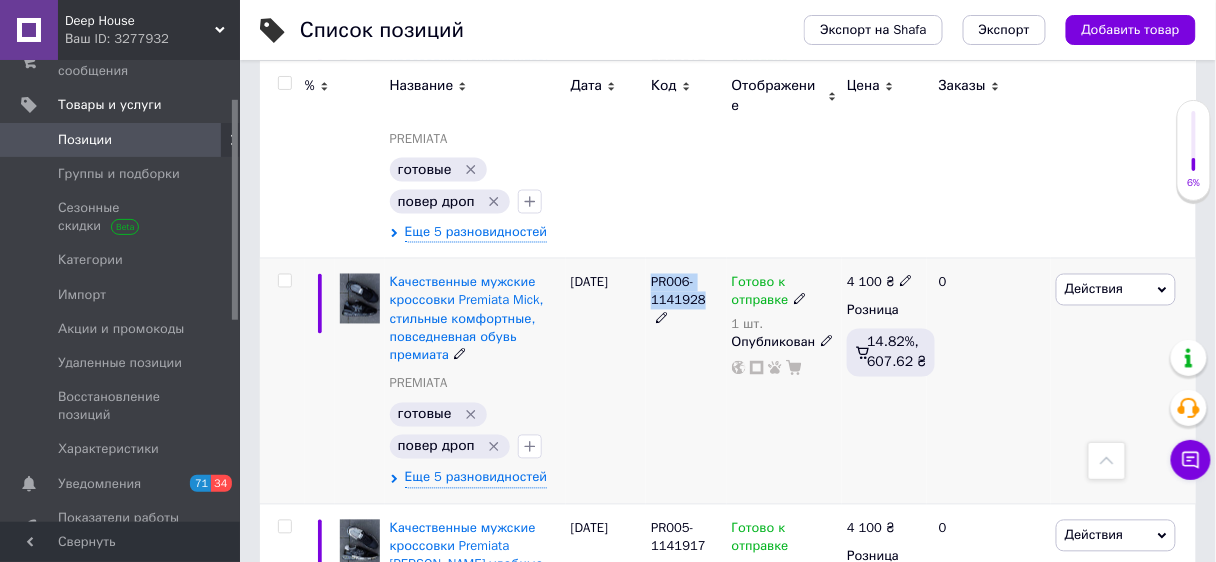 drag, startPoint x: 648, startPoint y: 253, endPoint x: 703, endPoint y: 289, distance: 65.734314 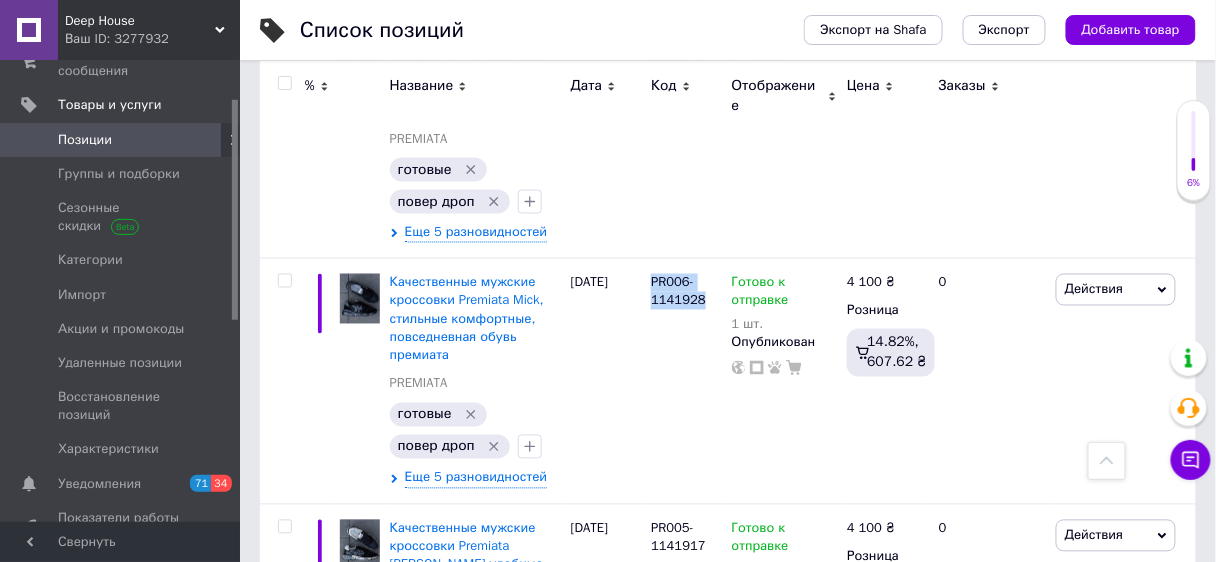 copy on "PR006-1141928" 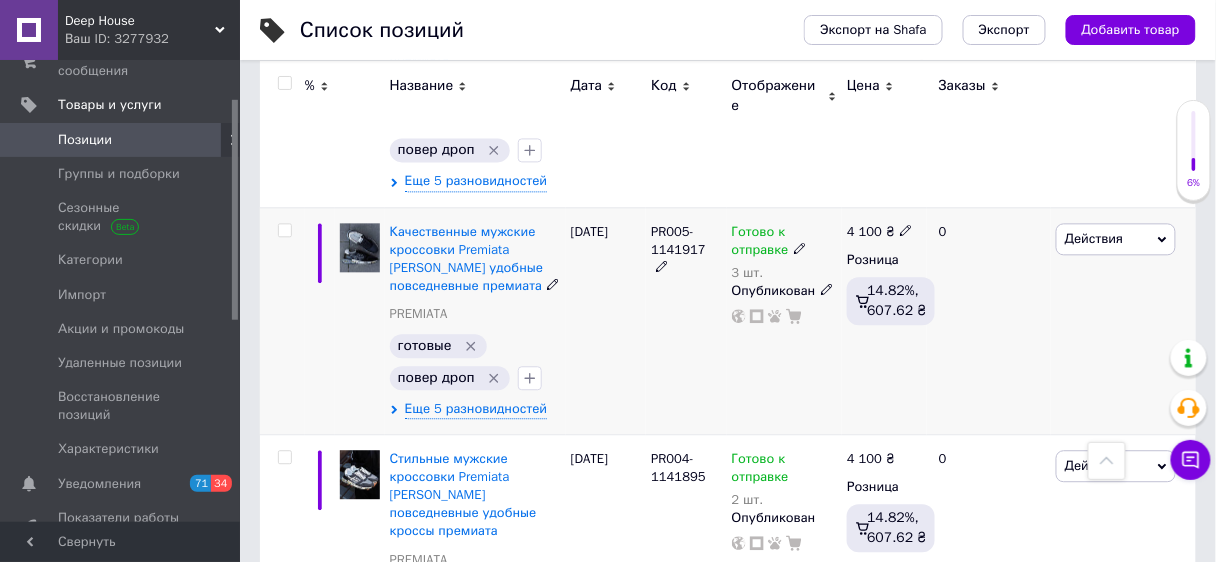 scroll, scrollTop: 1040, scrollLeft: 0, axis: vertical 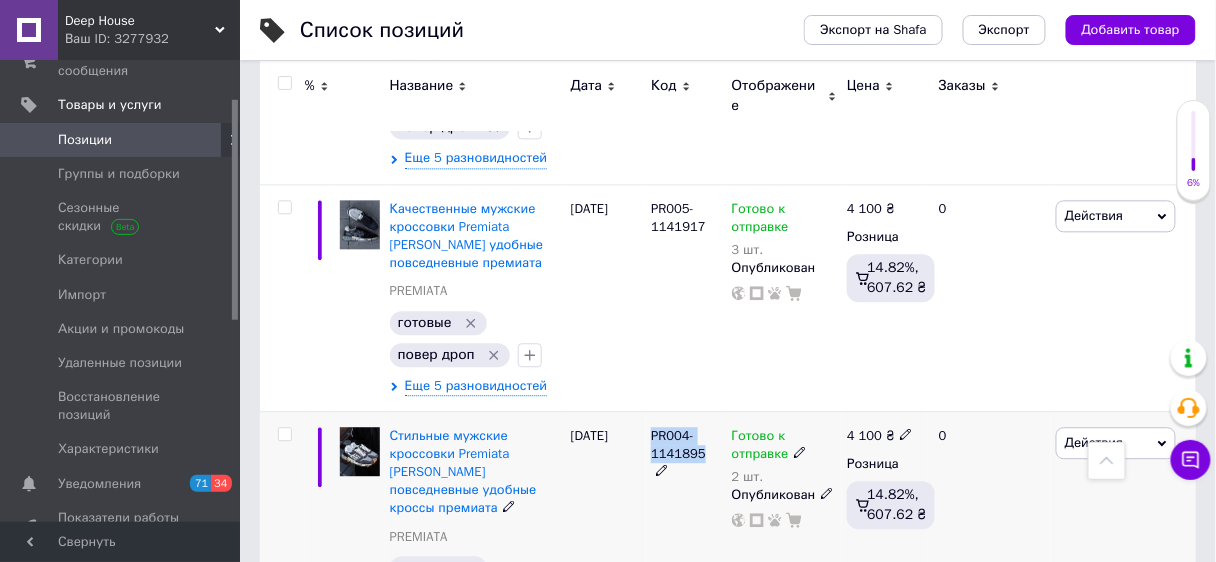 drag, startPoint x: 654, startPoint y: 412, endPoint x: 707, endPoint y: 436, distance: 58.18075 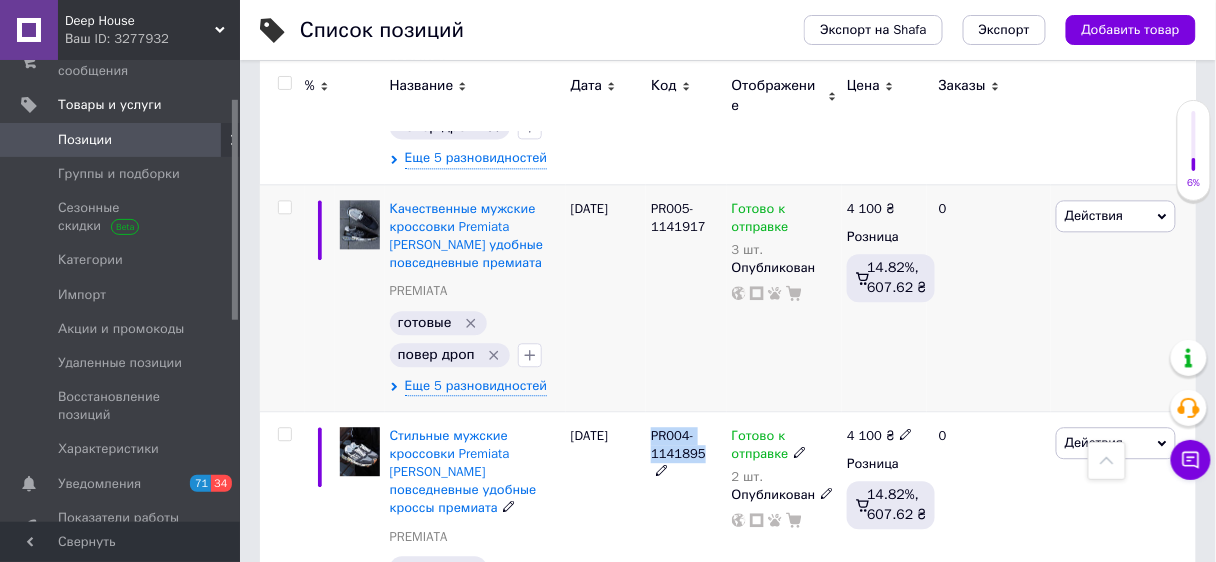 copy on "PR004-1141895" 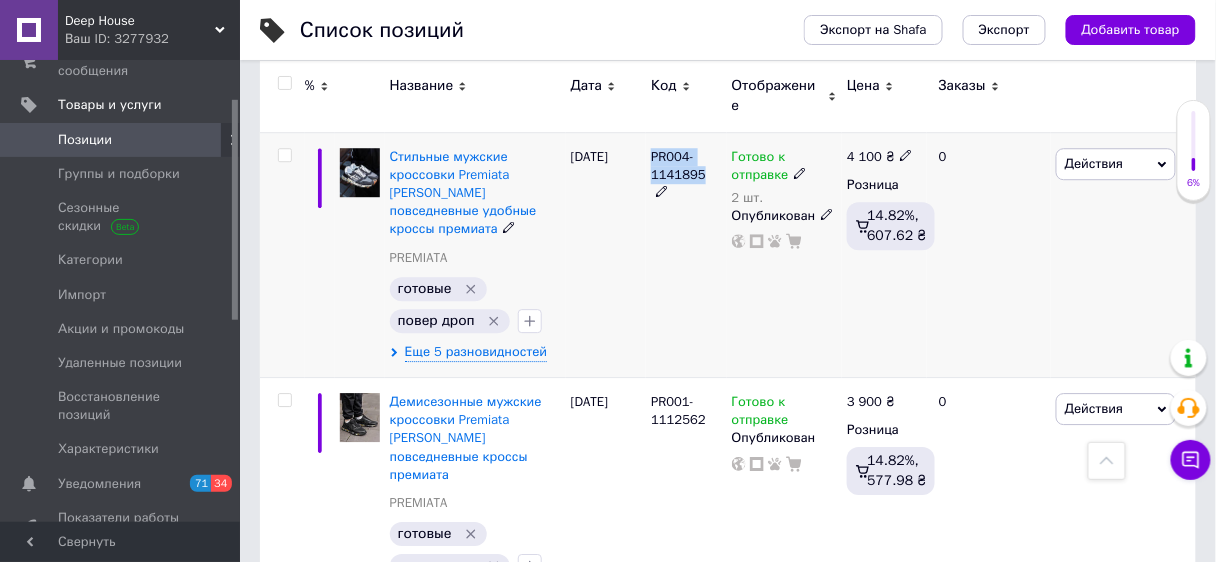 scroll, scrollTop: 1360, scrollLeft: 0, axis: vertical 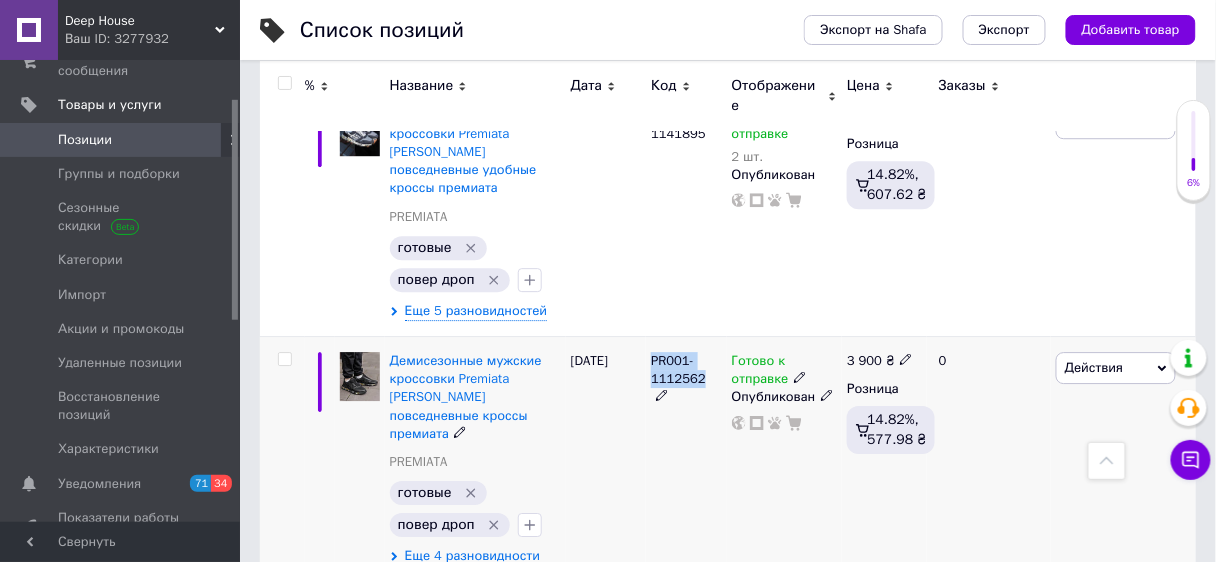 drag, startPoint x: 652, startPoint y: 317, endPoint x: 711, endPoint y: 353, distance: 69.115845 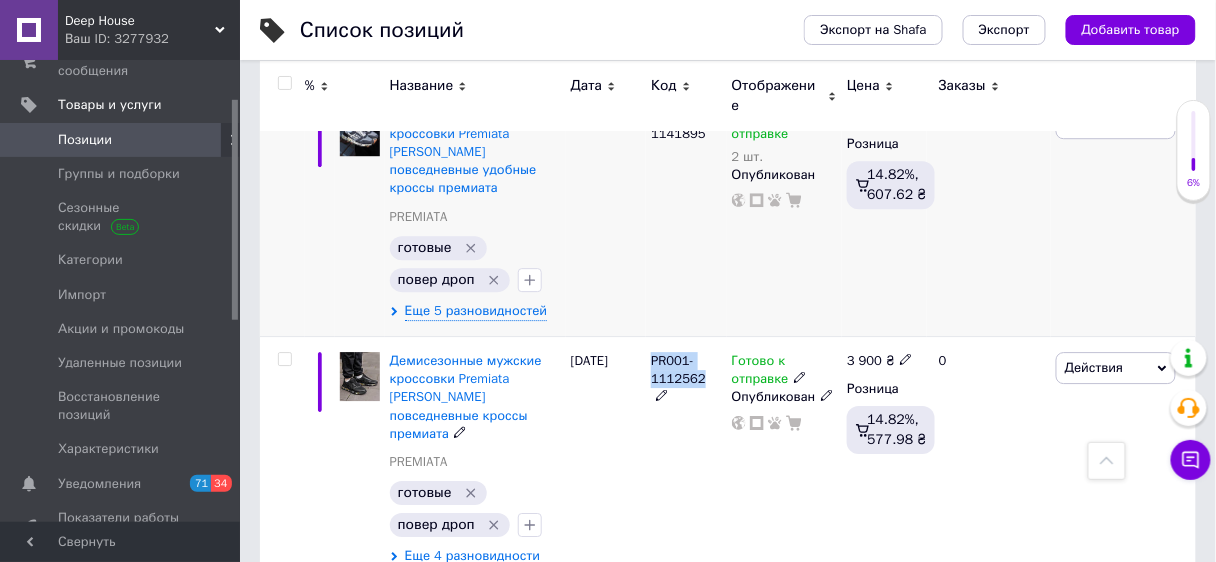 copy on "PR001-1112562" 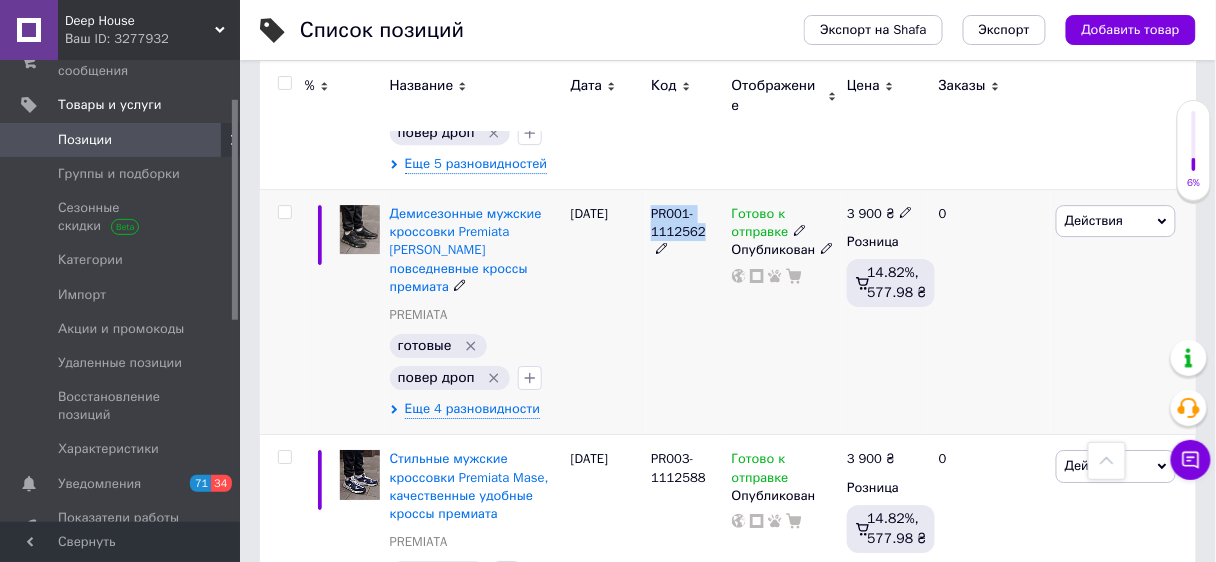 scroll, scrollTop: 1532, scrollLeft: 0, axis: vertical 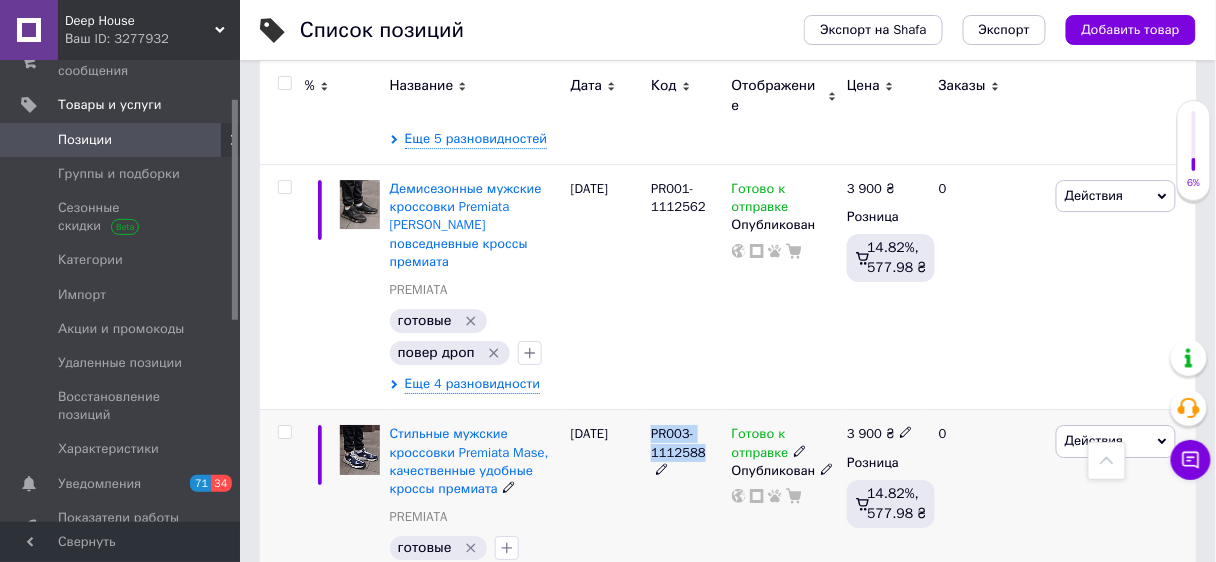 drag, startPoint x: 651, startPoint y: 374, endPoint x: 716, endPoint y: 394, distance: 68.007355 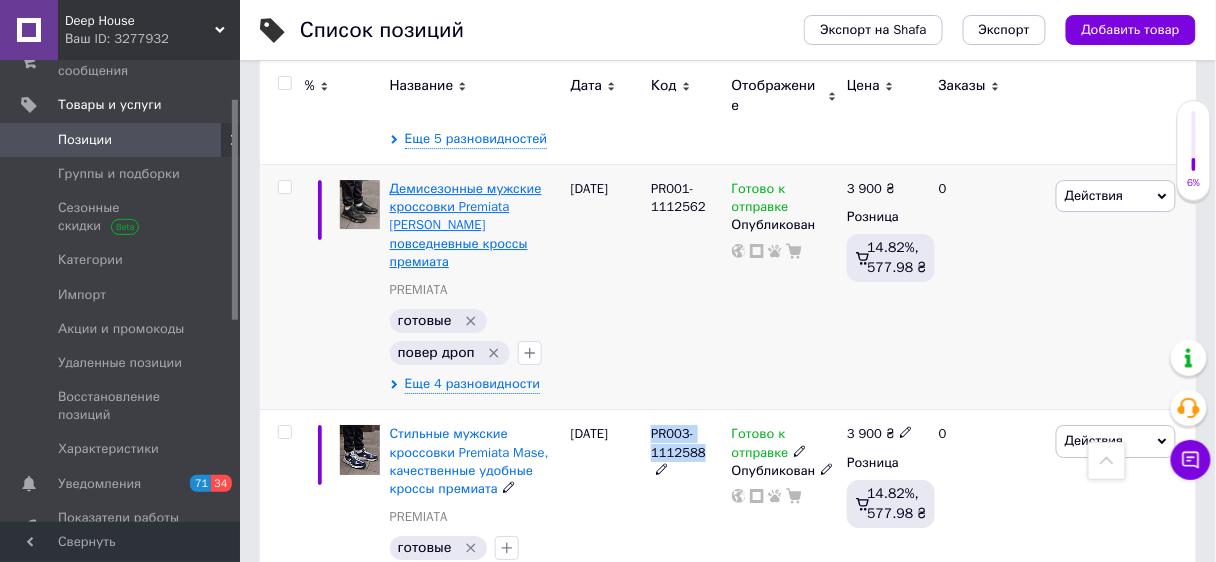 copy on "PR003-1112588" 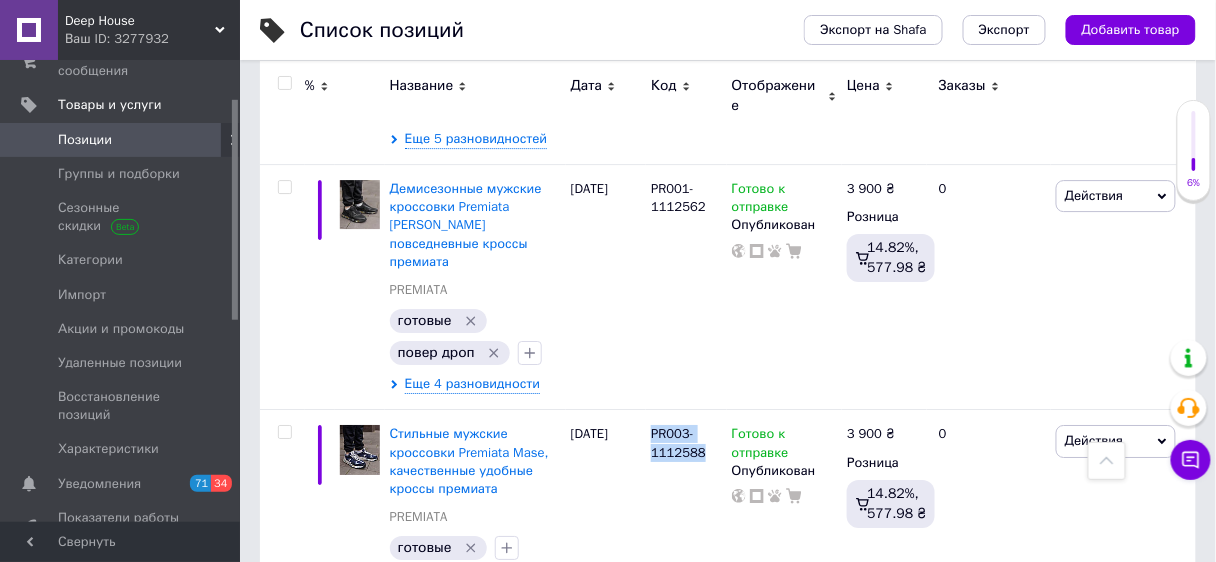 scroll, scrollTop: 0, scrollLeft: 0, axis: both 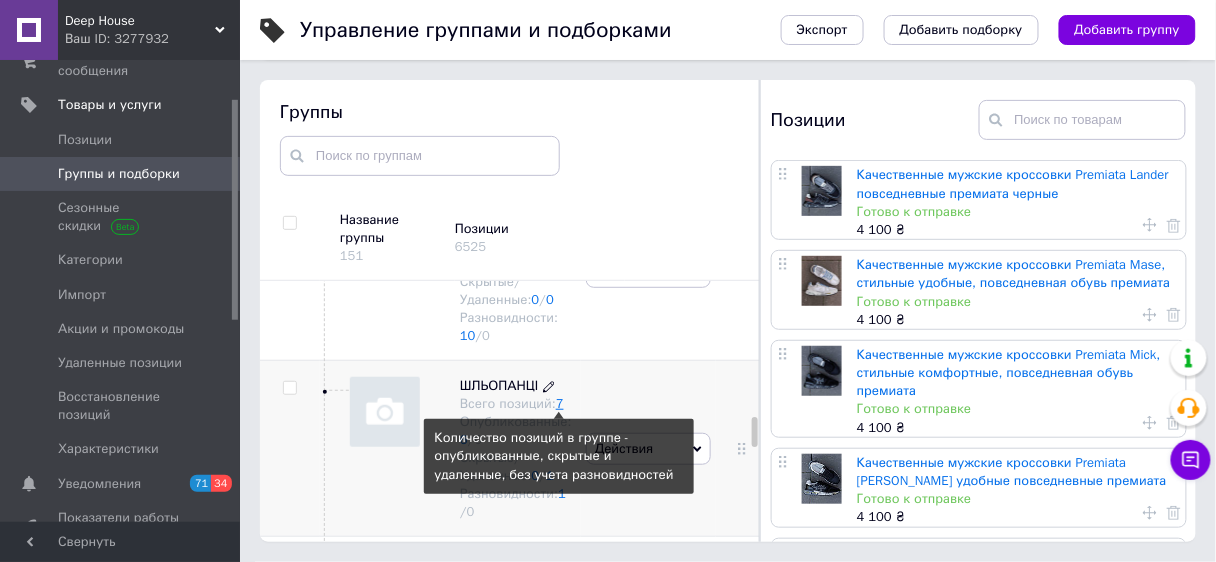 click on "7" at bounding box center [560, 403] 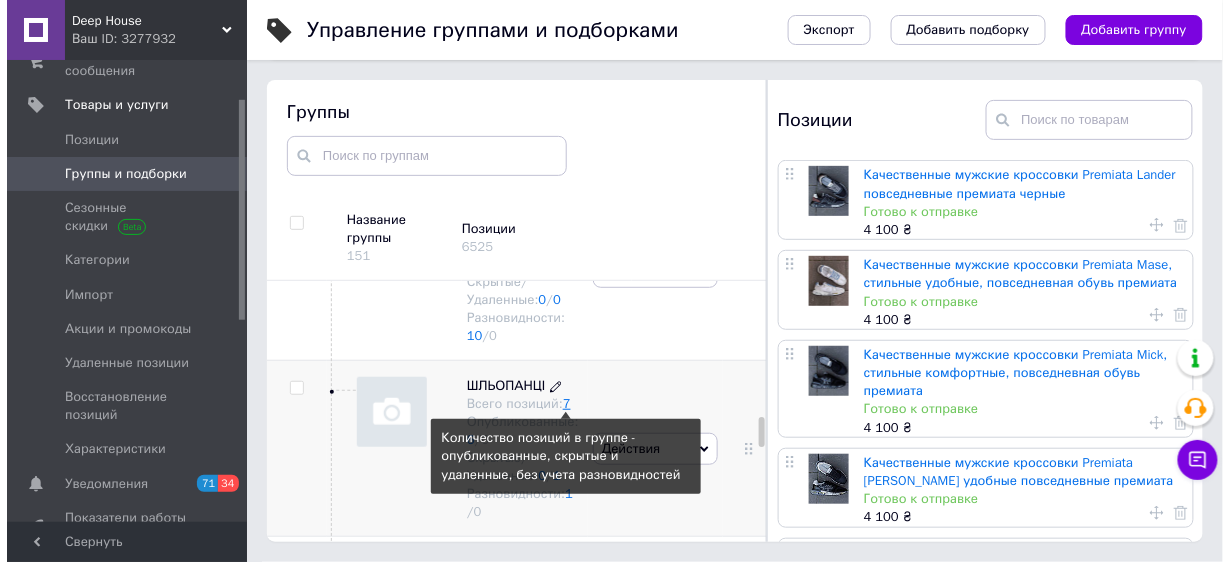 scroll, scrollTop: 0, scrollLeft: 0, axis: both 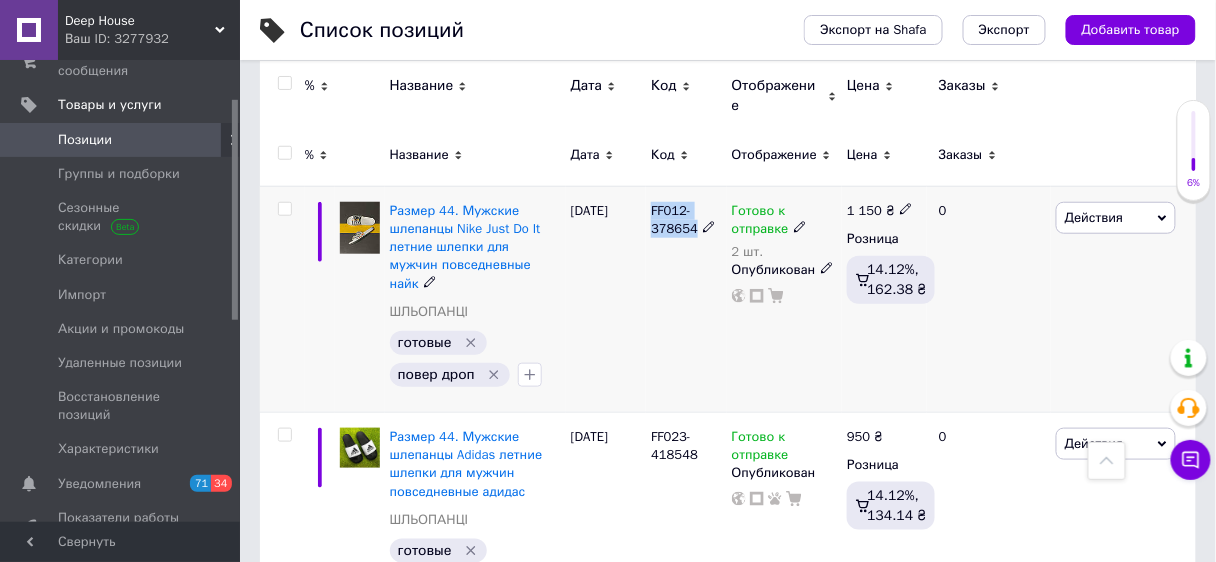 drag, startPoint x: 656, startPoint y: 189, endPoint x: 698, endPoint y: 208, distance: 46.09772 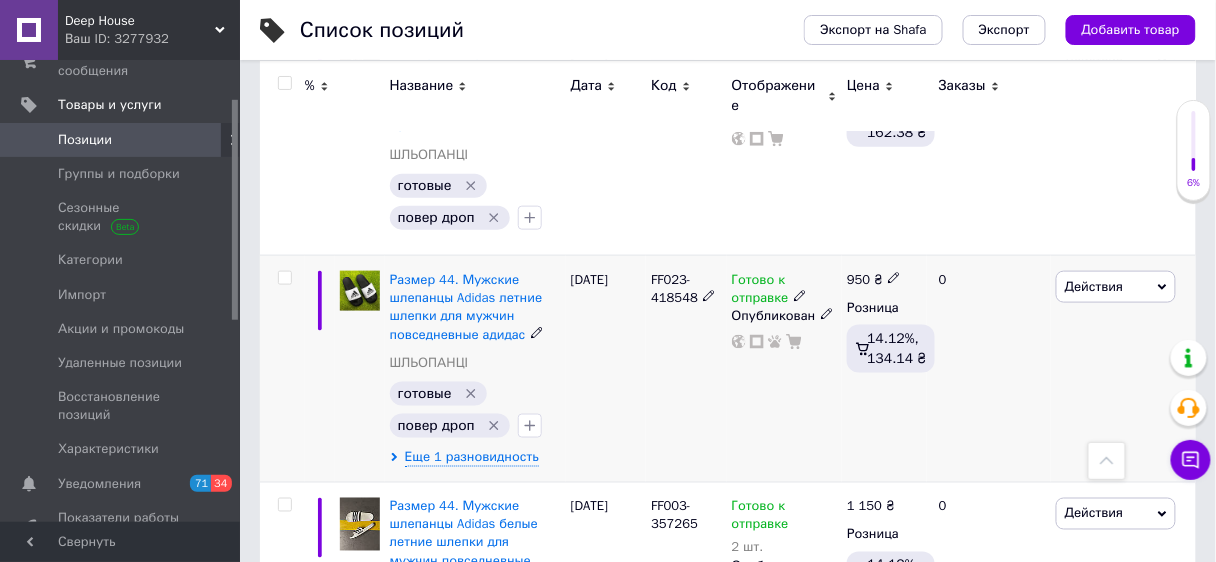 scroll, scrollTop: 480, scrollLeft: 0, axis: vertical 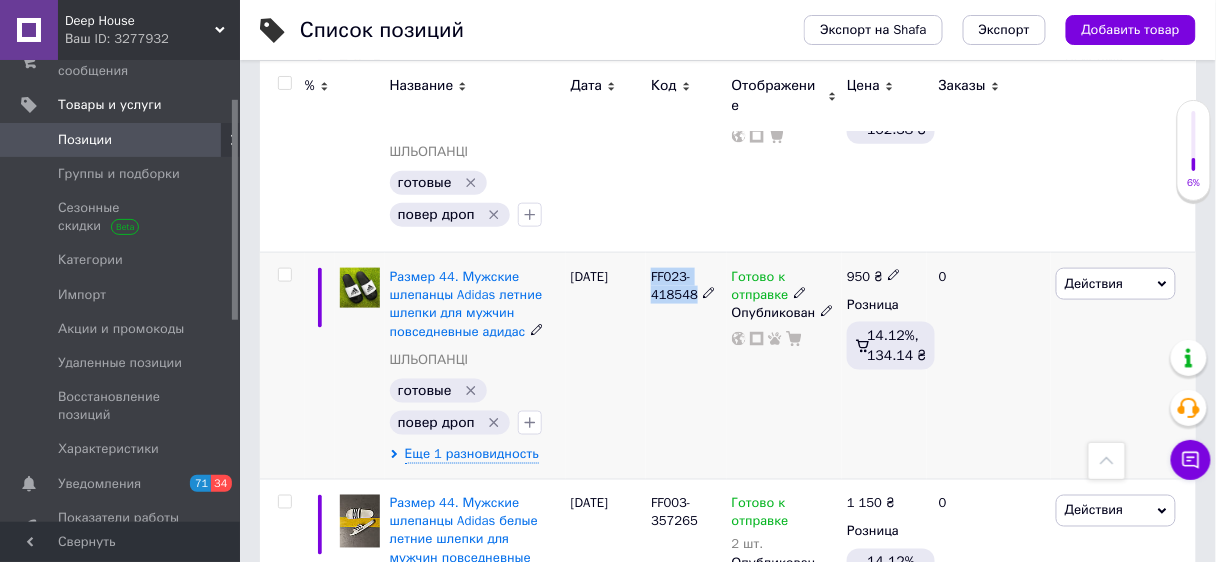 drag, startPoint x: 664, startPoint y: 243, endPoint x: 693, endPoint y: 263, distance: 35.22783 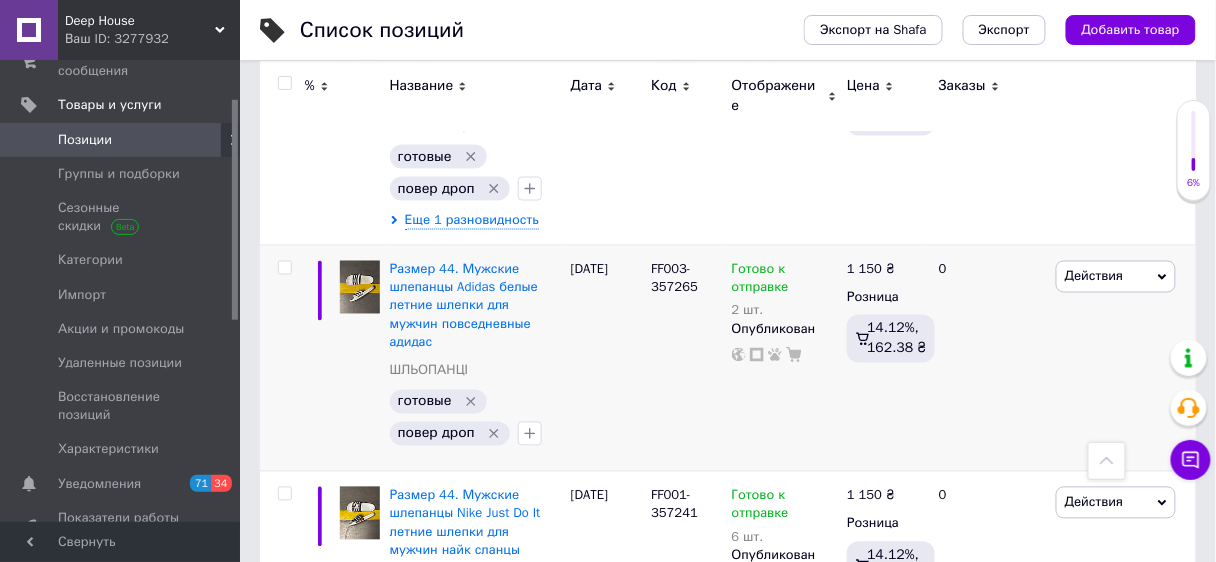 scroll, scrollTop: 720, scrollLeft: 0, axis: vertical 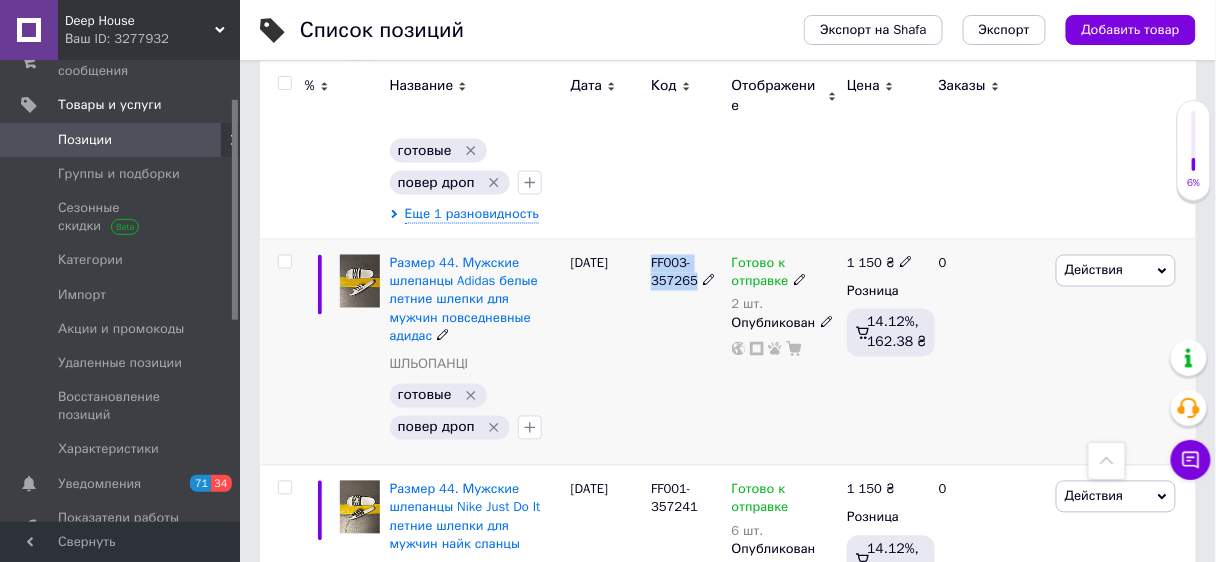 drag, startPoint x: 653, startPoint y: 219, endPoint x: 695, endPoint y: 254, distance: 54.67175 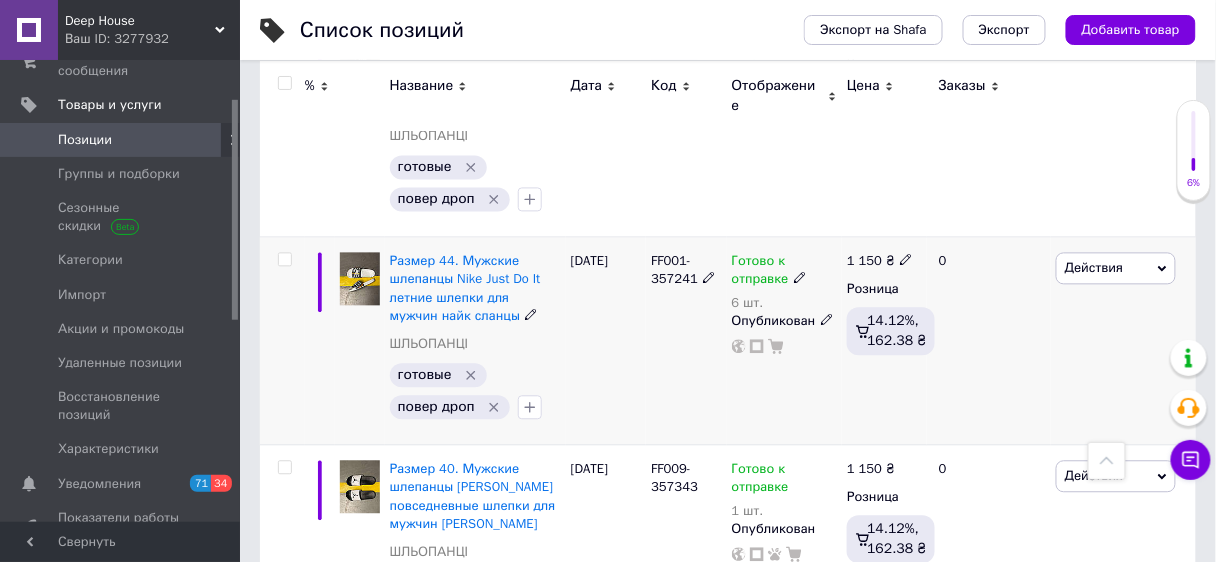 scroll, scrollTop: 960, scrollLeft: 0, axis: vertical 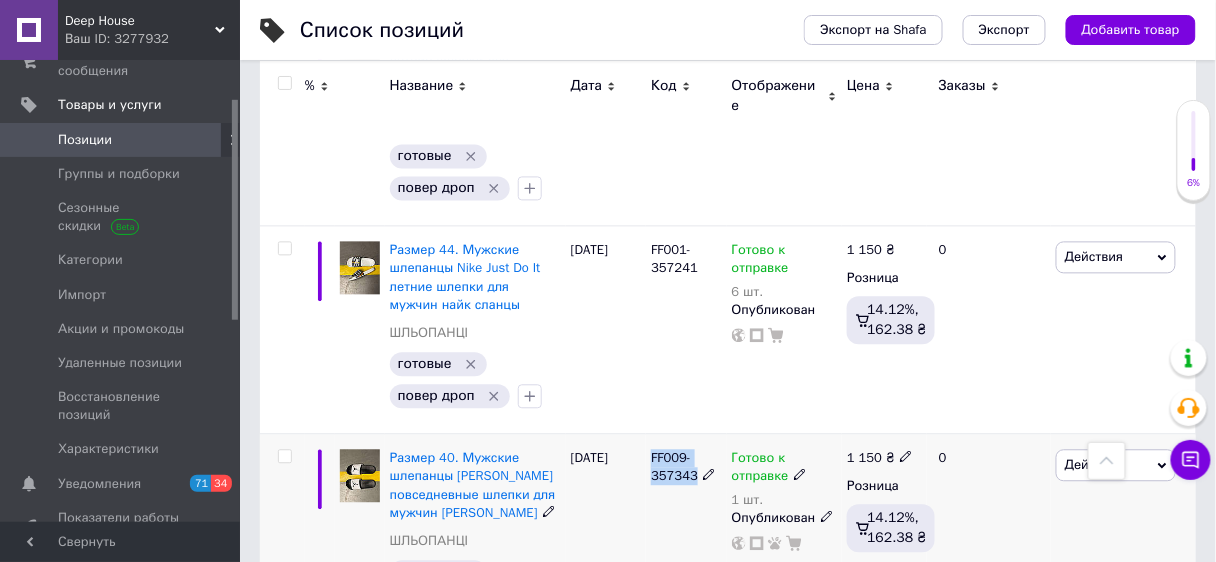 drag, startPoint x: 651, startPoint y: 394, endPoint x: 698, endPoint y: 420, distance: 53.712196 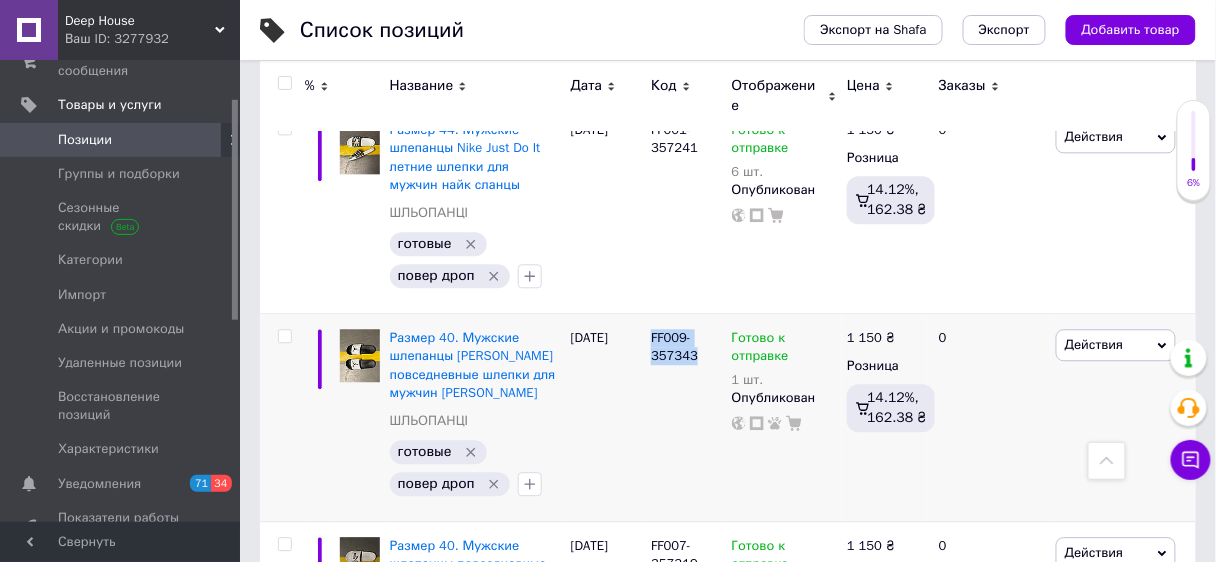 scroll, scrollTop: 1175, scrollLeft: 0, axis: vertical 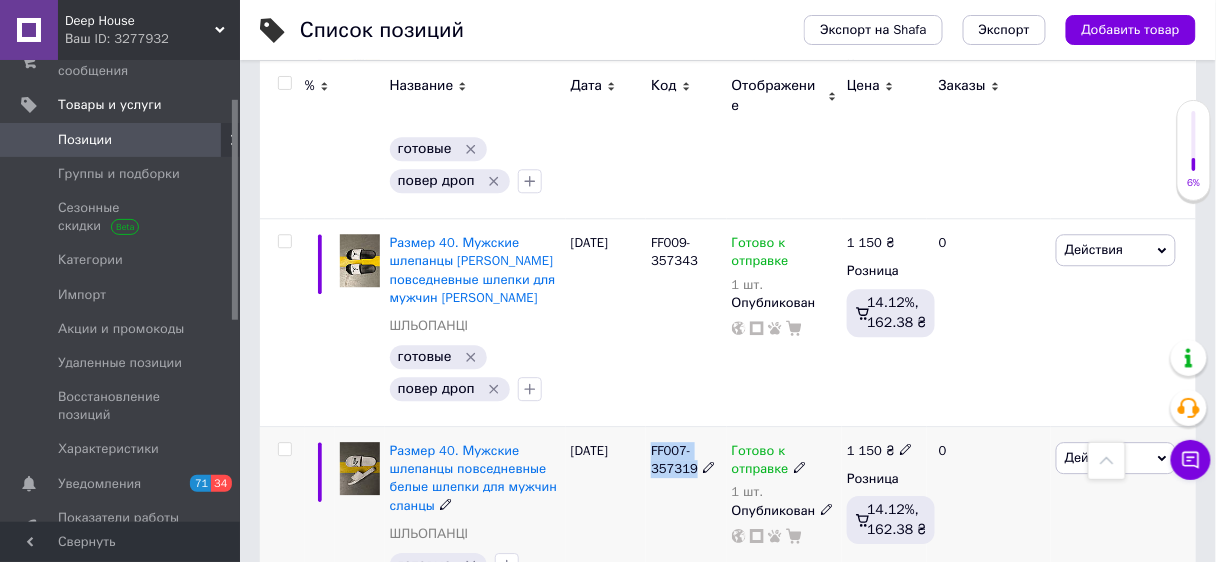 drag, startPoint x: 652, startPoint y: 392, endPoint x: 717, endPoint y: 424, distance: 72.44998 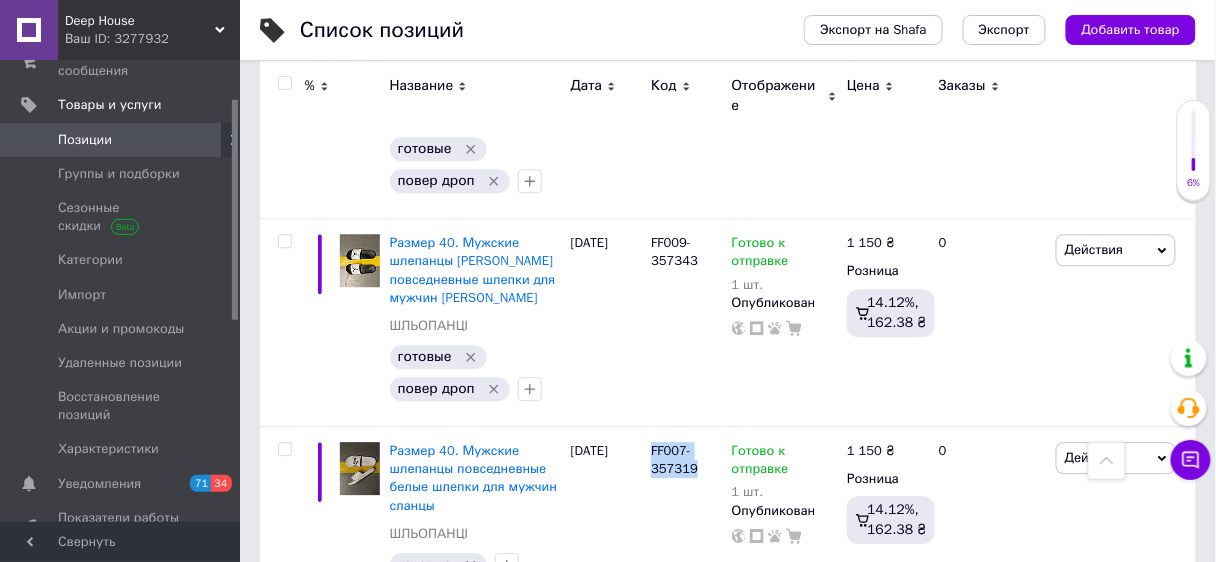 scroll, scrollTop: 0, scrollLeft: 0, axis: both 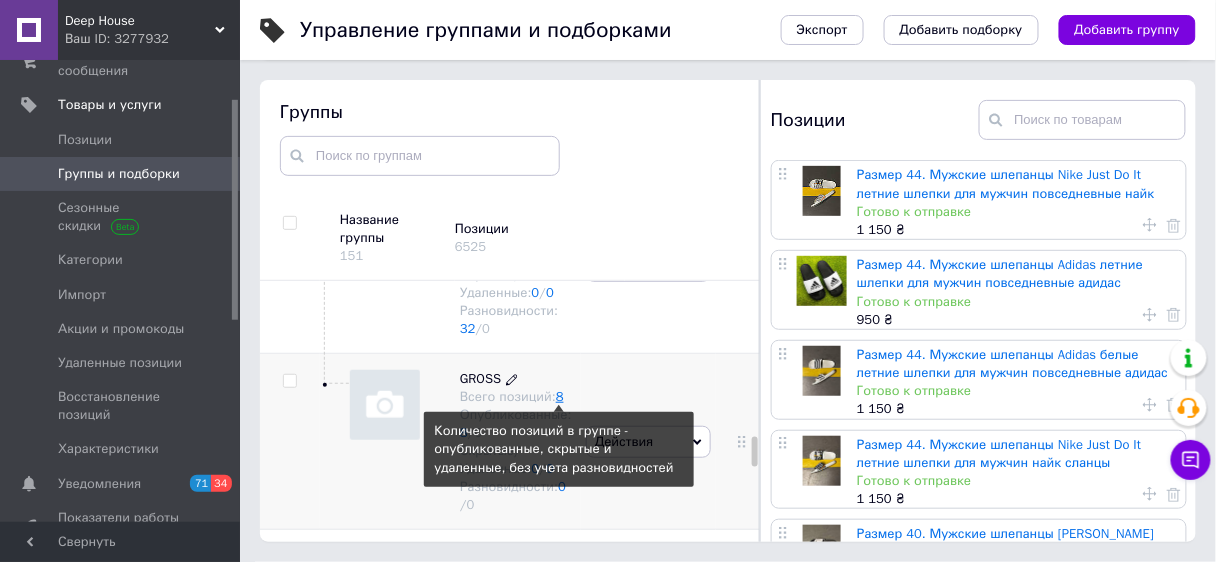 click on "8" at bounding box center (560, 396) 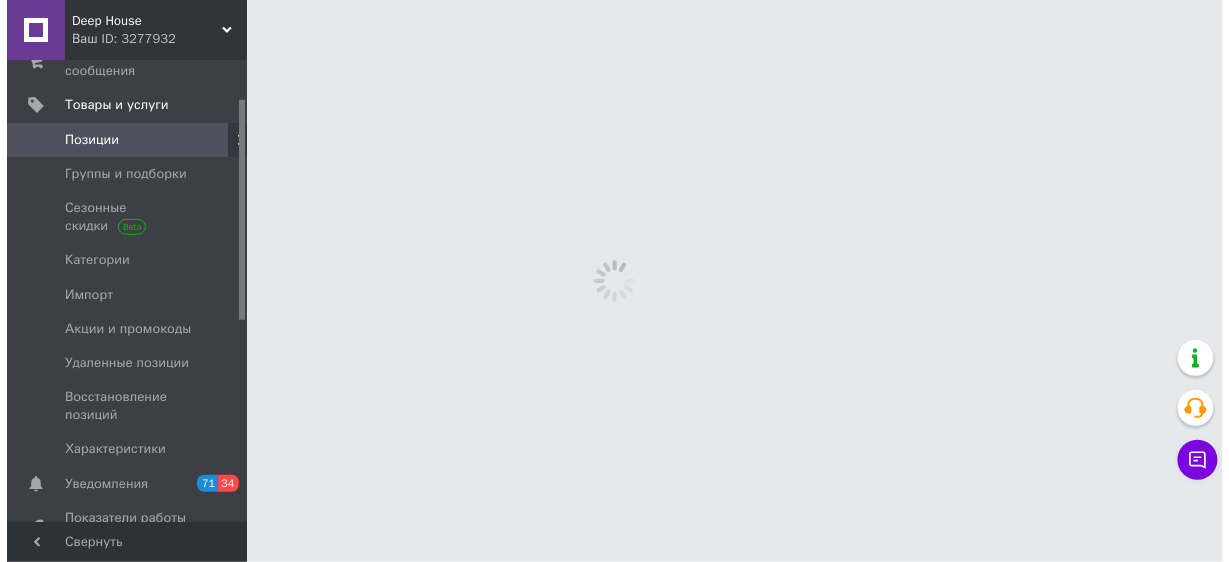 scroll, scrollTop: 0, scrollLeft: 0, axis: both 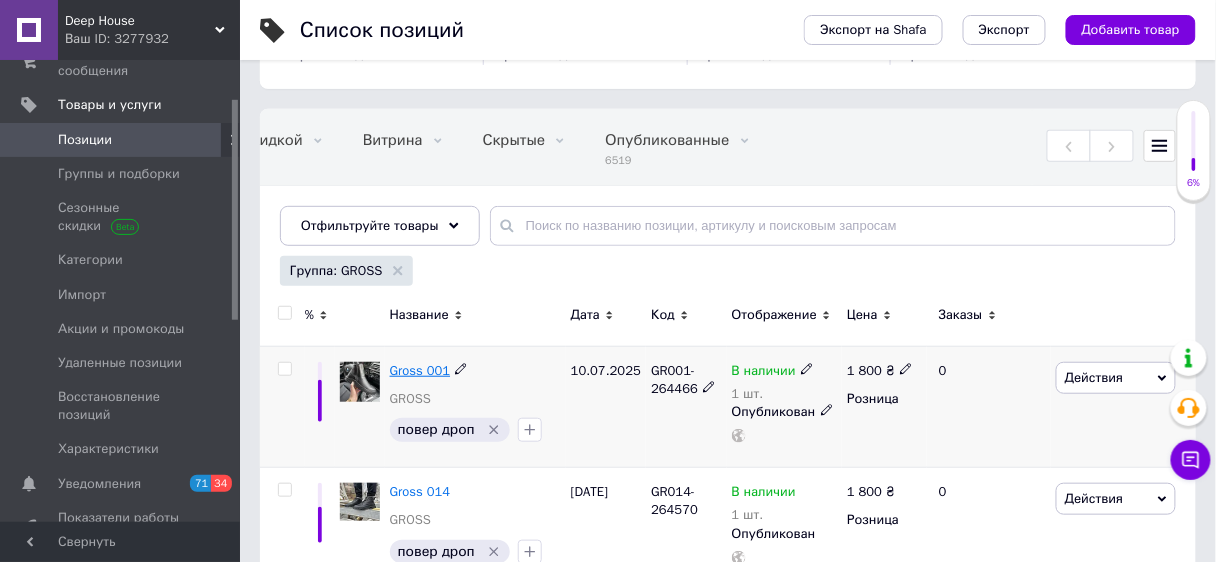click on "Gross 001" at bounding box center [420, 370] 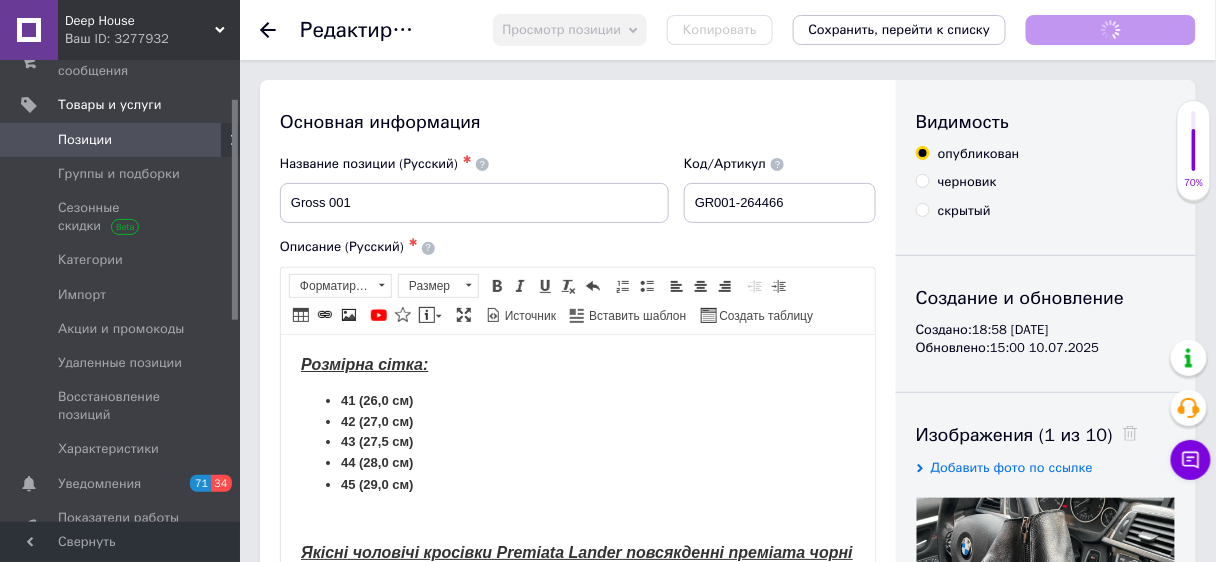 scroll, scrollTop: 0, scrollLeft: 0, axis: both 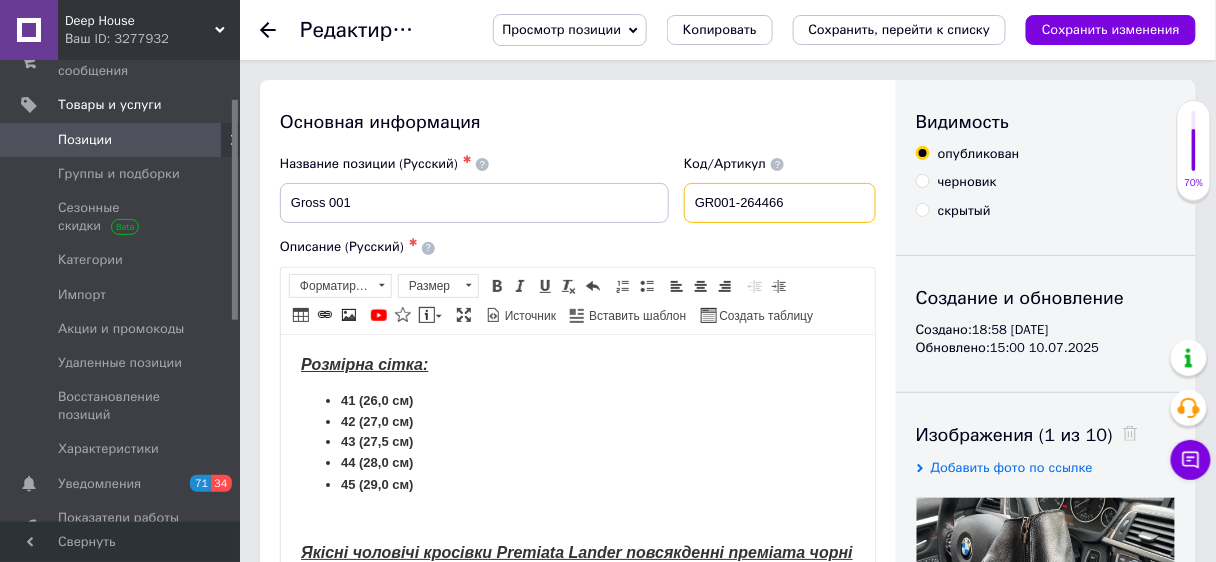 click on "GR001-264466" at bounding box center (780, 203) 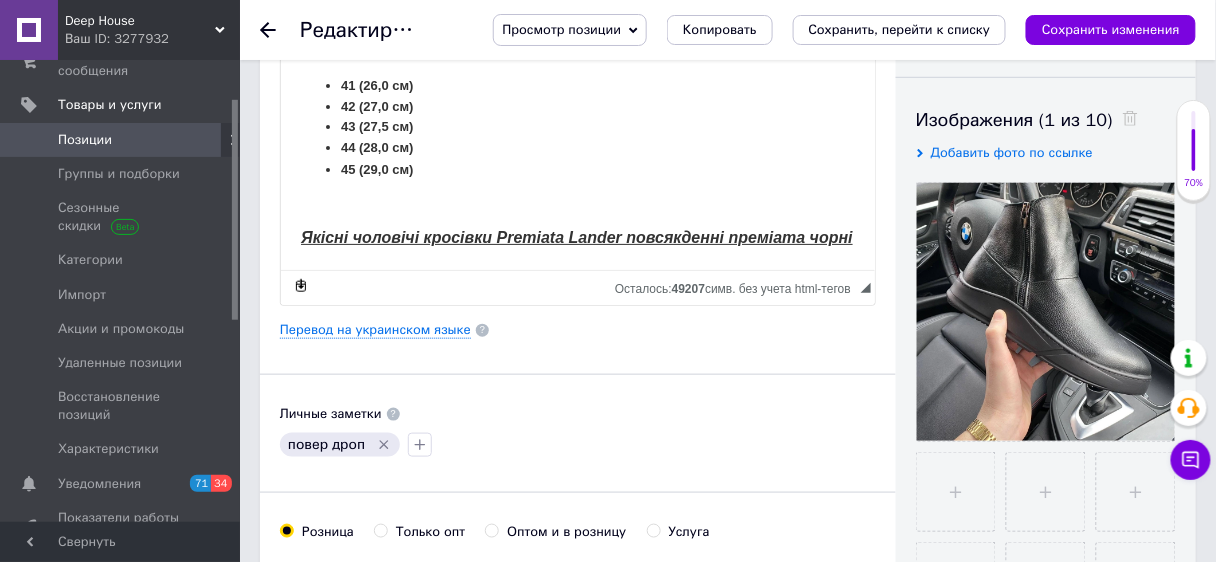 scroll, scrollTop: 320, scrollLeft: 0, axis: vertical 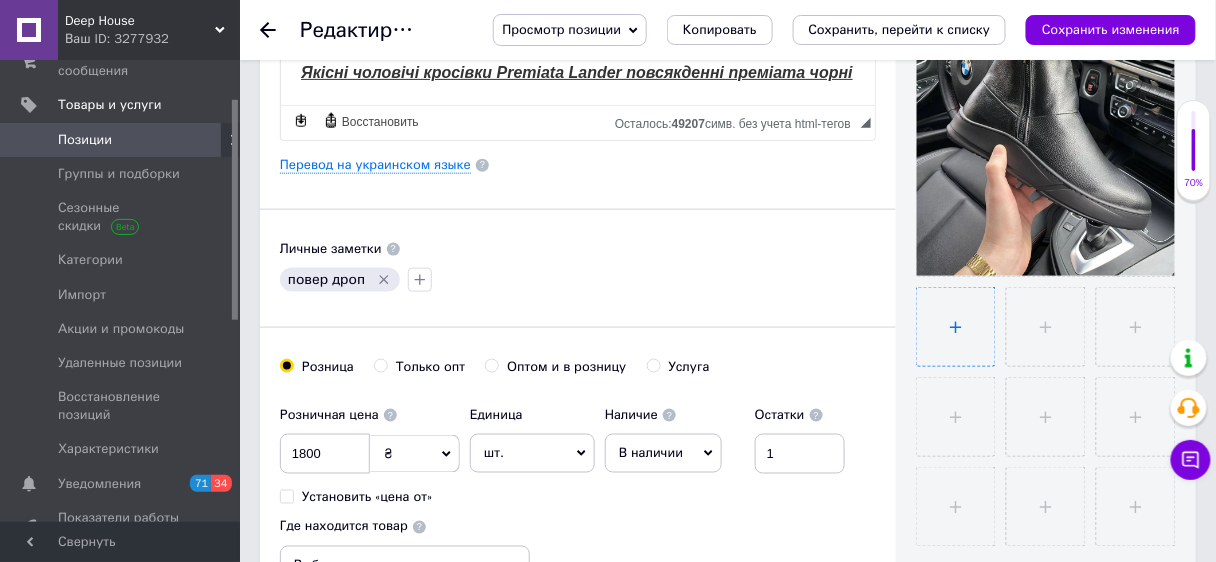 click at bounding box center (956, 327) 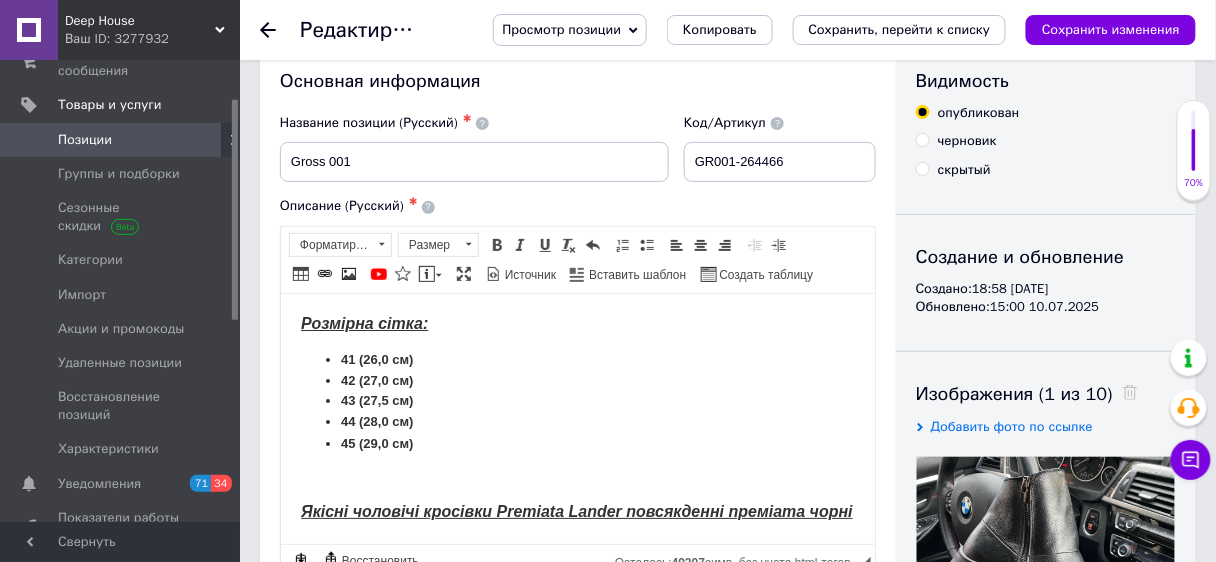 scroll, scrollTop: 0, scrollLeft: 0, axis: both 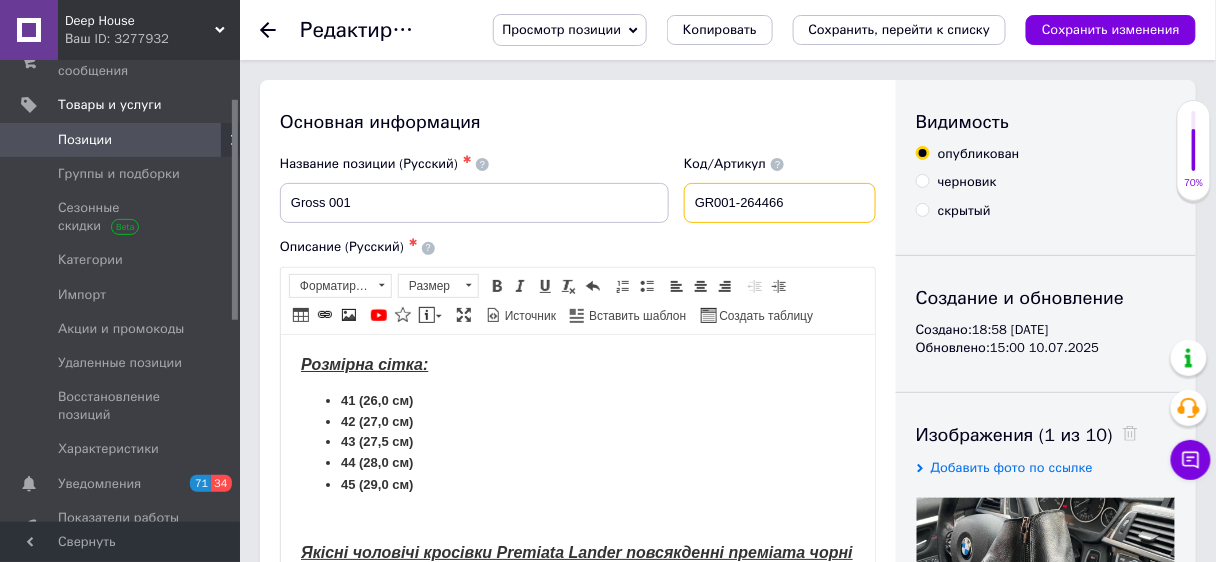 click on "GR001-264466" at bounding box center [780, 203] 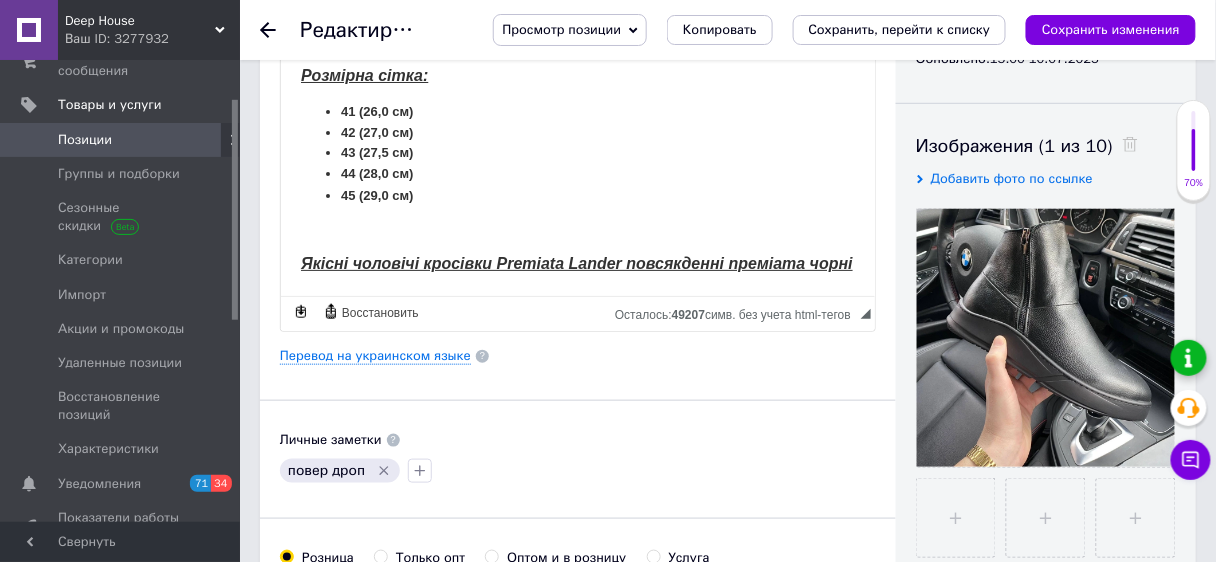 scroll, scrollTop: 320, scrollLeft: 0, axis: vertical 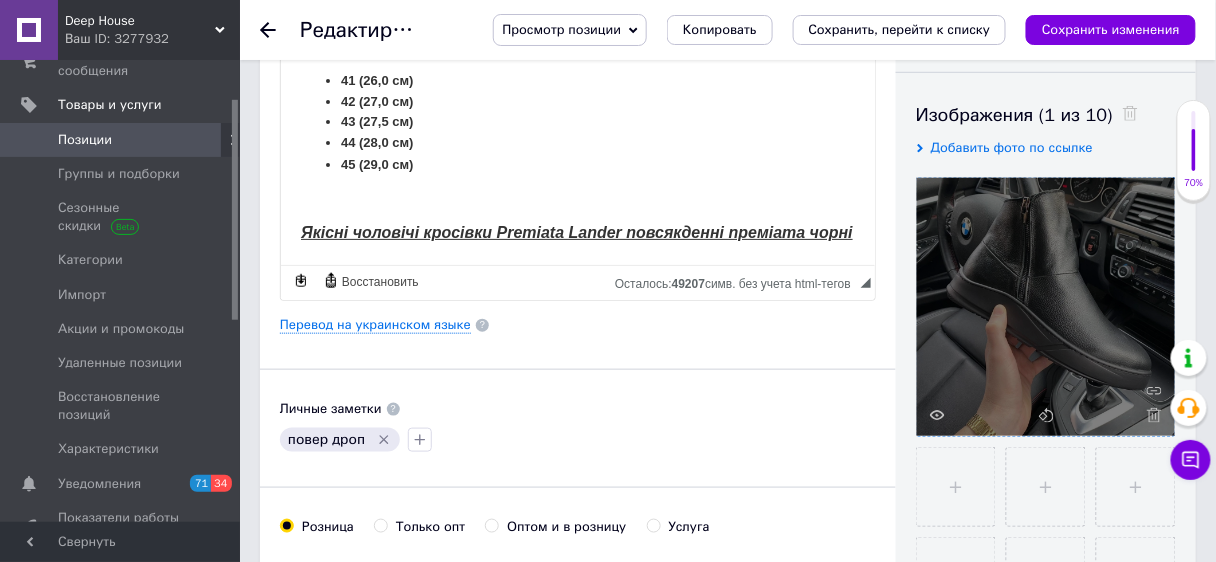 click at bounding box center [1046, 307] 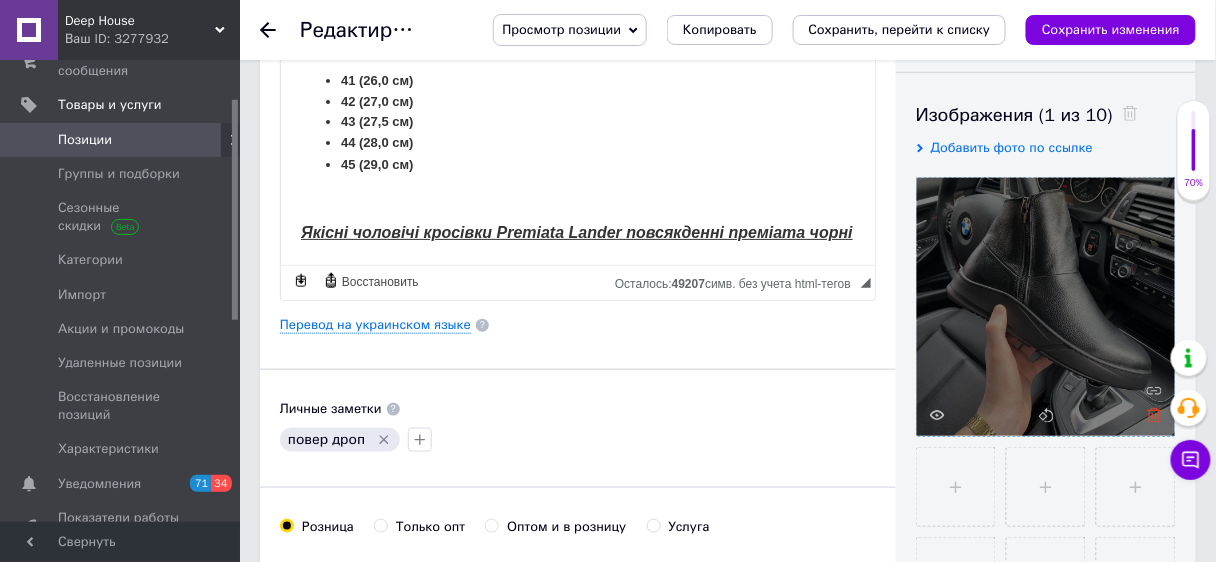 click 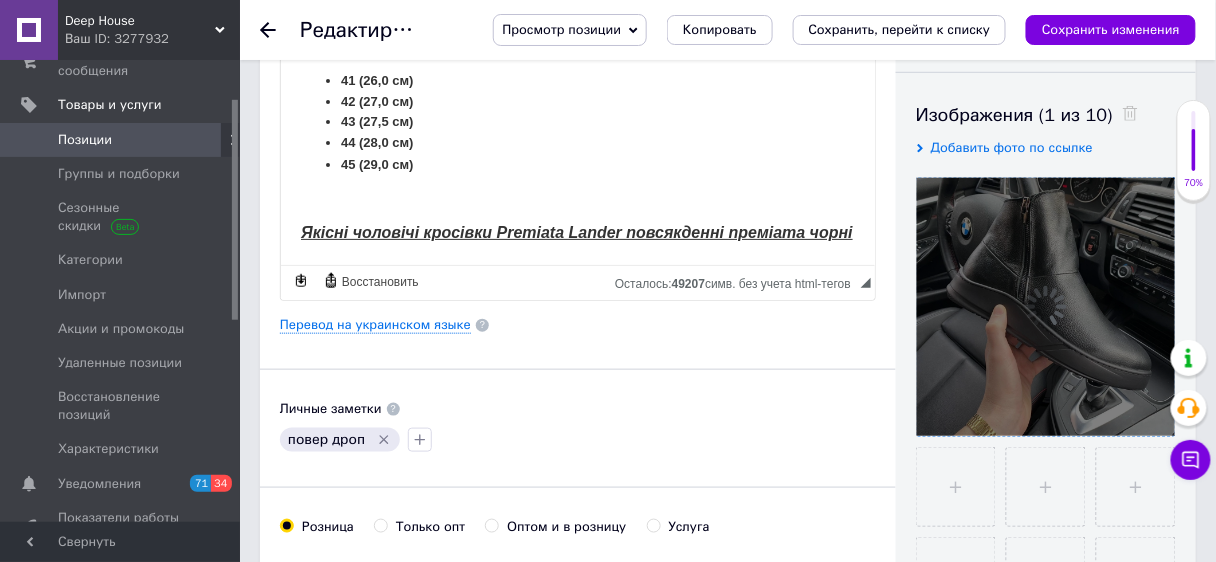 click at bounding box center [1046, 307] 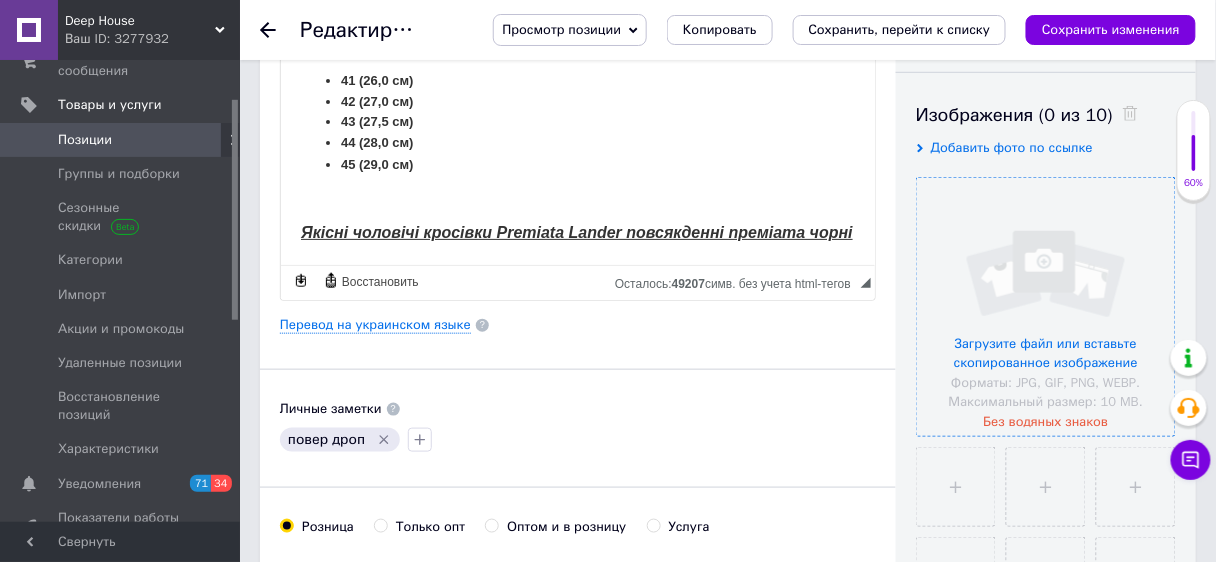 click at bounding box center [1046, 307] 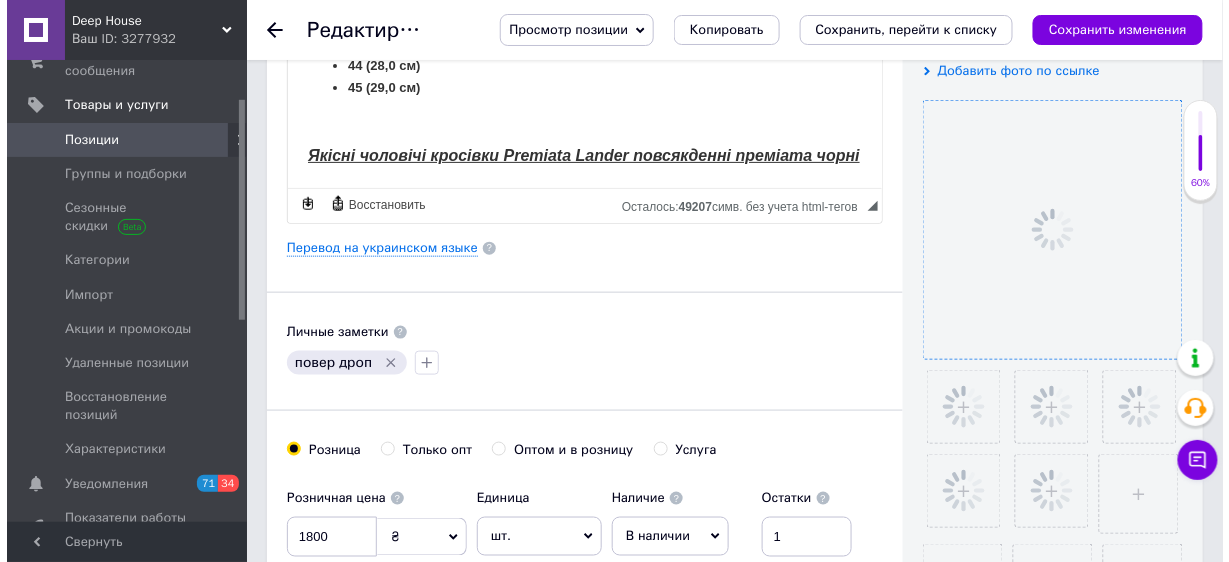 scroll, scrollTop: 400, scrollLeft: 0, axis: vertical 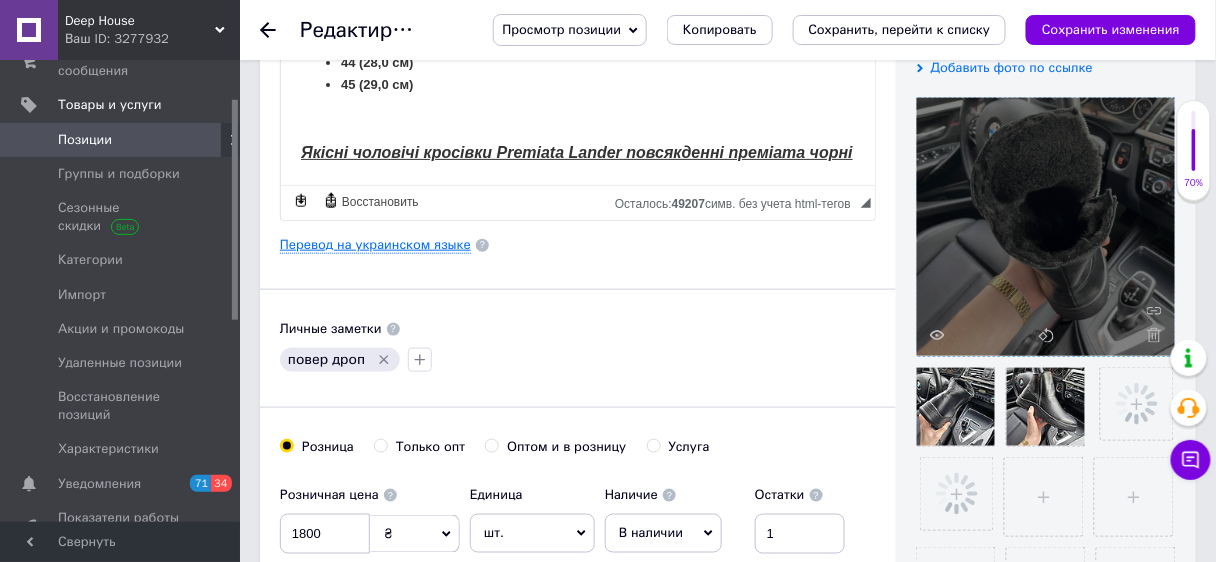 click on "Перевод на украинском языке" at bounding box center [375, 245] 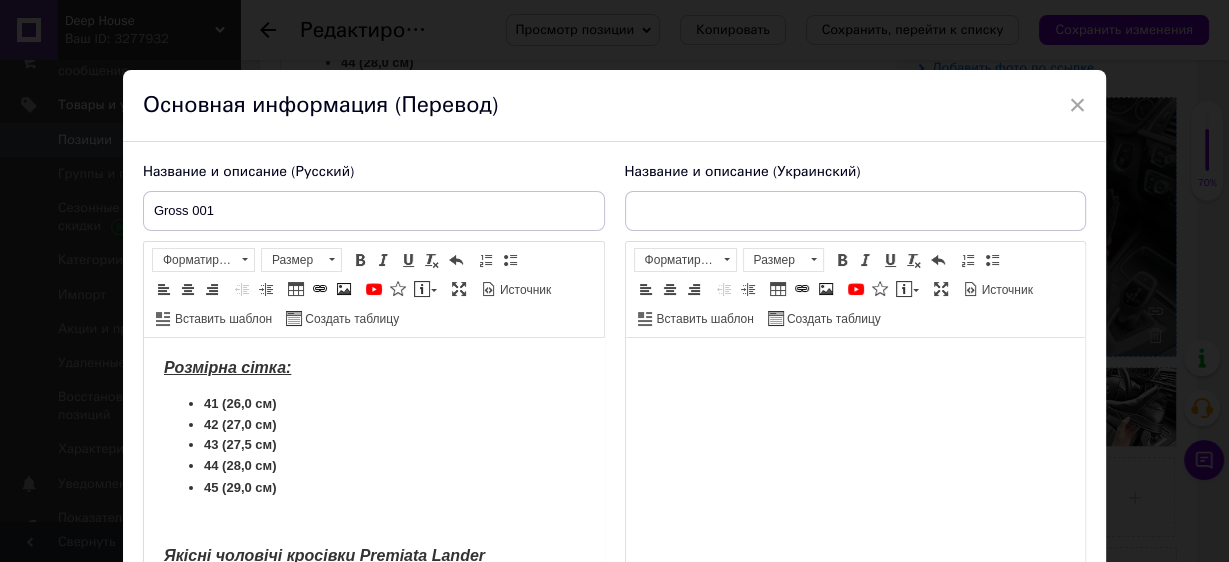 scroll, scrollTop: 0, scrollLeft: 0, axis: both 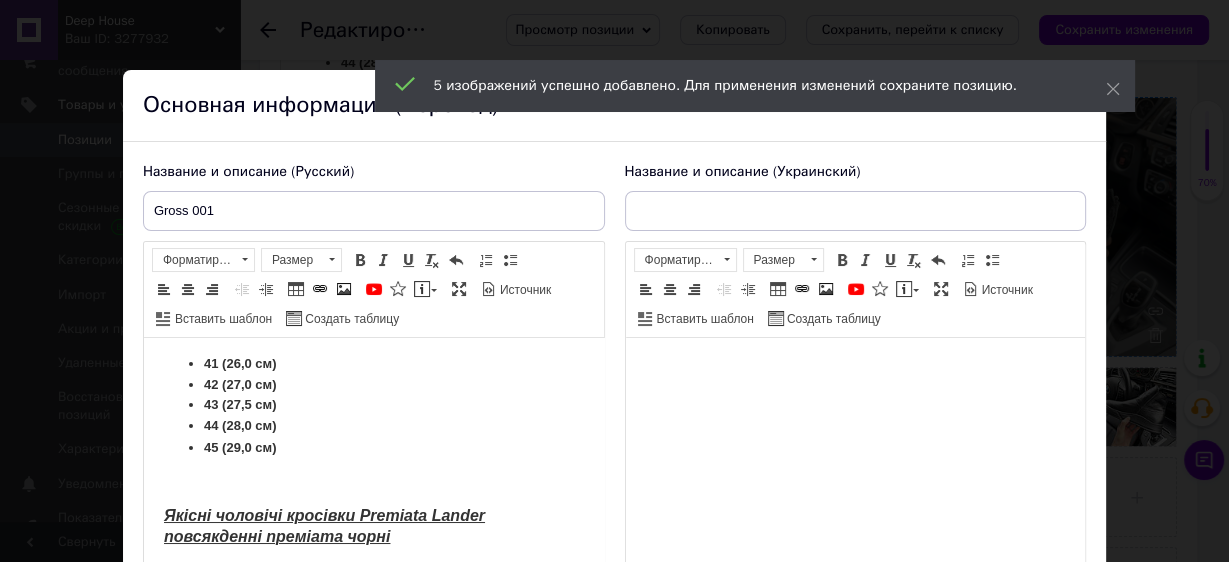 type on "Gross 001" 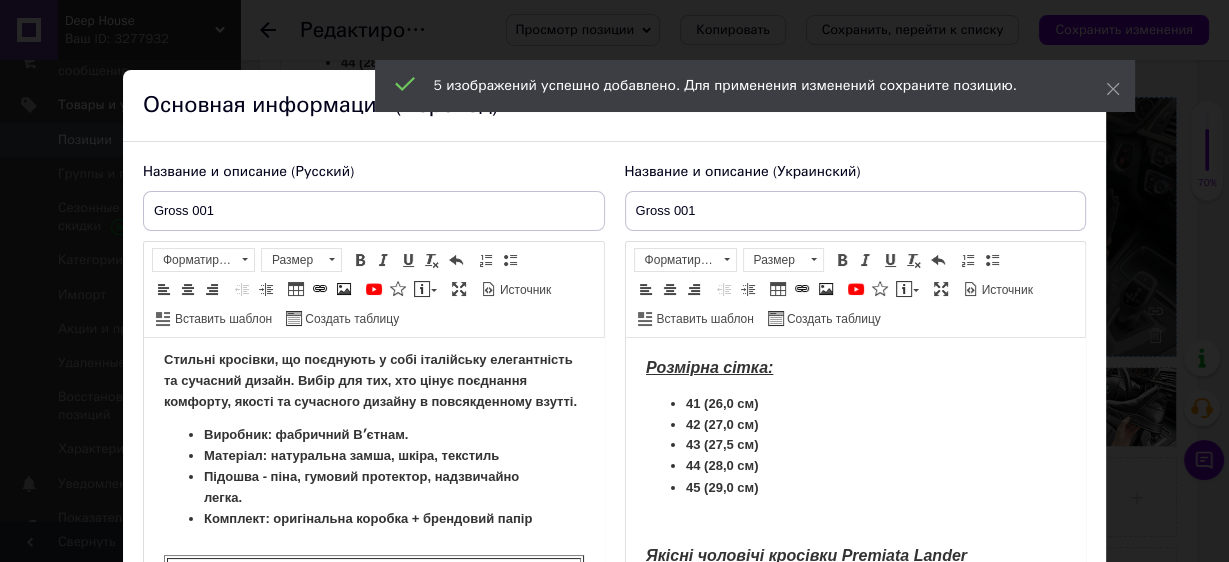 scroll, scrollTop: 320, scrollLeft: 0, axis: vertical 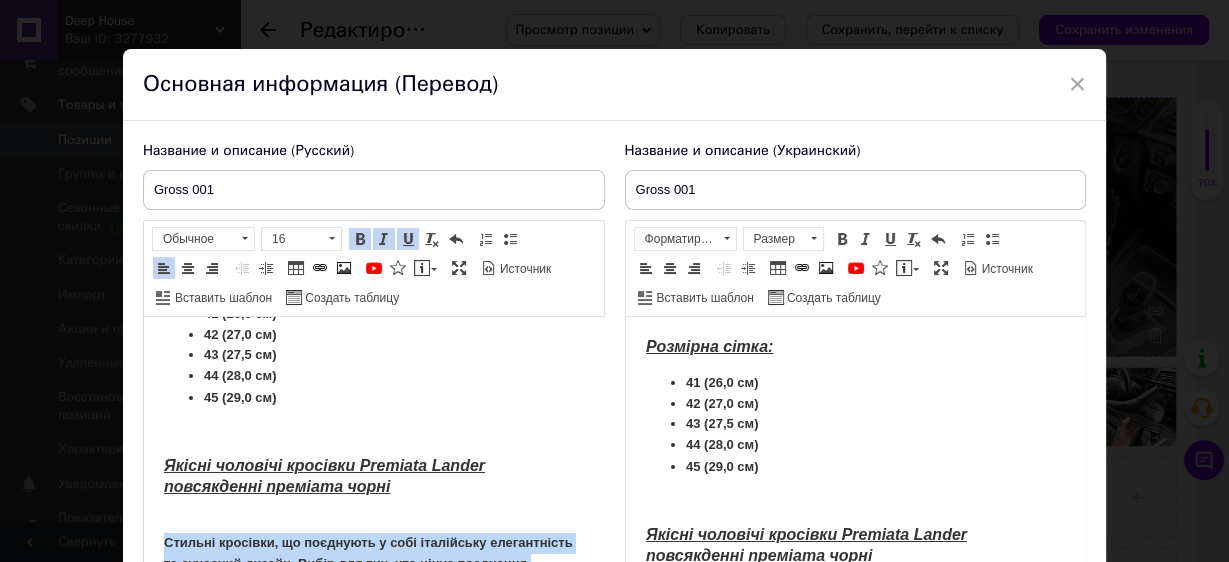 drag, startPoint x: 241, startPoint y: 493, endPoint x: 160, endPoint y: 534, distance: 90.78546 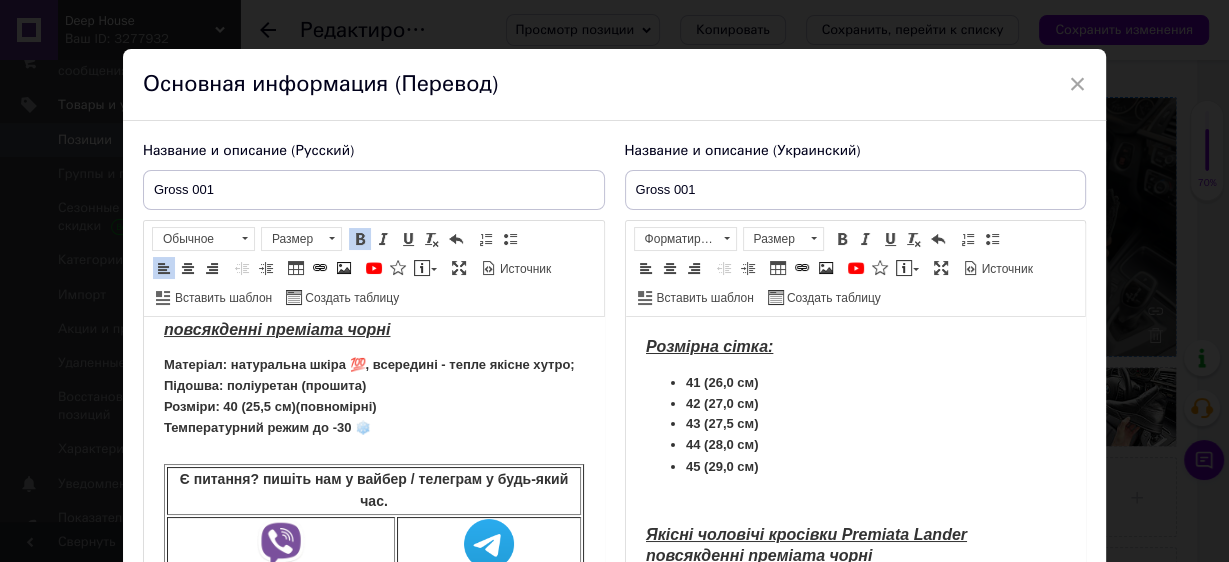 scroll, scrollTop: 229, scrollLeft: 0, axis: vertical 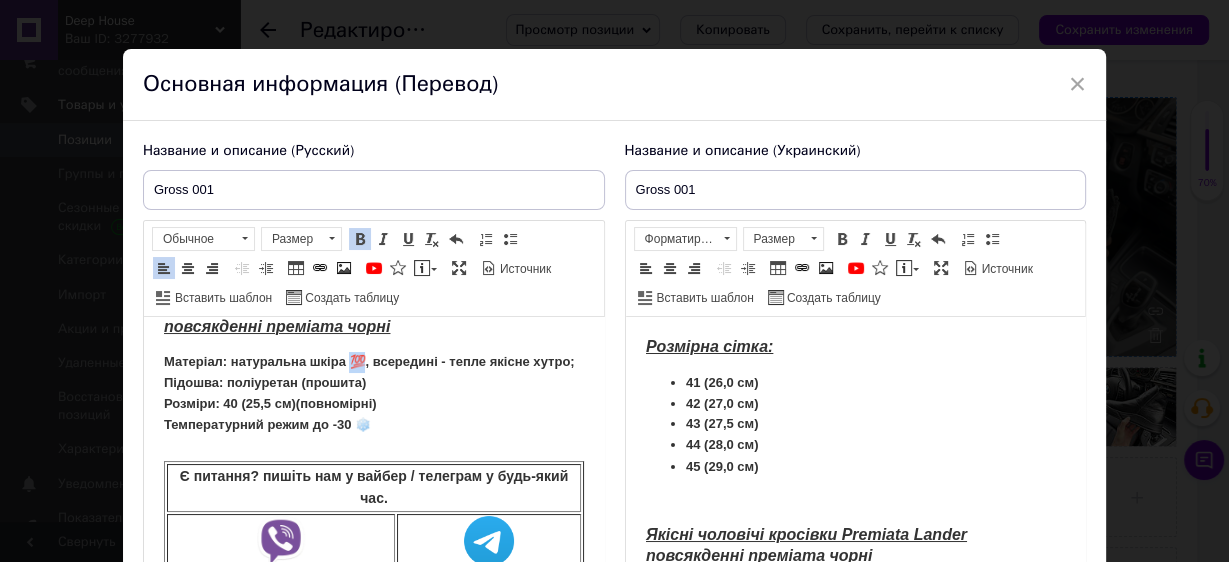 click on "Матеріал: натуральна шкіра 💯, всередині - тепле якісне хутро; Підошва: поліуретан (прошита) Розміри: 40 (25,5 см)(повномірні) Температурний режим до -30 ❄️" at bounding box center [368, 392] 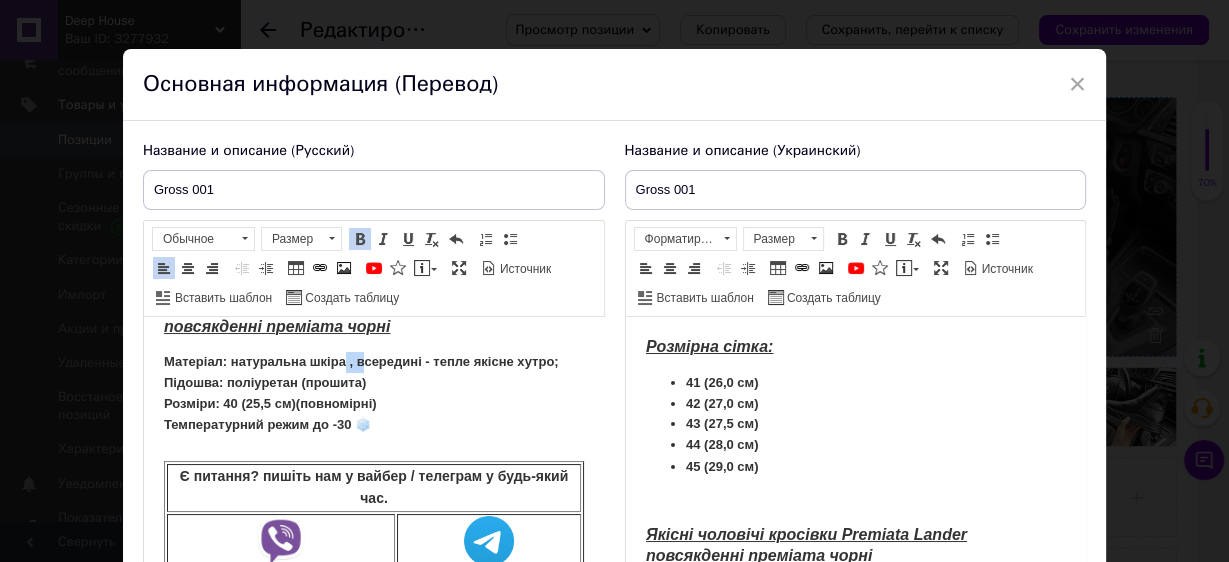 drag, startPoint x: 343, startPoint y: 364, endPoint x: 359, endPoint y: 367, distance: 16.27882 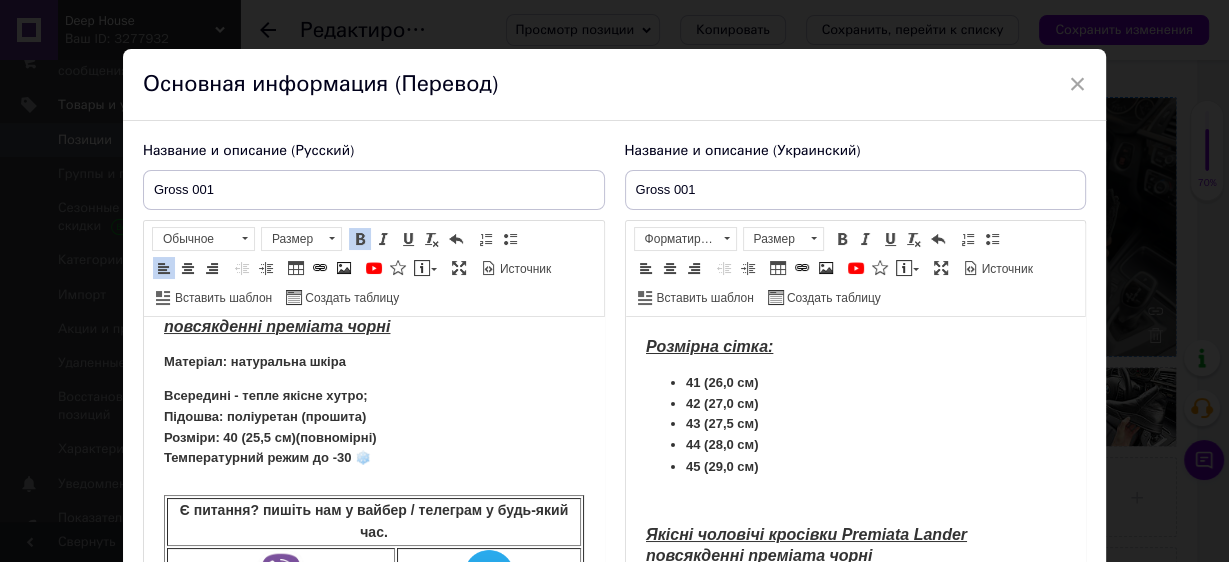 click on "Всередині - тепле якісне хутро; Підошва: поліуретан (прошита) Розміри: 40 (25,5 см)(повномірні) Температурний режим до -30 ❄️" at bounding box center [373, 427] 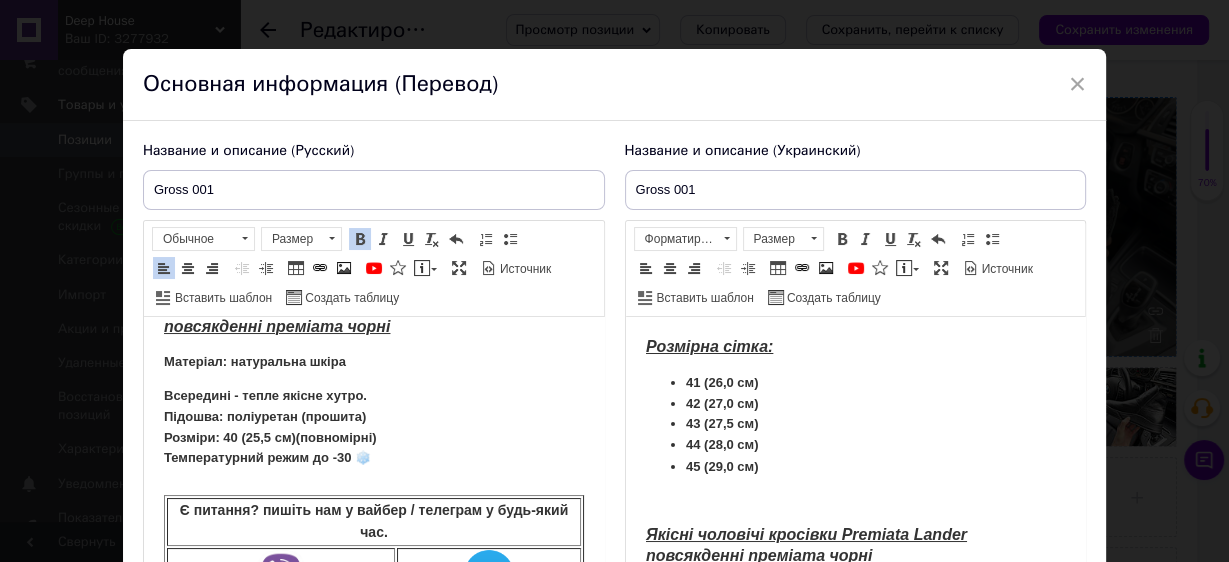 click on "Всередині - тепле якісне хутро. Підошва: поліуретан (прошита) Розміри: 40 (25,5 см)(повномірні) Температурний режим до -30 ❄️" at bounding box center (373, 427) 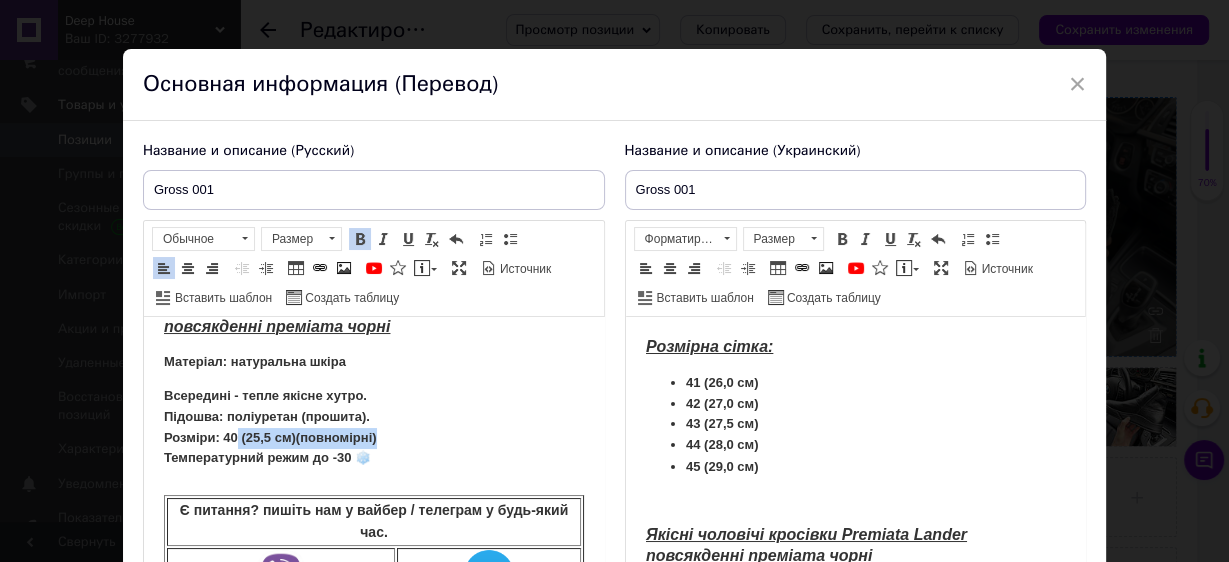 drag, startPoint x: 389, startPoint y: 432, endPoint x: 236, endPoint y: 431, distance: 153.00327 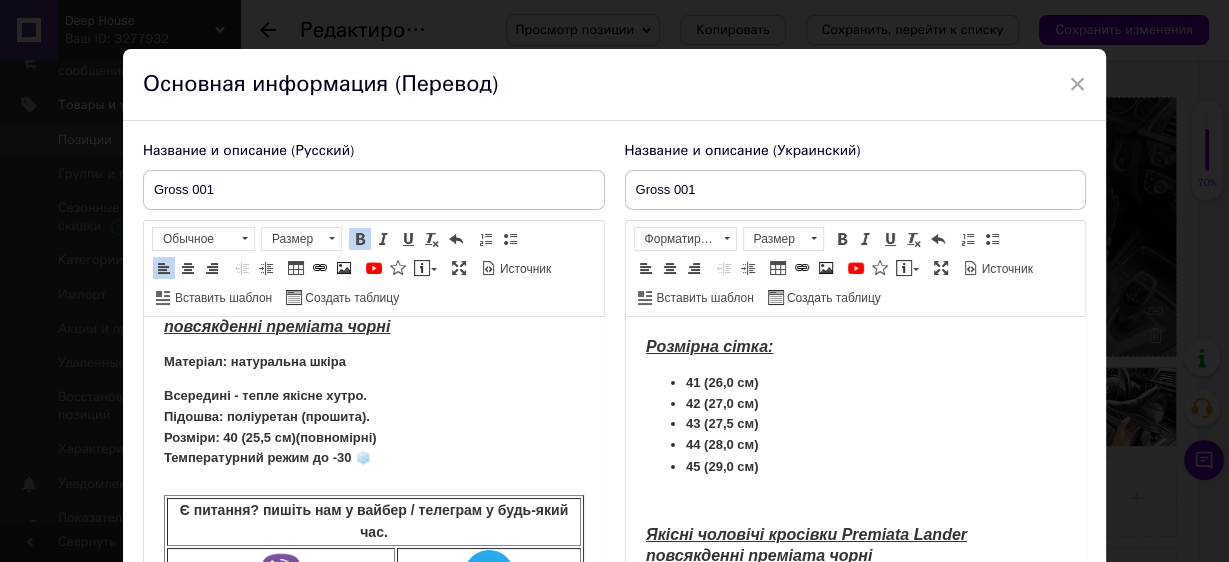 click on "Всередині - тепле якісне хутро. Підошва: поліуретан (прошита). Розміри: 40 (25,5 см)(повномірні) Температурний режим до -30 ❄️" at bounding box center [373, 427] 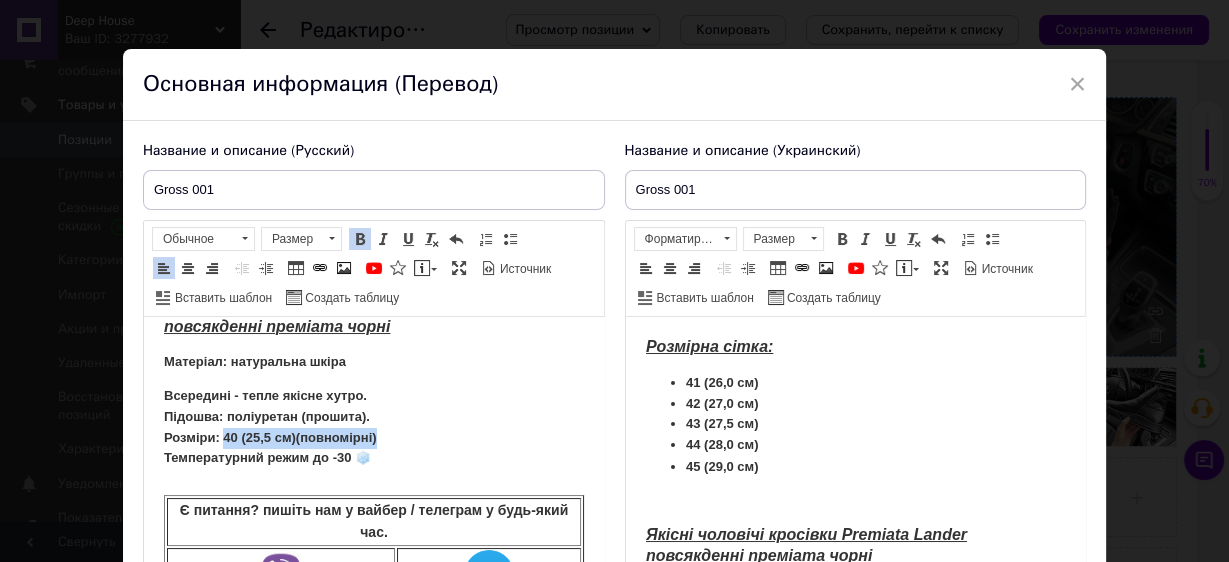 drag, startPoint x: 224, startPoint y: 434, endPoint x: 422, endPoint y: 433, distance: 198.00252 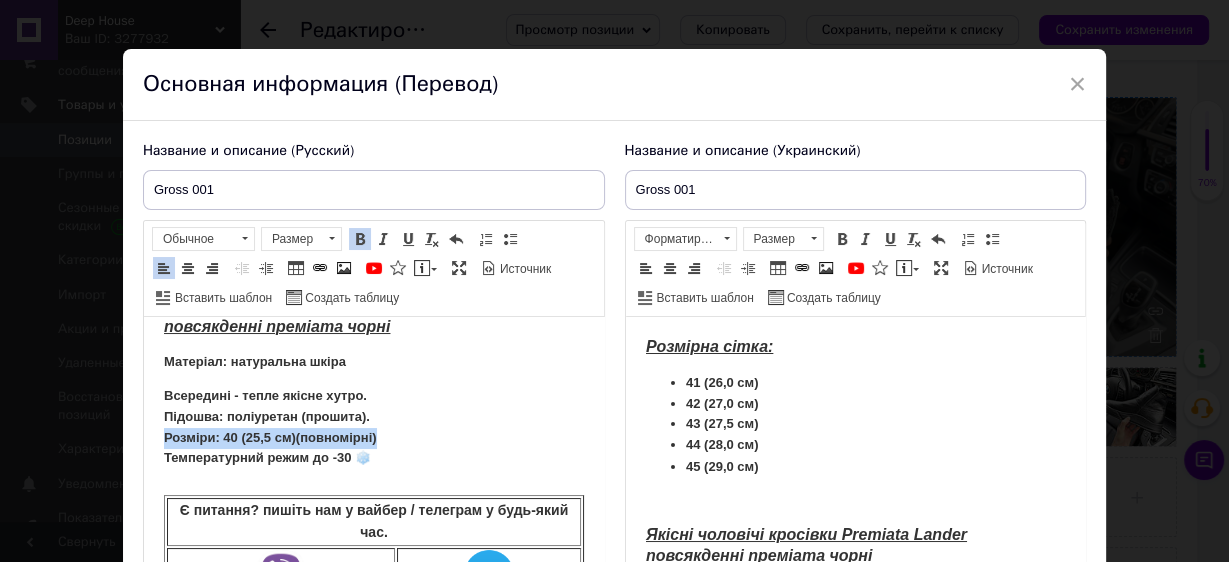 drag, startPoint x: 422, startPoint y: 433, endPoint x: 285, endPoint y: 752, distance: 347.17432 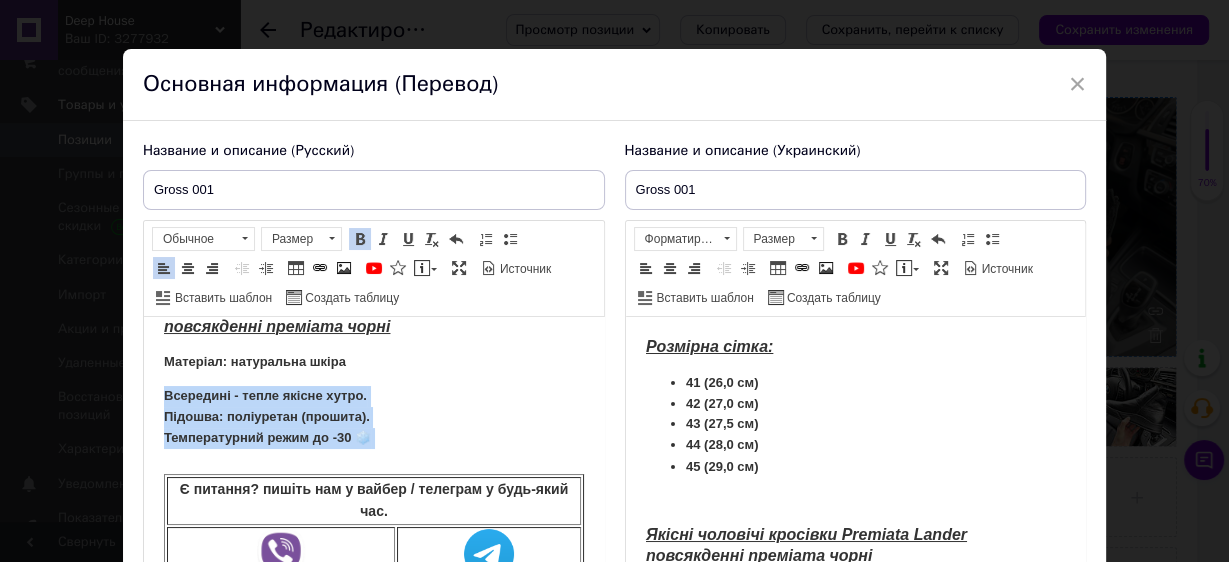 drag, startPoint x: 354, startPoint y: 448, endPoint x: 367, endPoint y: 445, distance: 13.341664 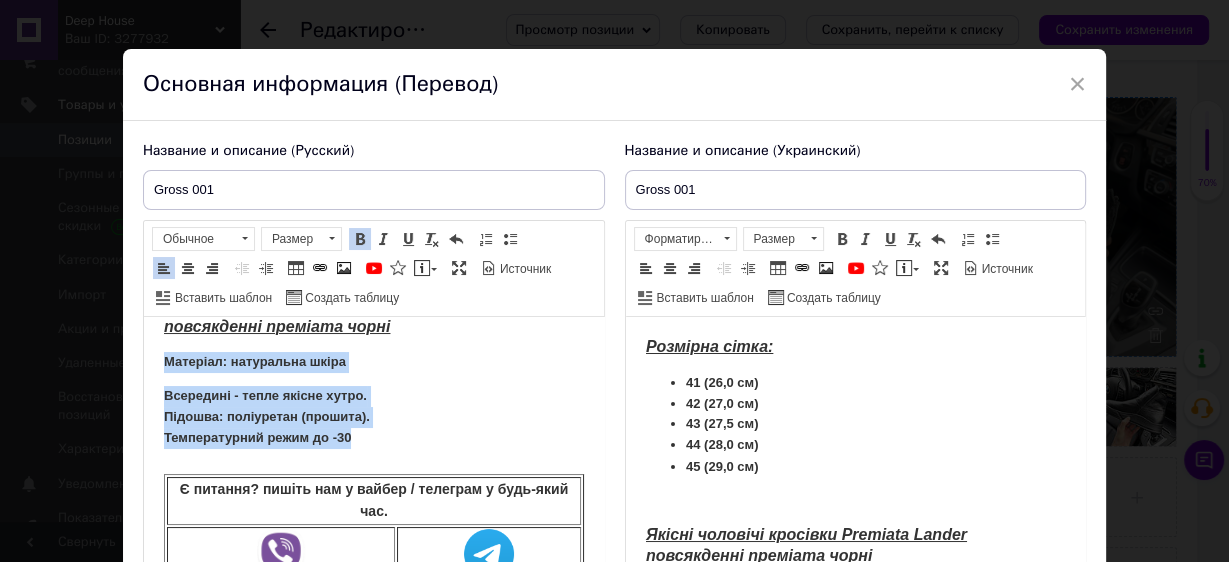 drag, startPoint x: 355, startPoint y: 438, endPoint x: 149, endPoint y: 368, distance: 217.56837 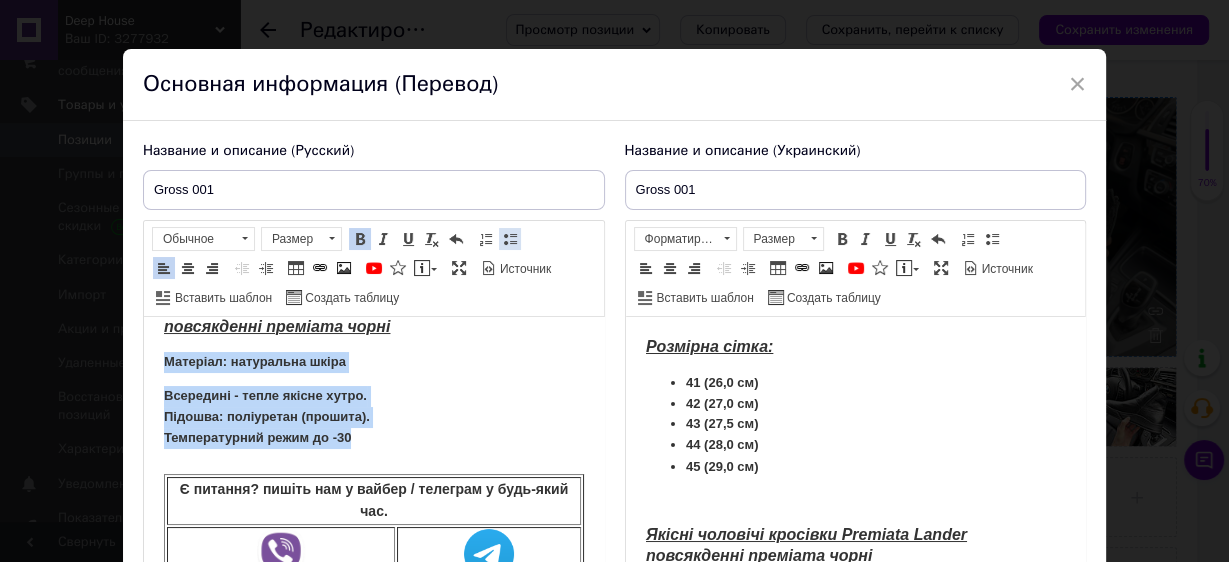 click at bounding box center [510, 239] 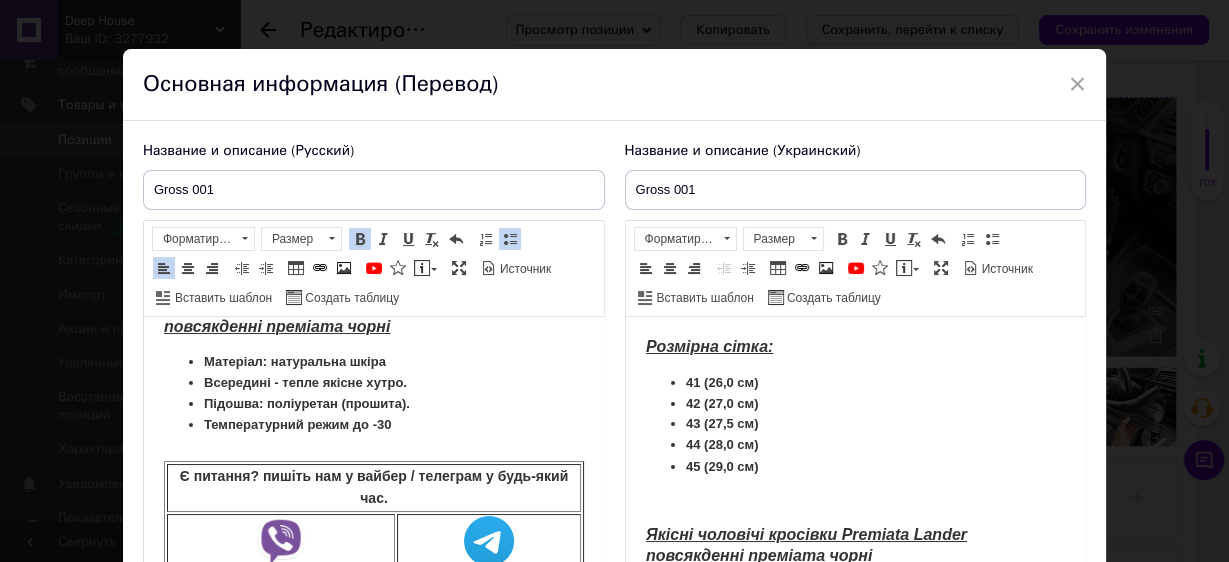click on "Температурний режим до -30" at bounding box center [373, 425] 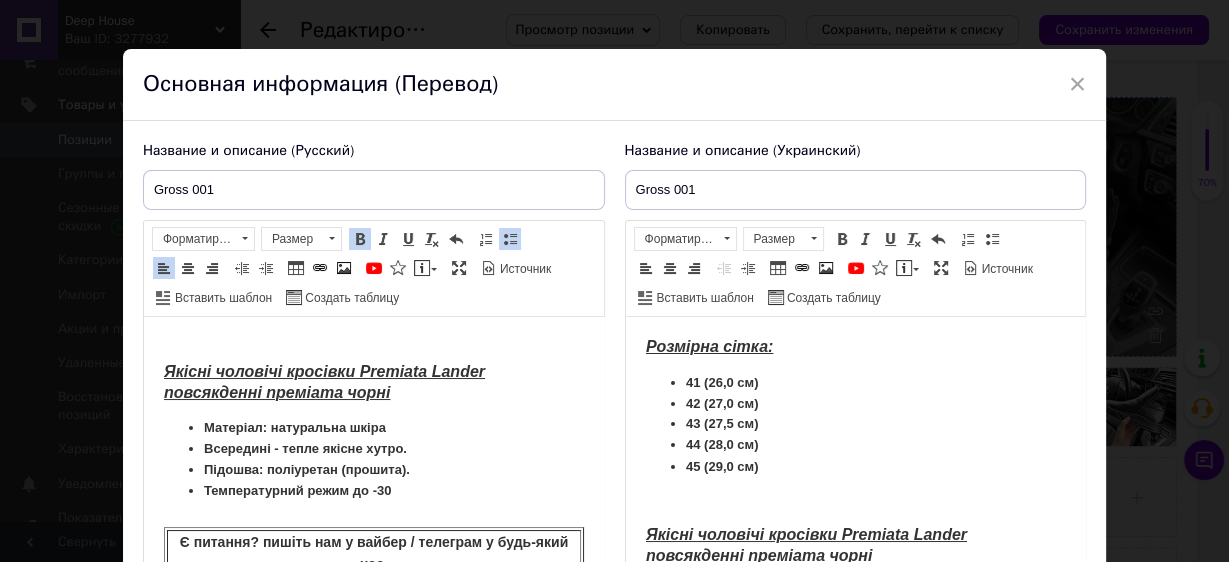 scroll, scrollTop: 240, scrollLeft: 0, axis: vertical 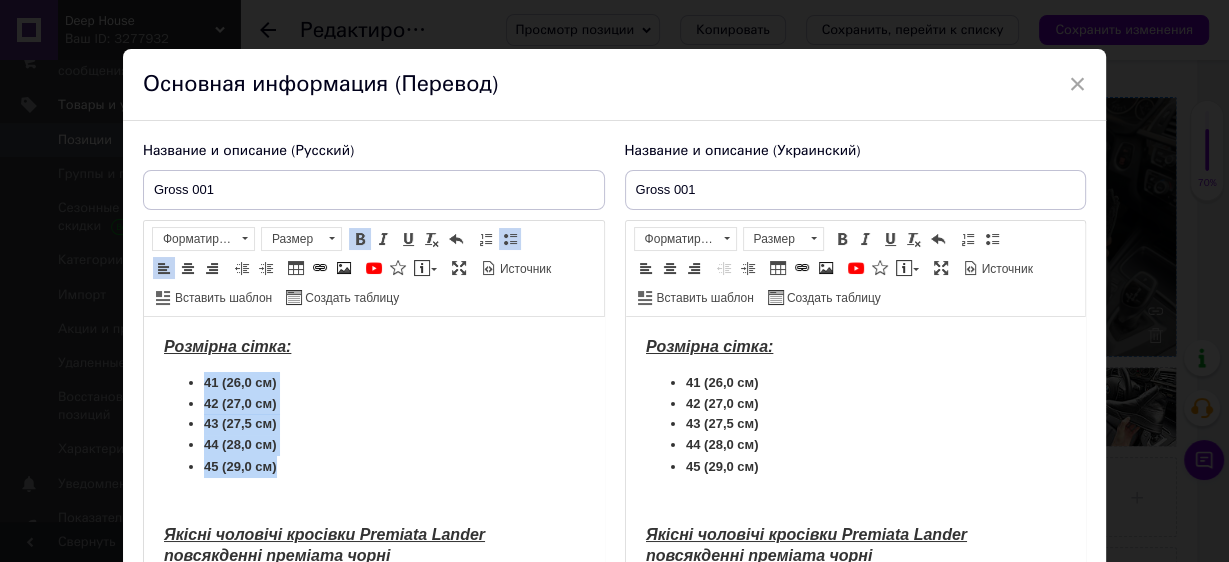 drag, startPoint x: 283, startPoint y: 468, endPoint x: 182, endPoint y: 376, distance: 136.6199 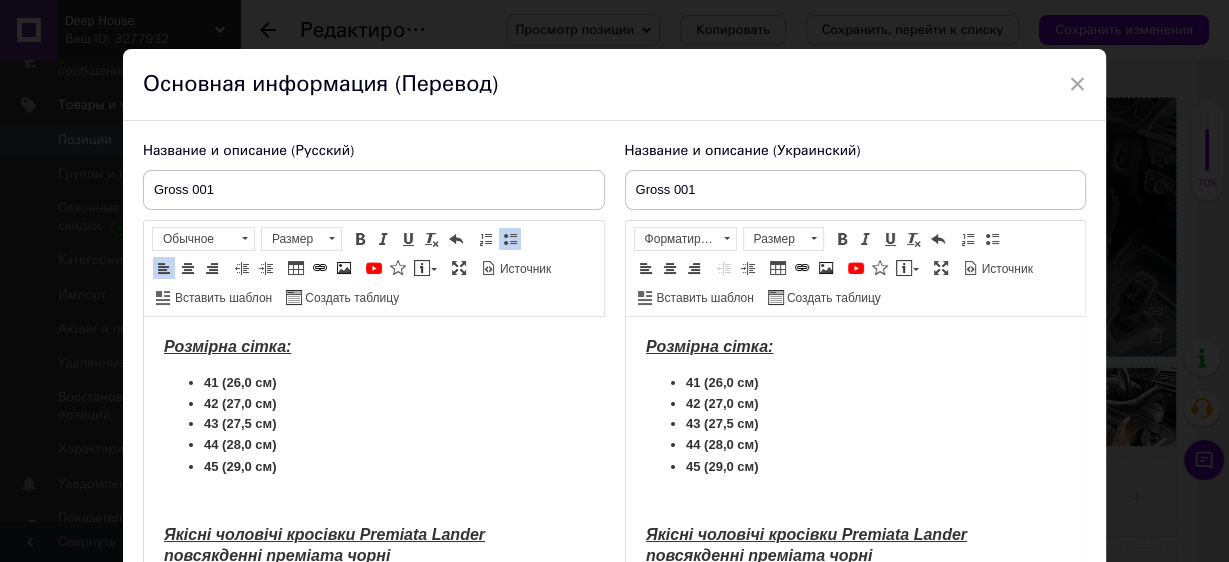 scroll, scrollTop: 261, scrollLeft: 0, axis: vertical 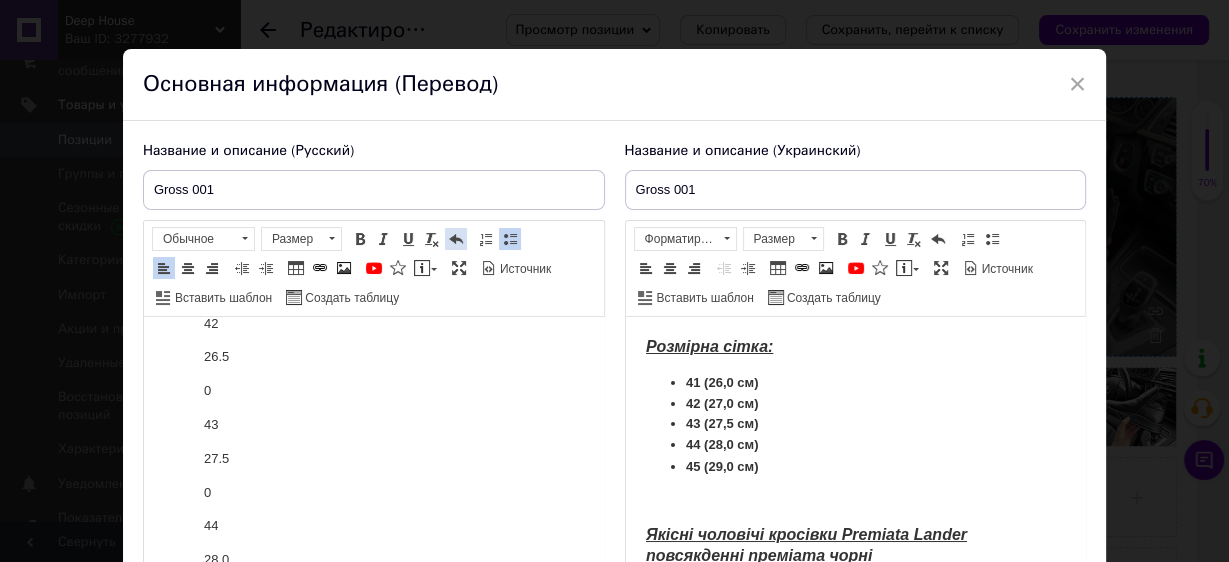 click at bounding box center (456, 239) 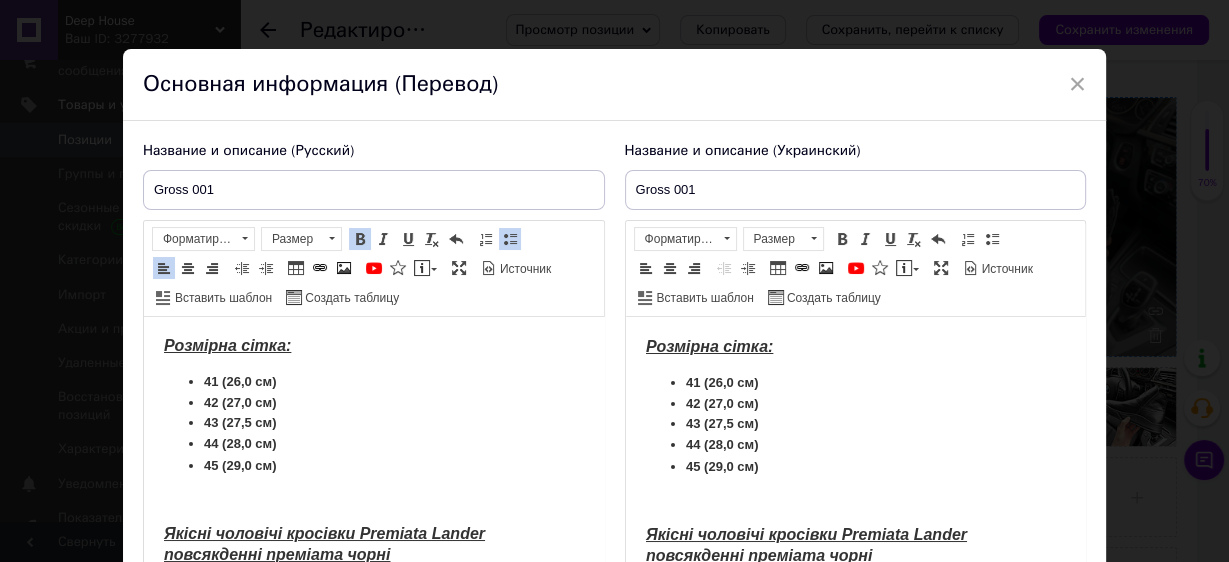 scroll, scrollTop: 0, scrollLeft: 0, axis: both 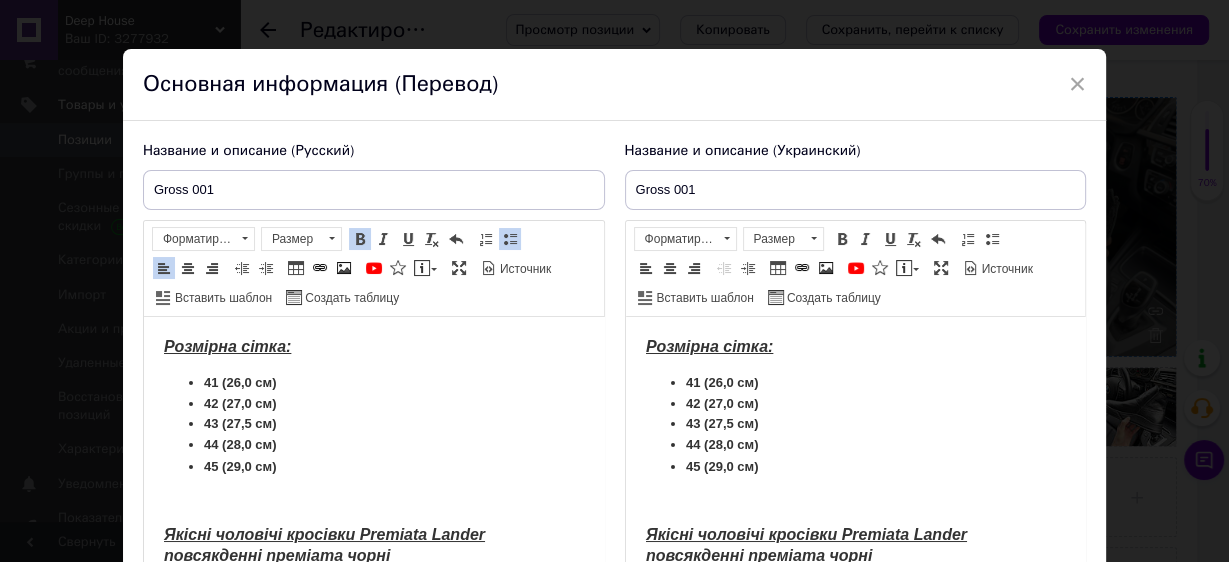 click on "41 (26,0 см)" at bounding box center [239, 382] 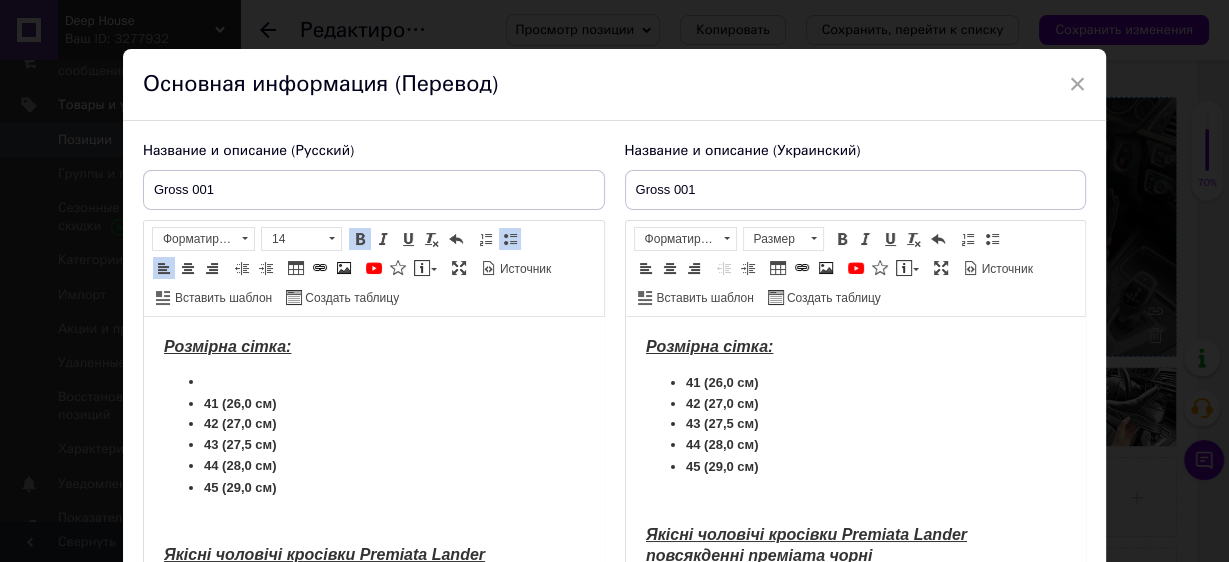 click at bounding box center [373, 382] 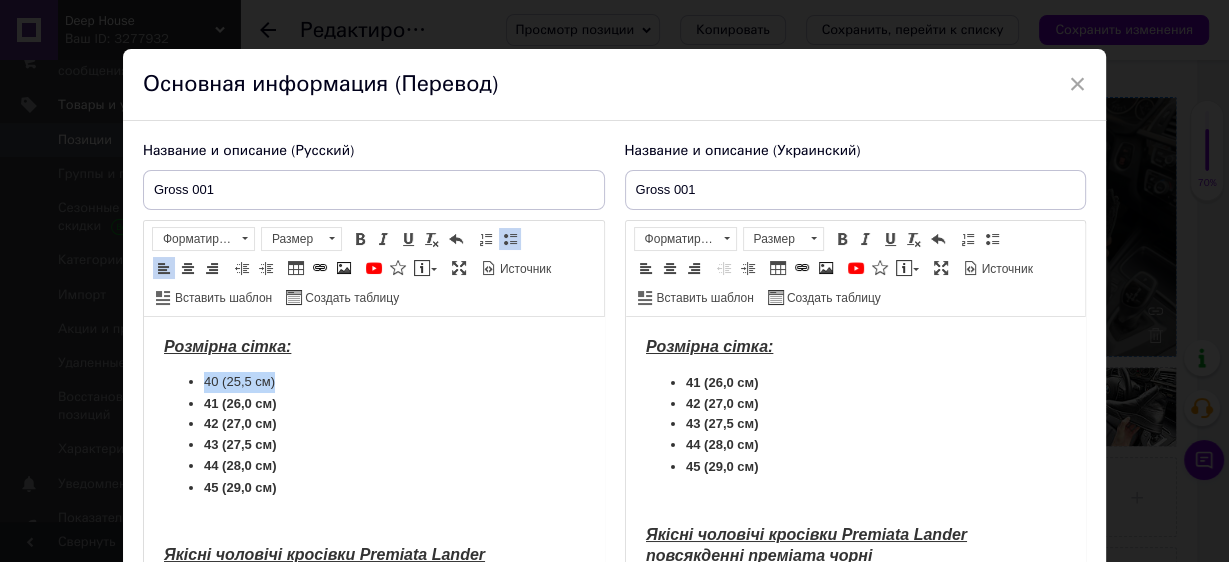 drag, startPoint x: 297, startPoint y: 378, endPoint x: 200, endPoint y: 385, distance: 97.25225 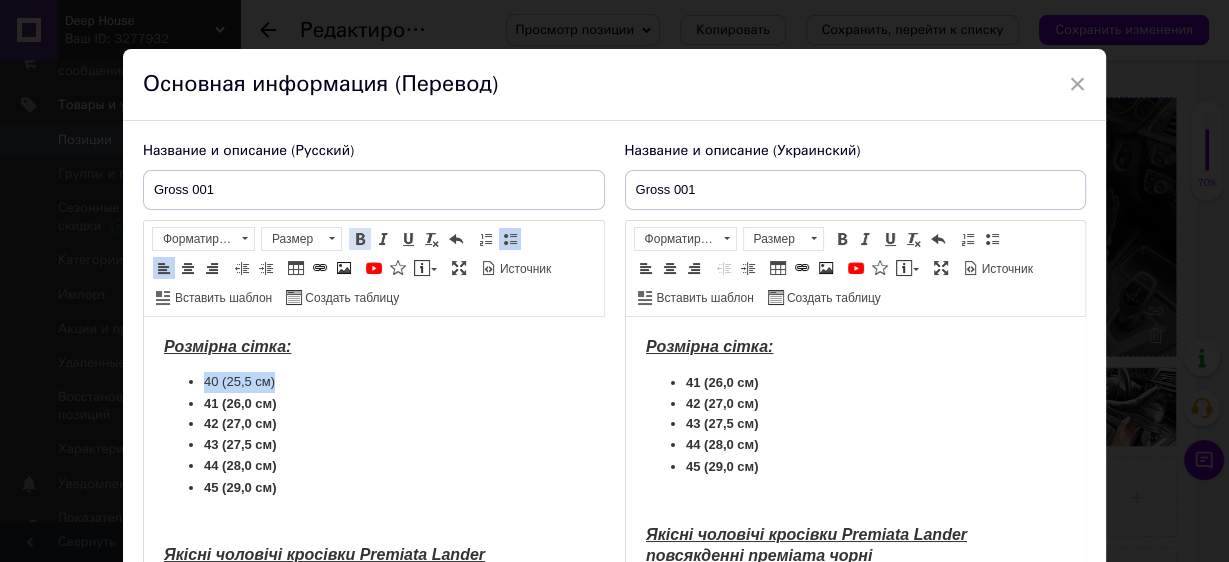 click at bounding box center [360, 239] 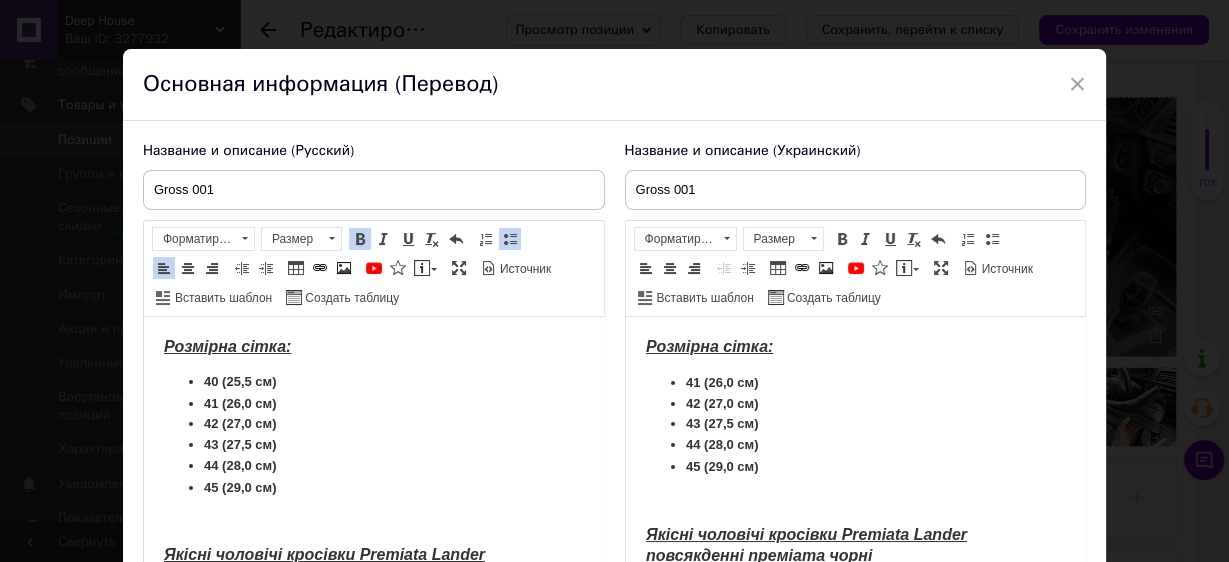 drag, startPoint x: 359, startPoint y: 354, endPoint x: 503, endPoint y: 513, distance: 214.51573 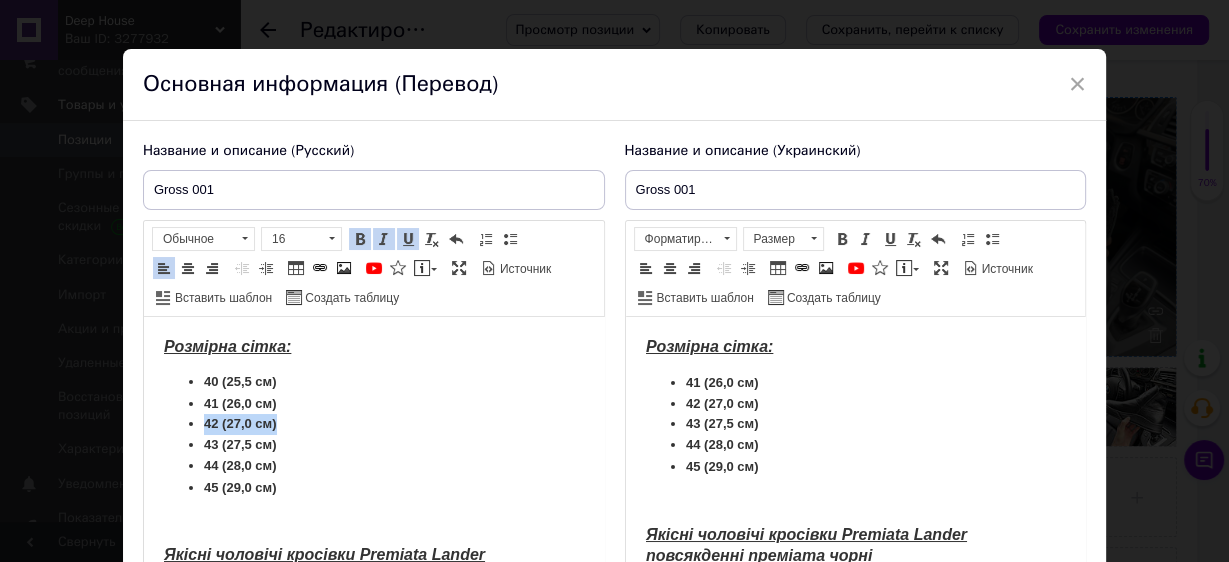drag, startPoint x: 202, startPoint y: 424, endPoint x: 313, endPoint y: 422, distance: 111.01801 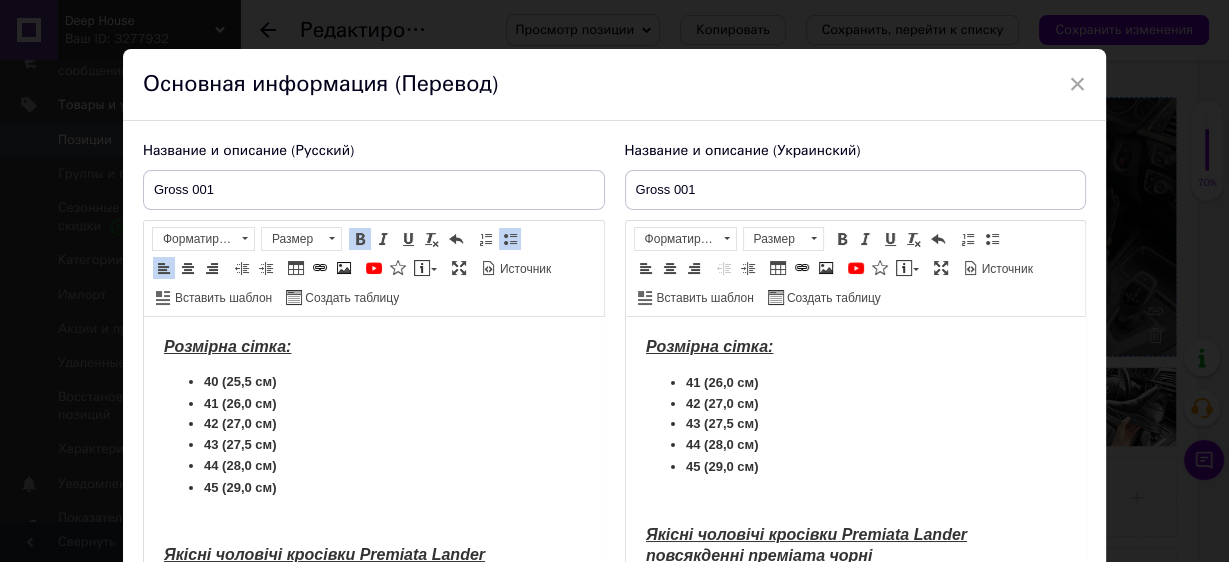 click on "43 (27,5 см)" at bounding box center [239, 444] 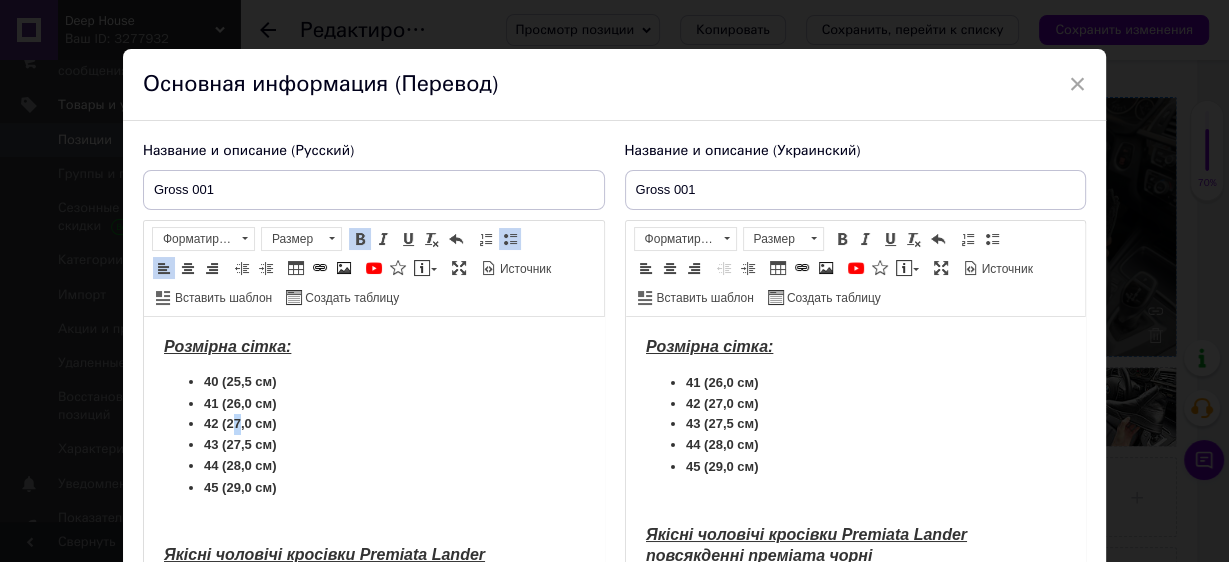 click on "42 (27,0 см)" at bounding box center (239, 423) 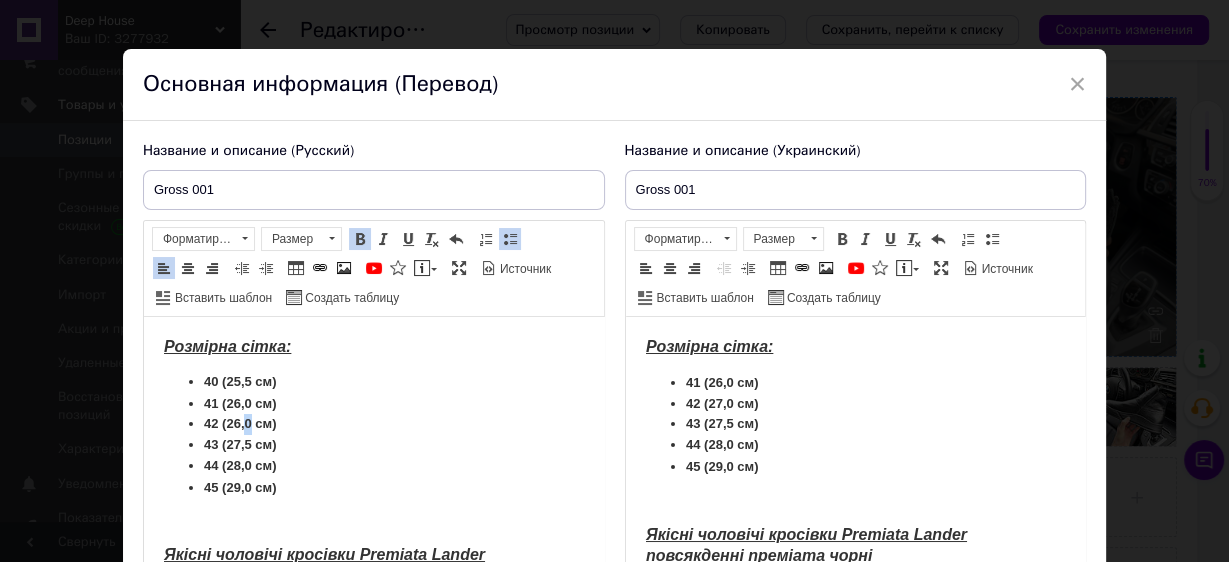 click on "42 (26,0 см)" at bounding box center (239, 423) 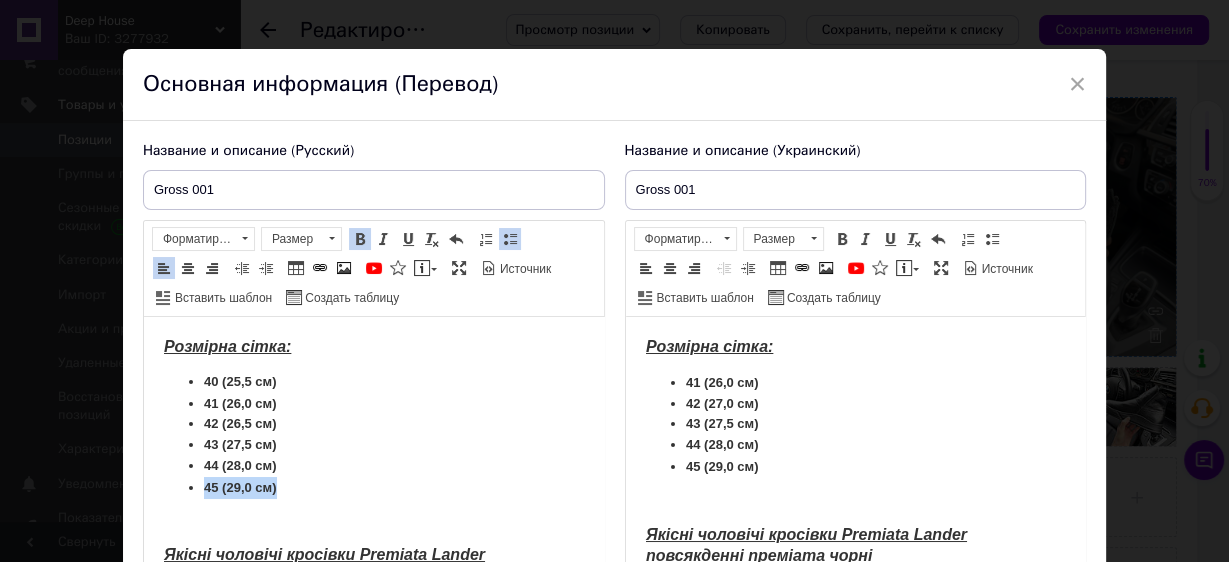drag, startPoint x: 247, startPoint y: 487, endPoint x: 195, endPoint y: 487, distance: 52 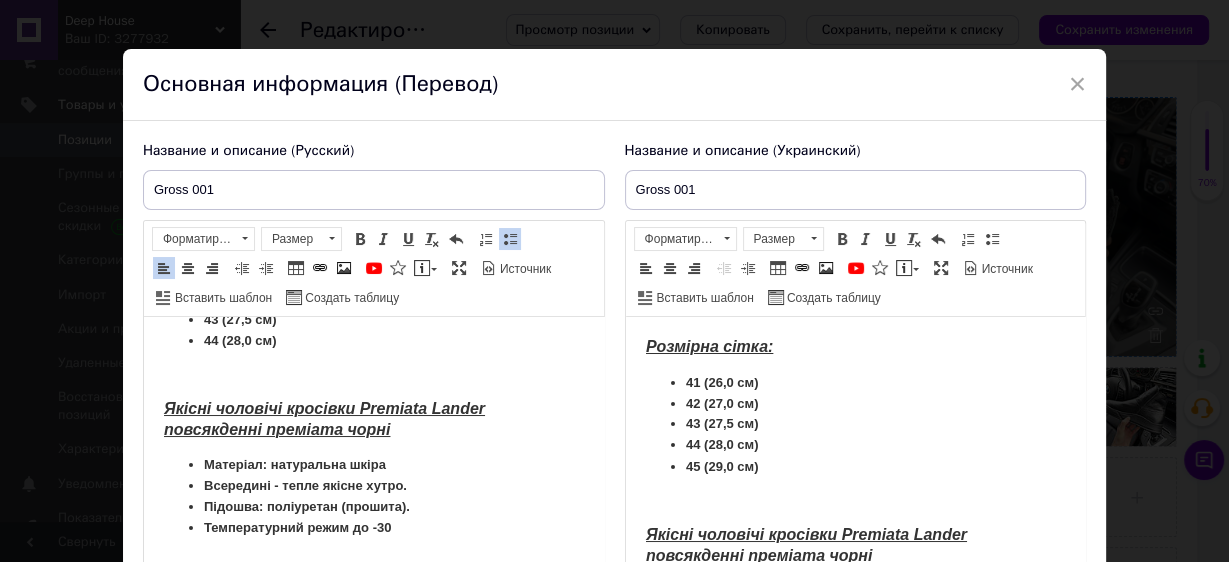 scroll, scrollTop: 0, scrollLeft: 0, axis: both 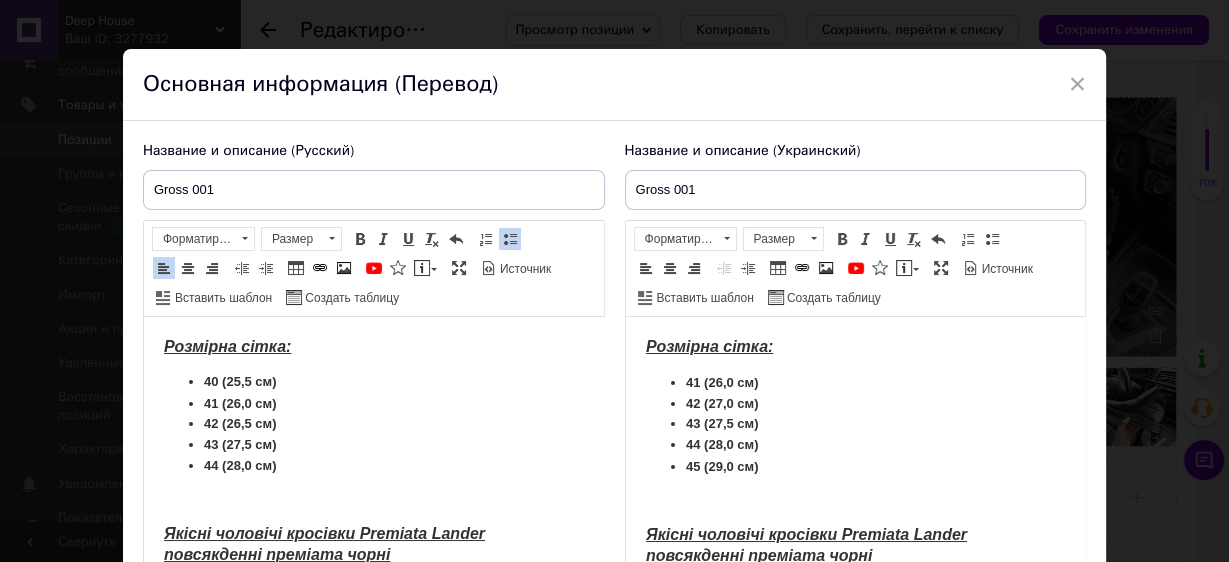 click on "Розмірна сітка: 40 (25,5 см) 41 (26,0 см) 42 (26,5 см) 43 (27,5 см) 44 (28,0 см) ​​​​​​​ Якісні чоловічі кросівки Premiata Lander повсякденні преміата чорні Матеріал: натуральна шкіра Всередині - тепле якісне хутро. Підошва: поліуретан (прошита). Температурний режим до -30 Є питання? пишіть нам у вайбер / телеграм у будь-який час. [PHONE_NUMBER] @Deep_house5 Наш сайт з усім товаром: [DOMAIN_NAME] НАШІ ПЕРЕВАГИ ОПЛАТА ПРИ ОТРИМАННІ ✅ ПРИМІРКА НА ВІДДІЛЕННІ НП ✅ ВІДПРАВКА В ДЕНЬ ЗАМОВЛЕННЯ ✅ ОБМІН / ПОВЕРНЕННЯ ✅ ЖИВІ ФОТО / ВІДЕО ТОВАРУ ✅" at bounding box center [373, 694] 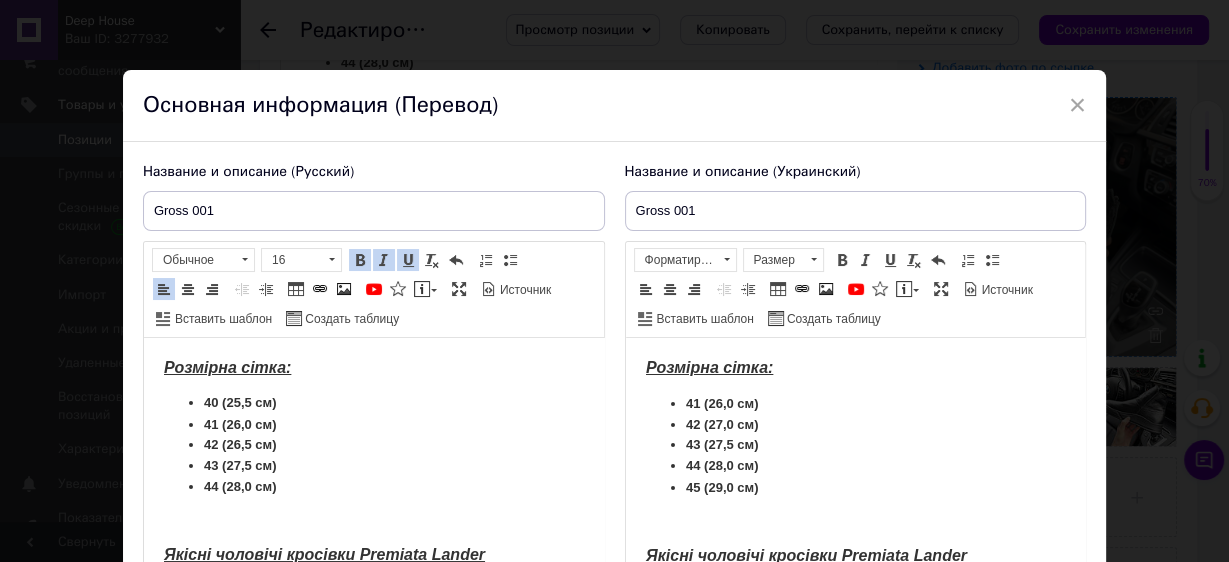 scroll, scrollTop: 0, scrollLeft: 0, axis: both 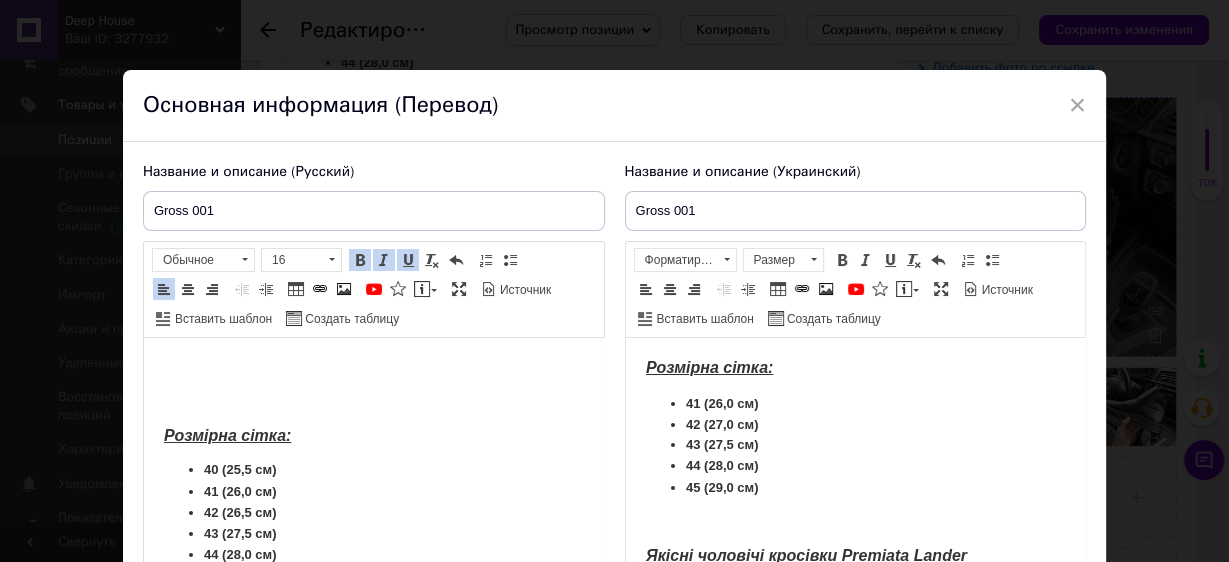 click at bounding box center (373, 368) 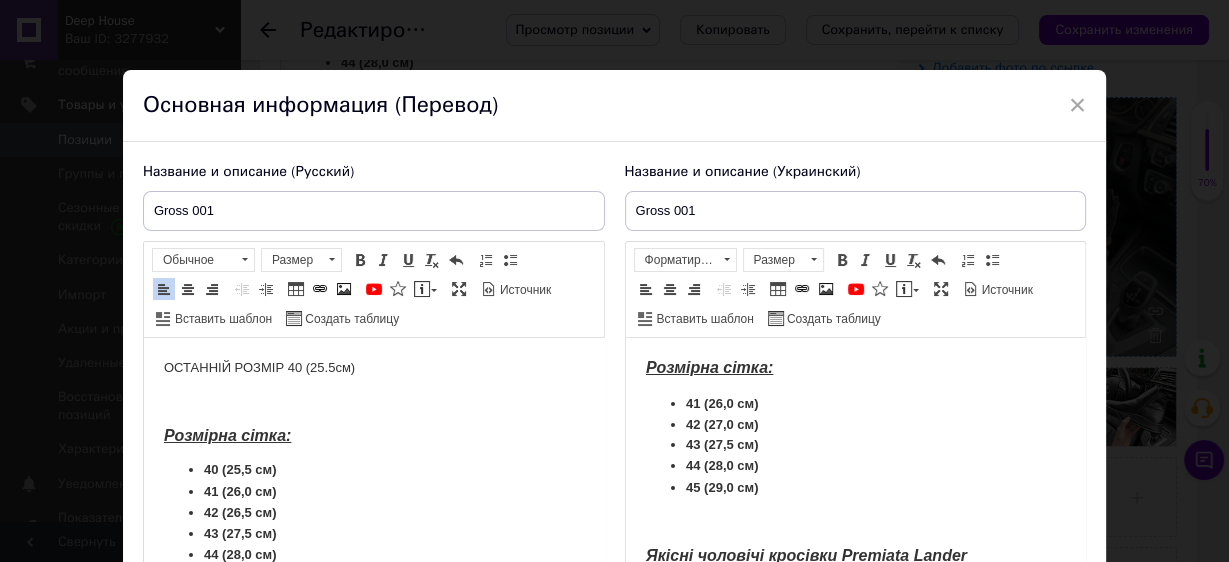 click on "ОСТАННІЙ РОЗМІР 40 (25.5см)" at bounding box center [373, 368] 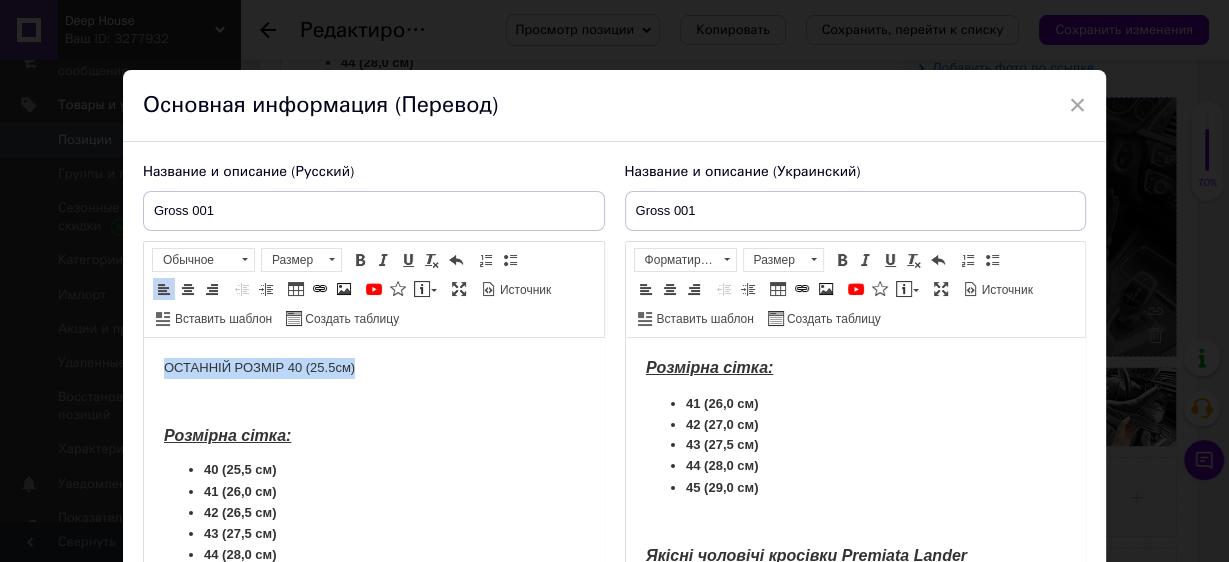 drag, startPoint x: 377, startPoint y: 368, endPoint x: 202, endPoint y: 340, distance: 177.22585 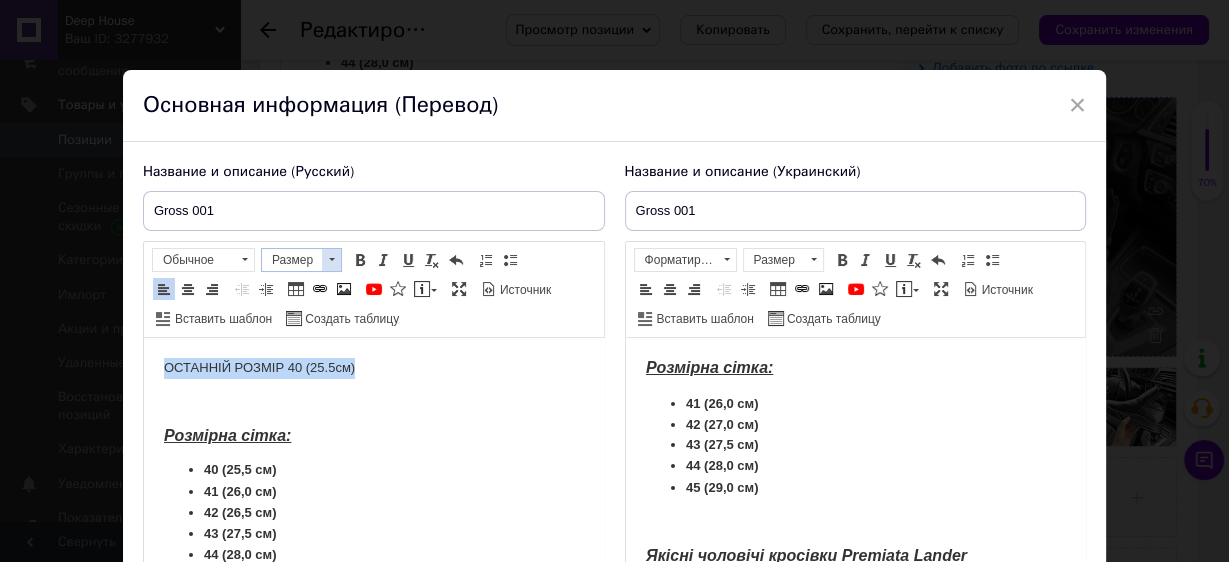 click on "Размер" at bounding box center (292, 260) 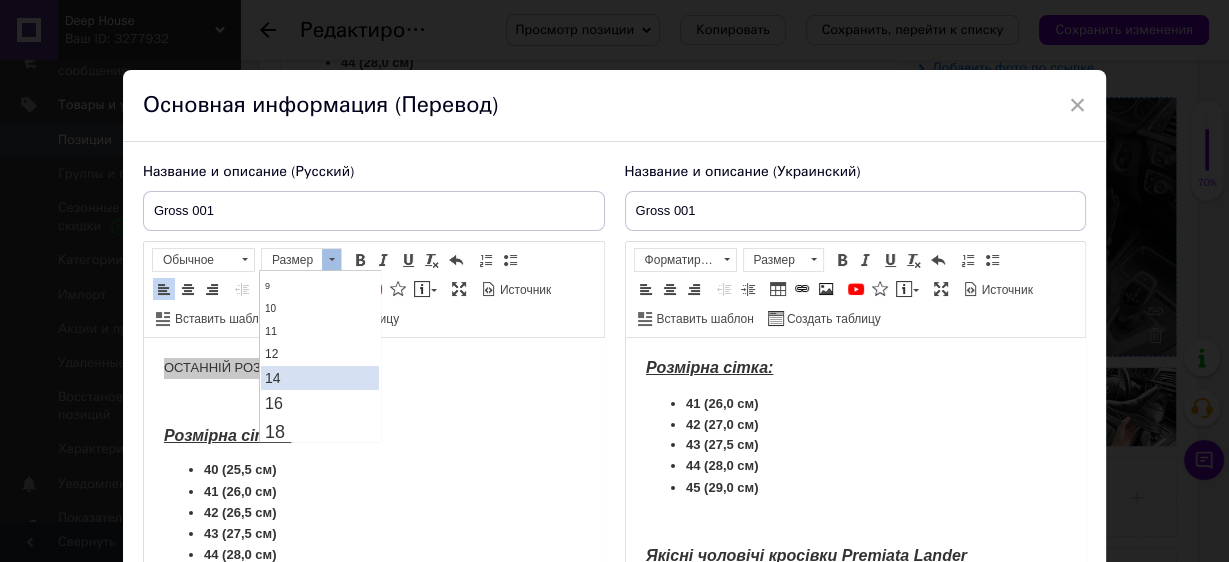 scroll, scrollTop: 80, scrollLeft: 0, axis: vertical 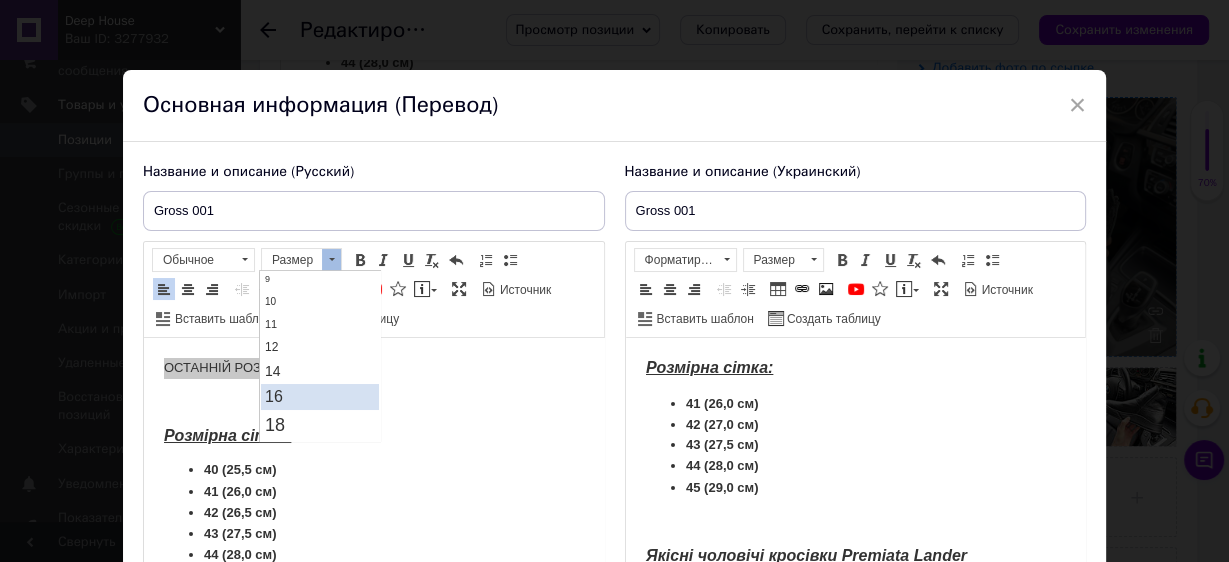 click on "16" at bounding box center (320, 396) 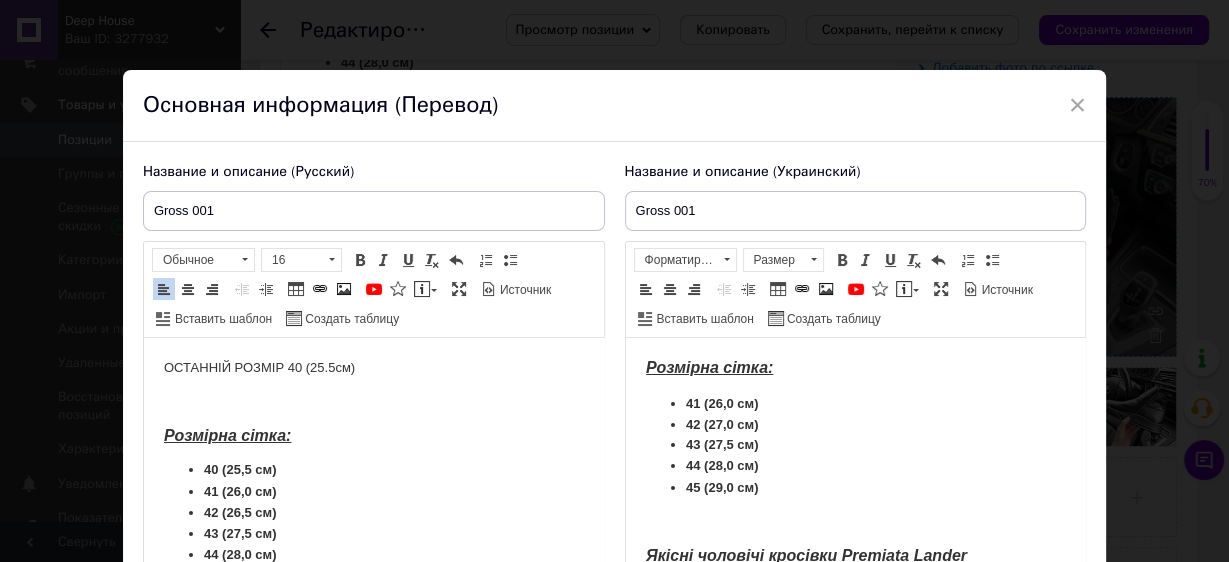 scroll, scrollTop: 0, scrollLeft: 0, axis: both 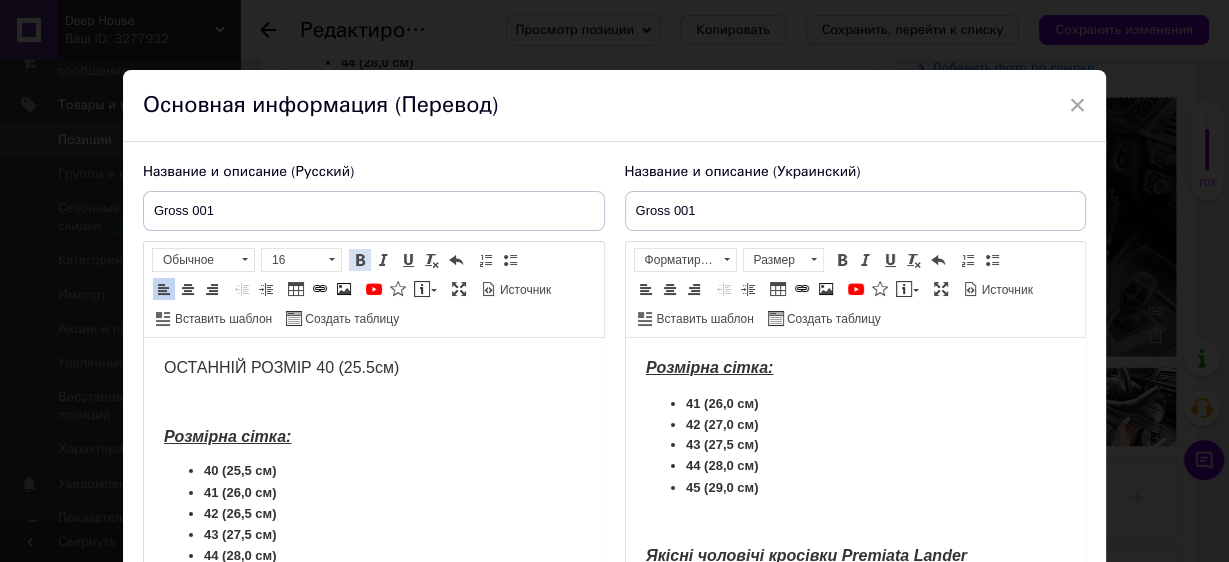 click at bounding box center (360, 260) 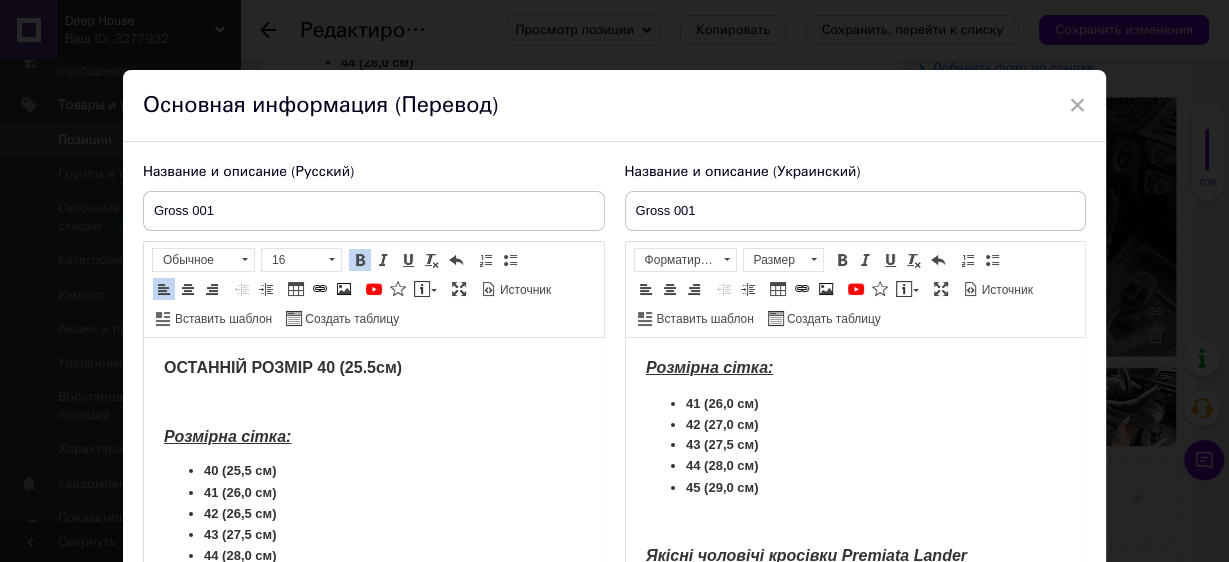 click at bounding box center (373, 403) 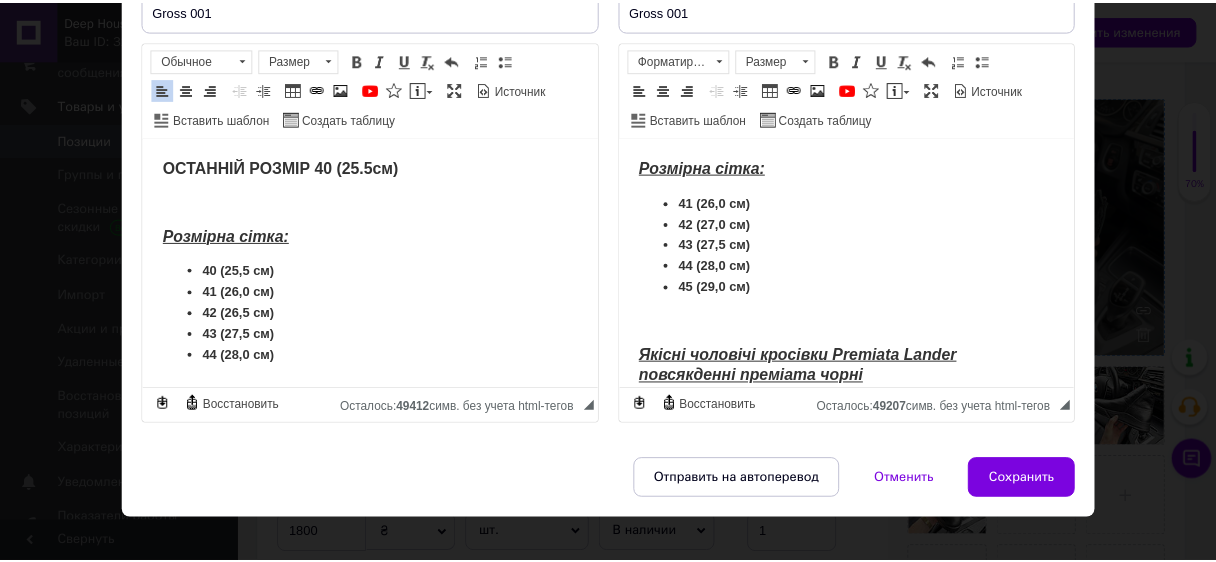 scroll, scrollTop: 221, scrollLeft: 0, axis: vertical 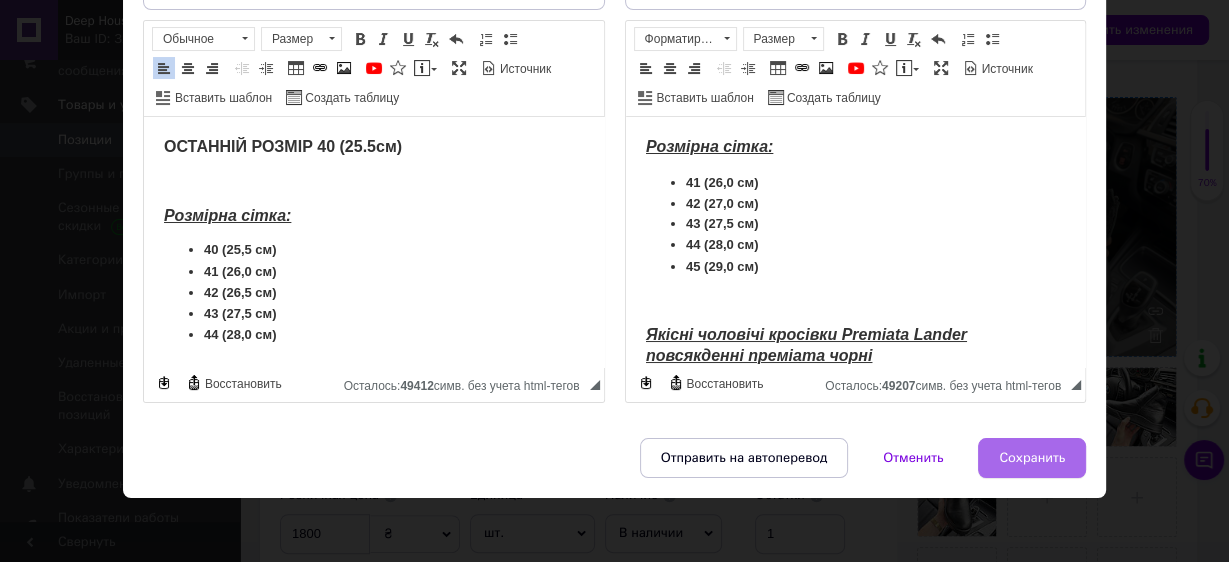 click on "Сохранить" at bounding box center (1032, 458) 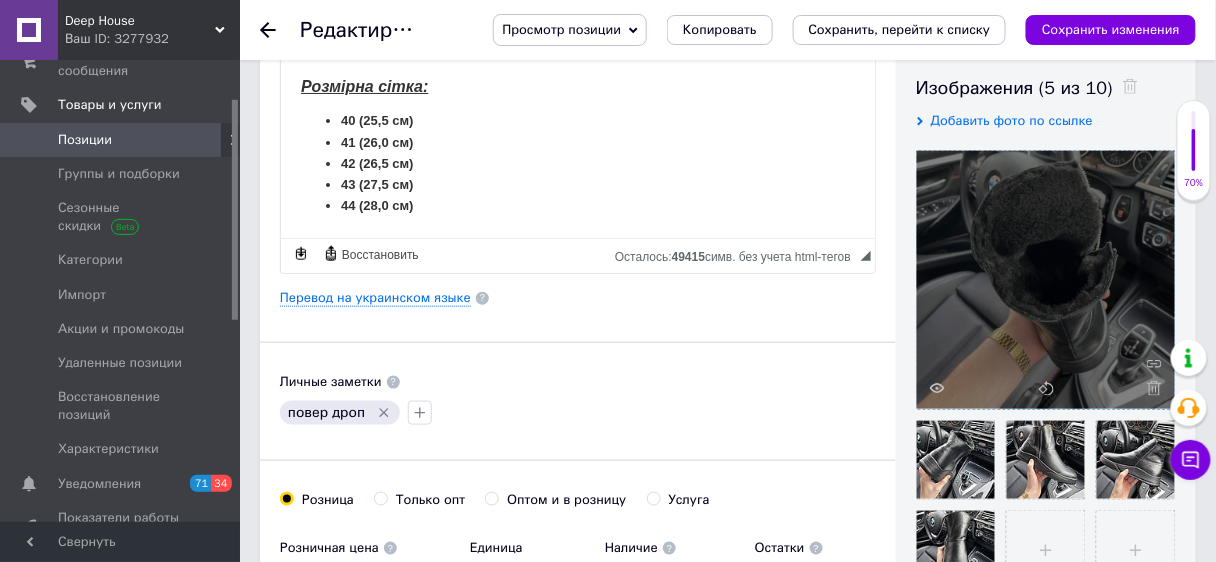 scroll, scrollTop: 320, scrollLeft: 0, axis: vertical 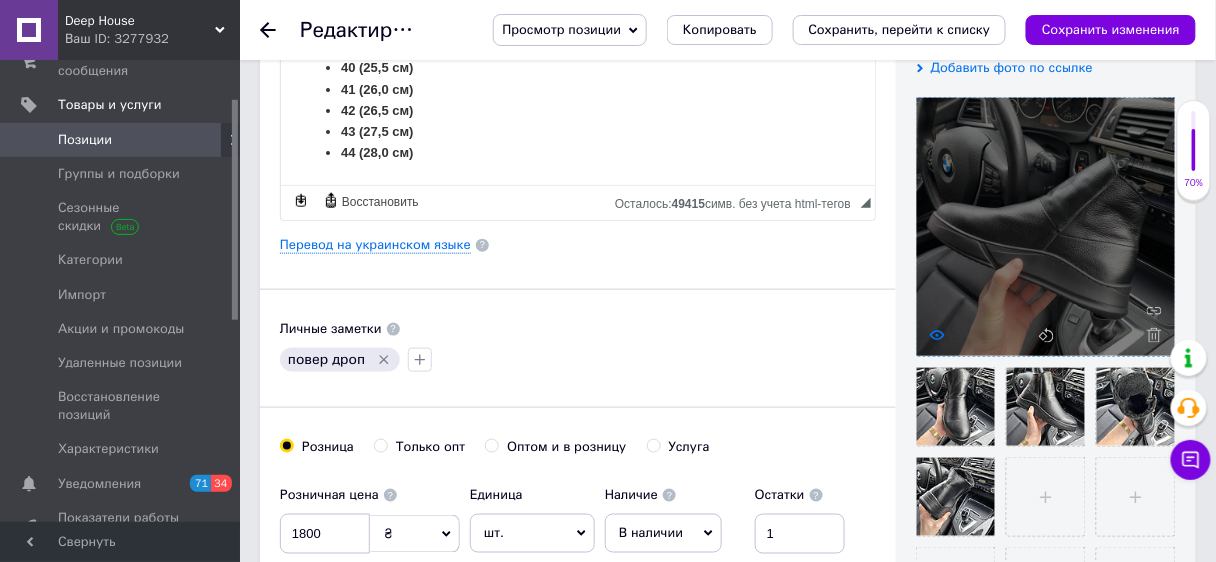 click 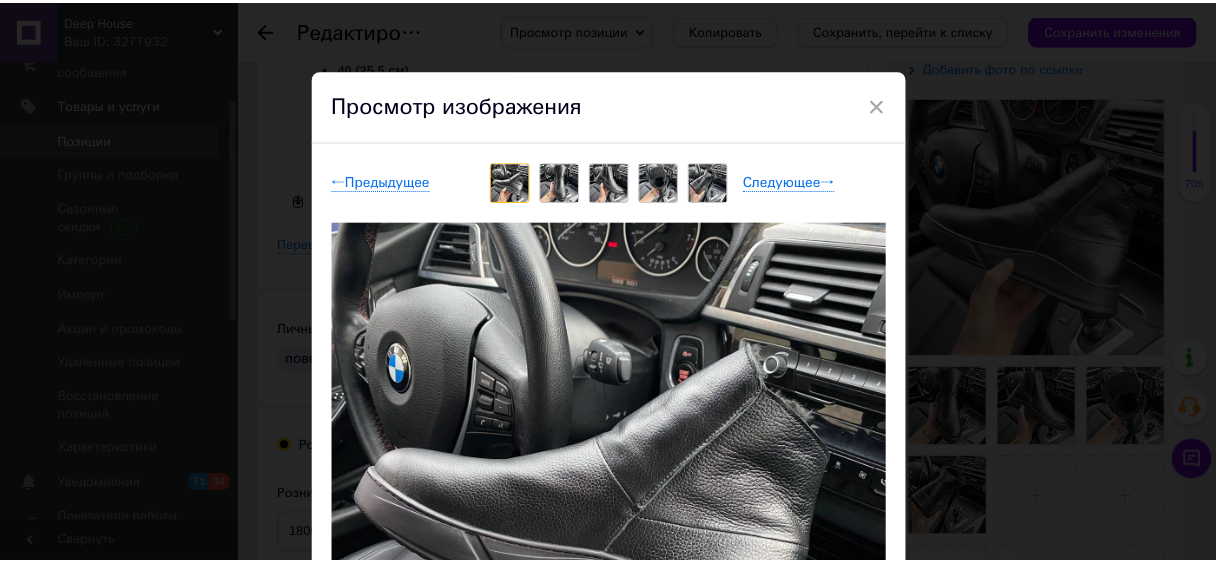 scroll, scrollTop: 0, scrollLeft: 0, axis: both 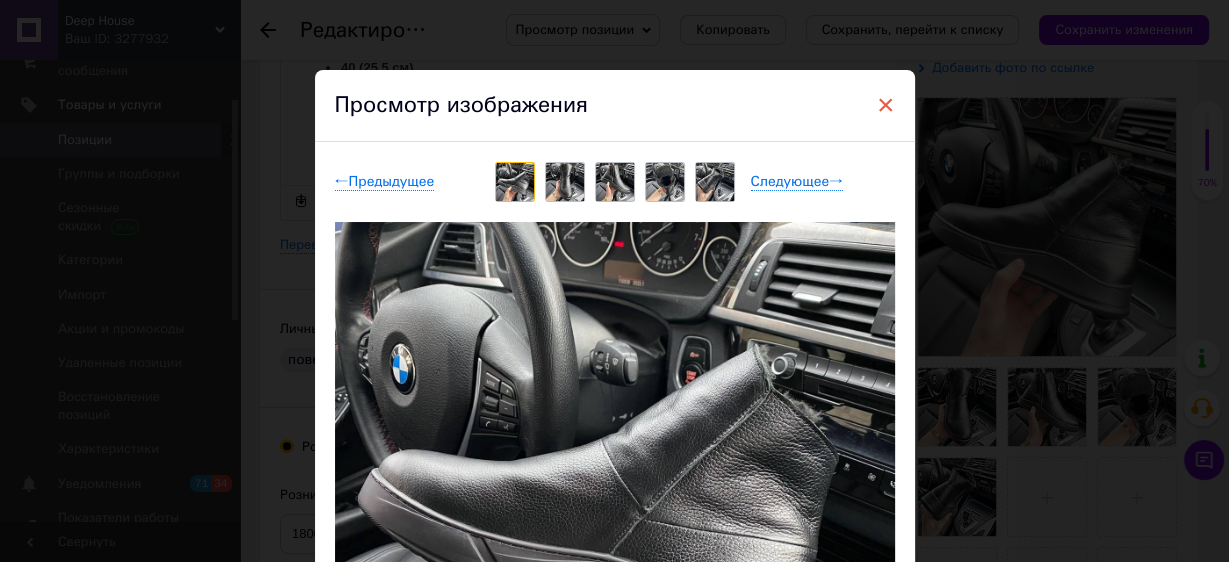 click on "×" at bounding box center (886, 105) 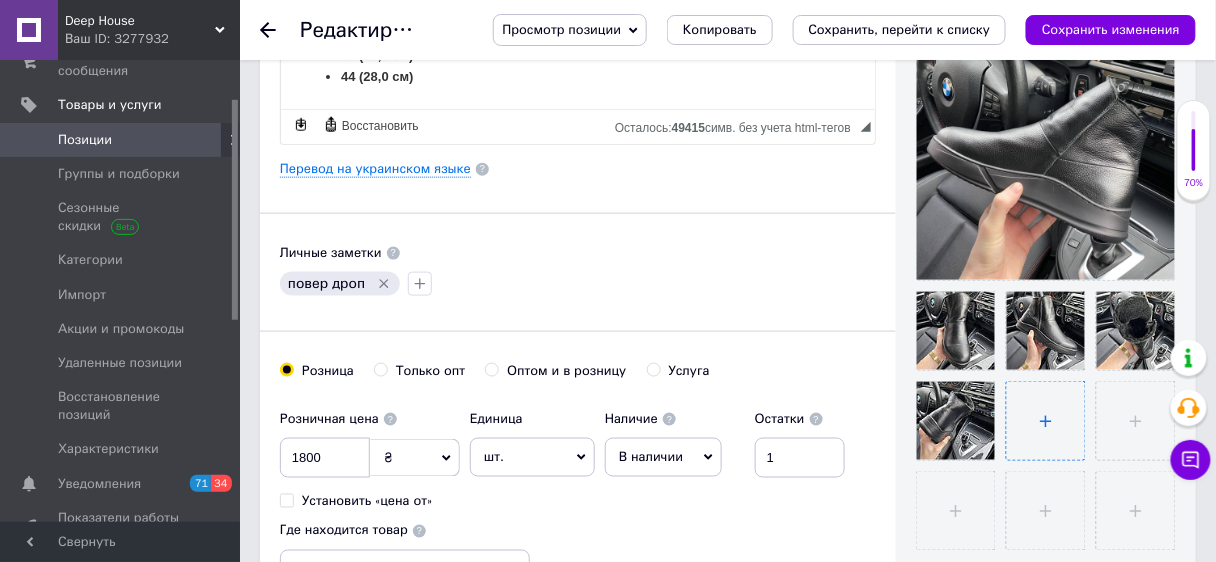 scroll, scrollTop: 480, scrollLeft: 0, axis: vertical 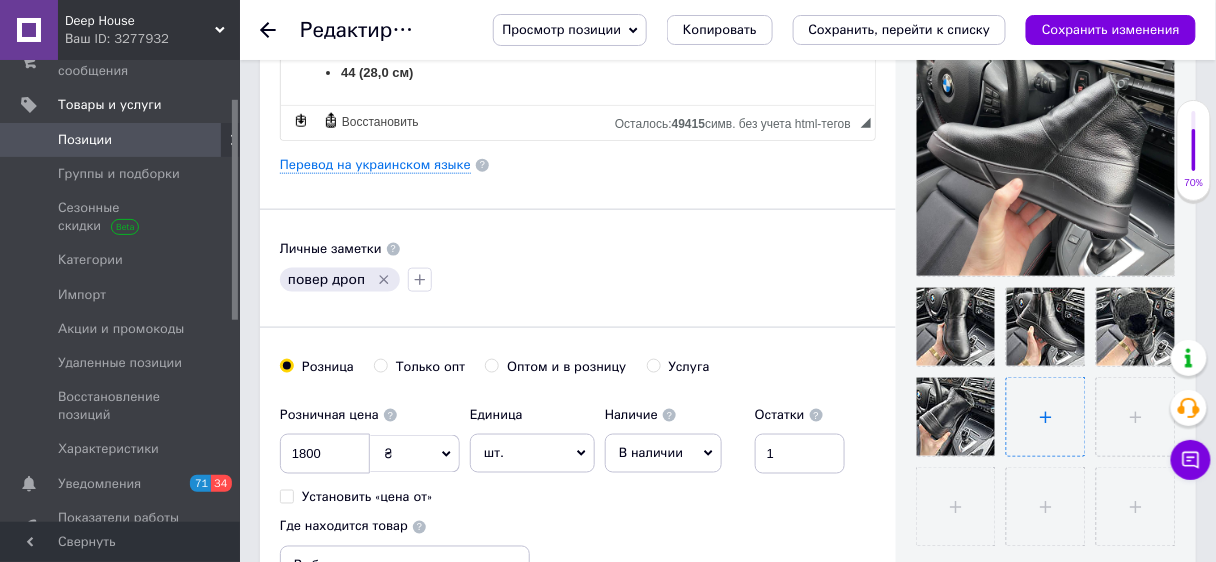 click at bounding box center [1046, 417] 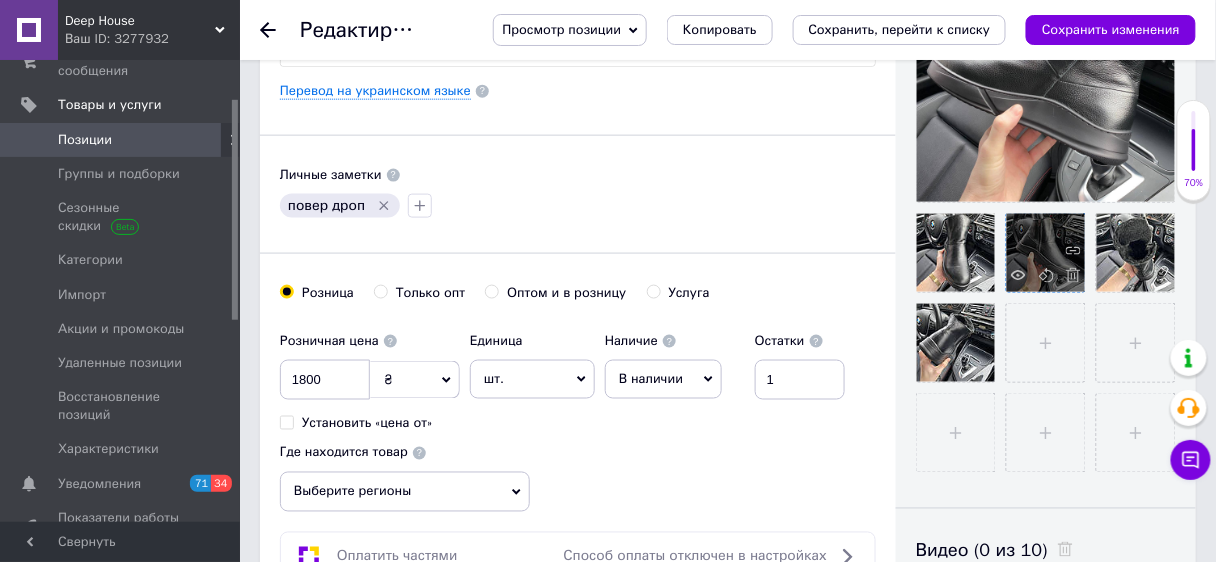 scroll, scrollTop: 560, scrollLeft: 0, axis: vertical 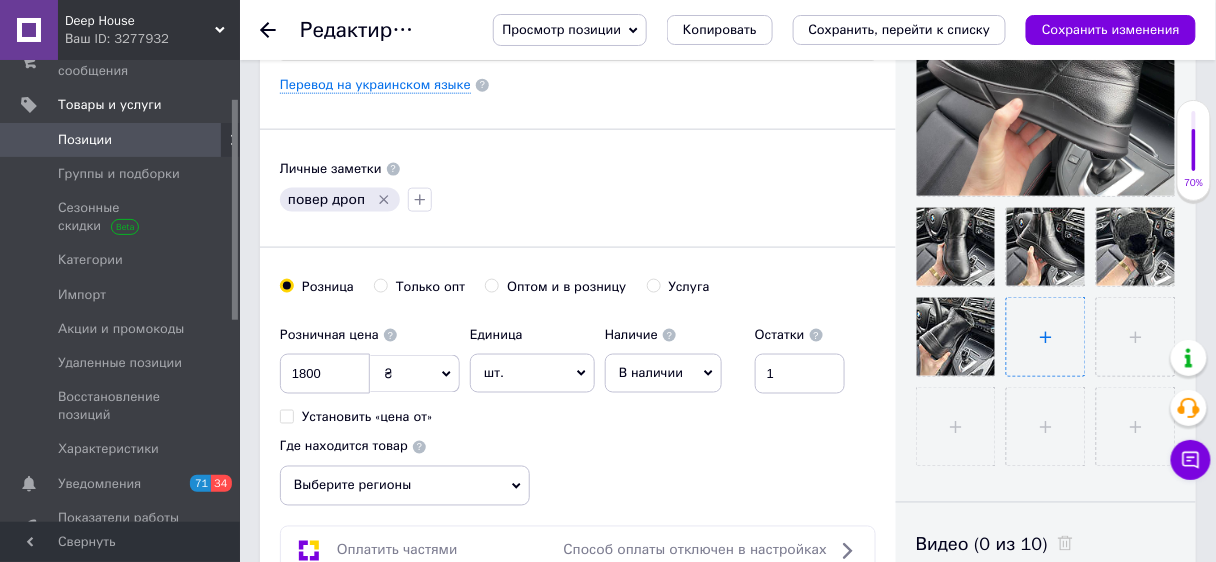 click at bounding box center (1046, 337) 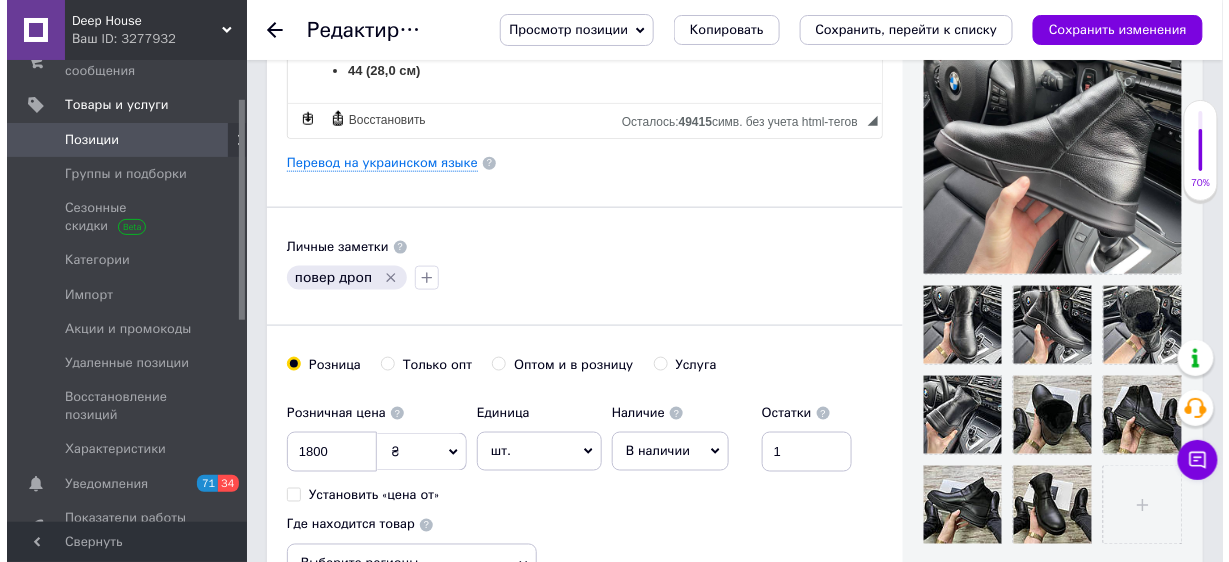 scroll, scrollTop: 480, scrollLeft: 0, axis: vertical 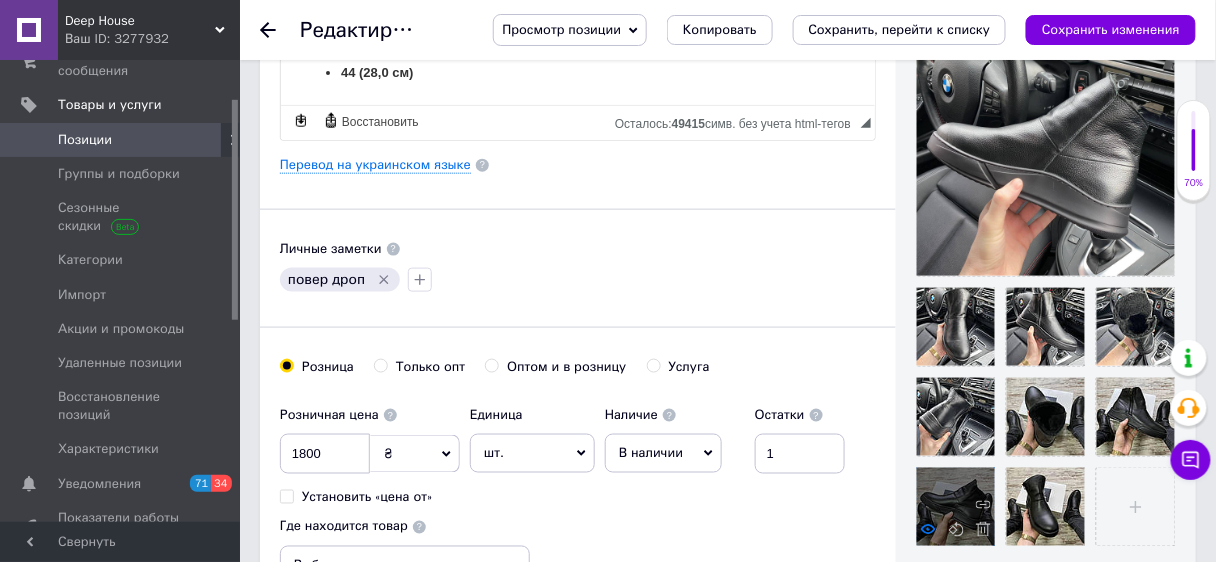click 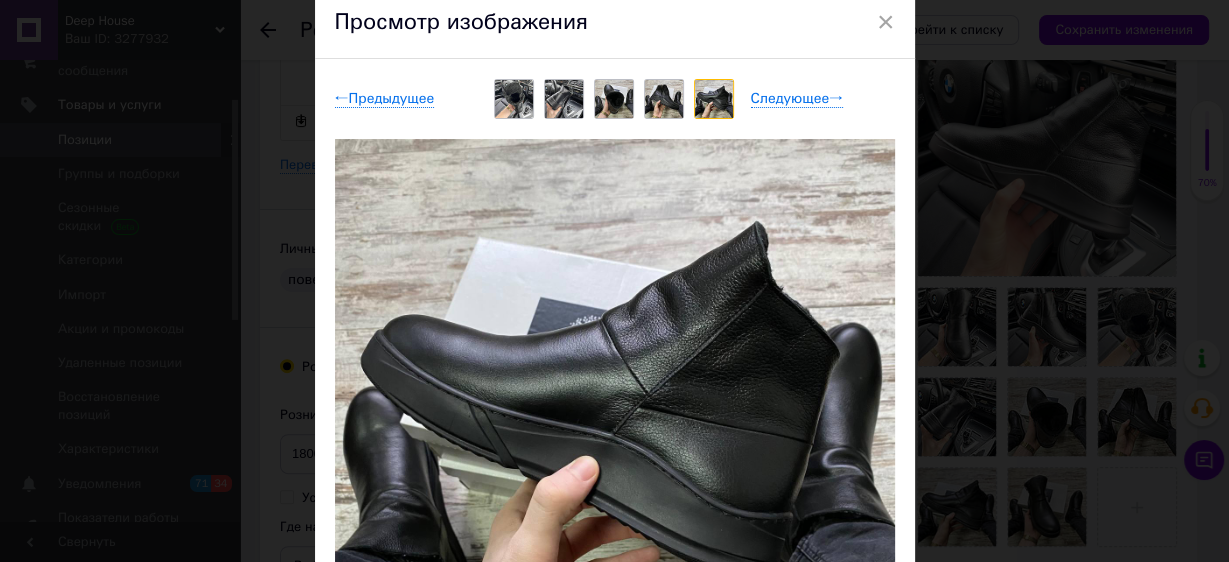scroll, scrollTop: 80, scrollLeft: 0, axis: vertical 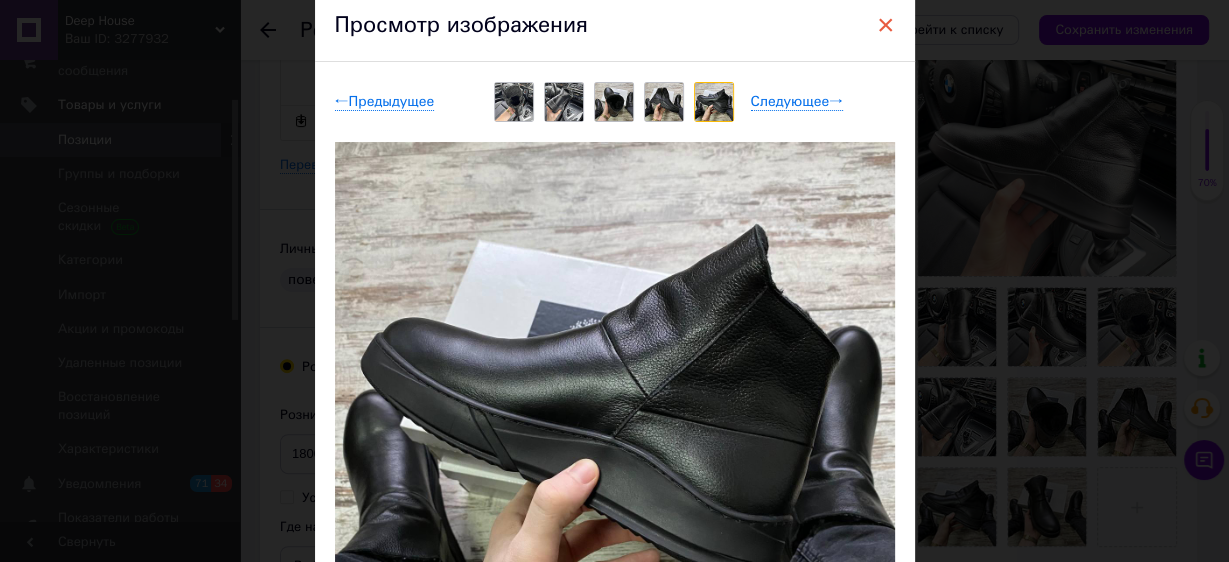 click on "×" at bounding box center (886, 25) 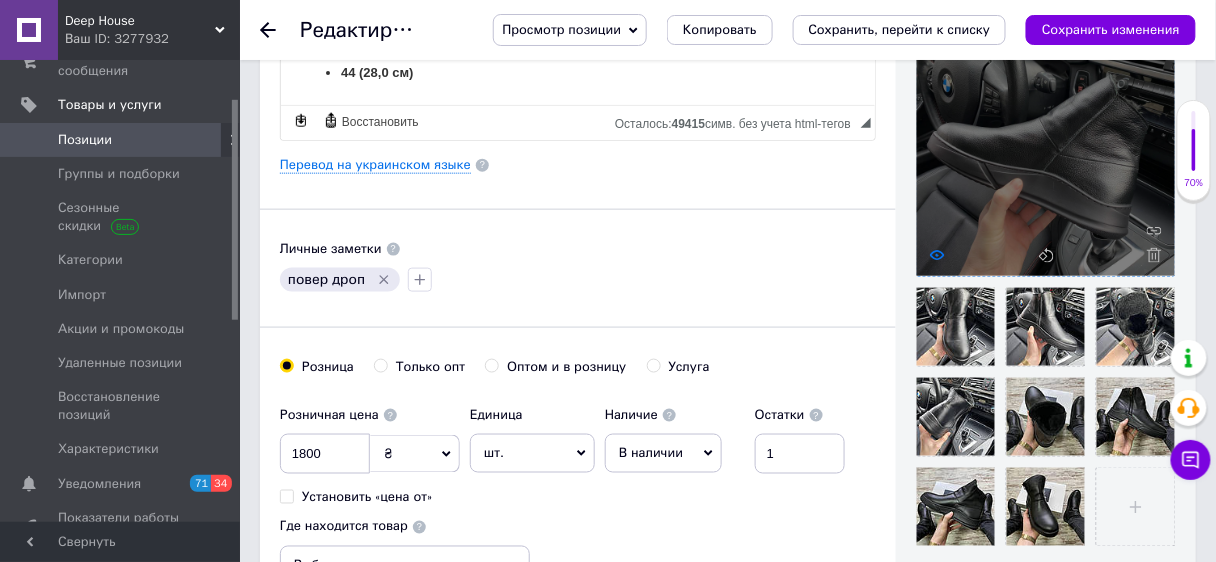 click 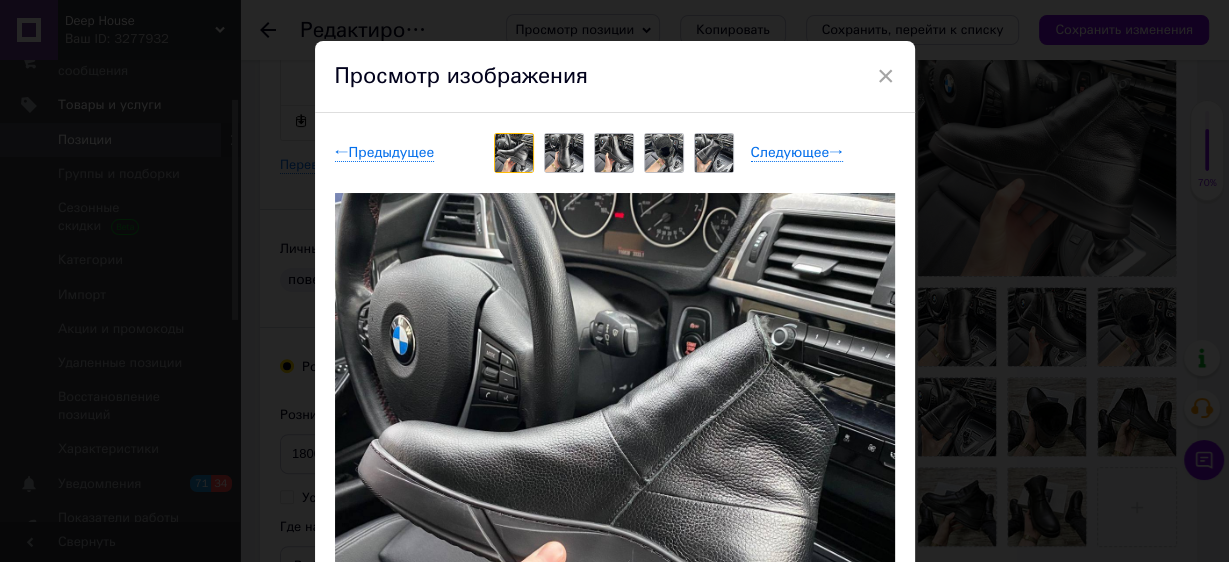 scroll, scrollTop: 80, scrollLeft: 0, axis: vertical 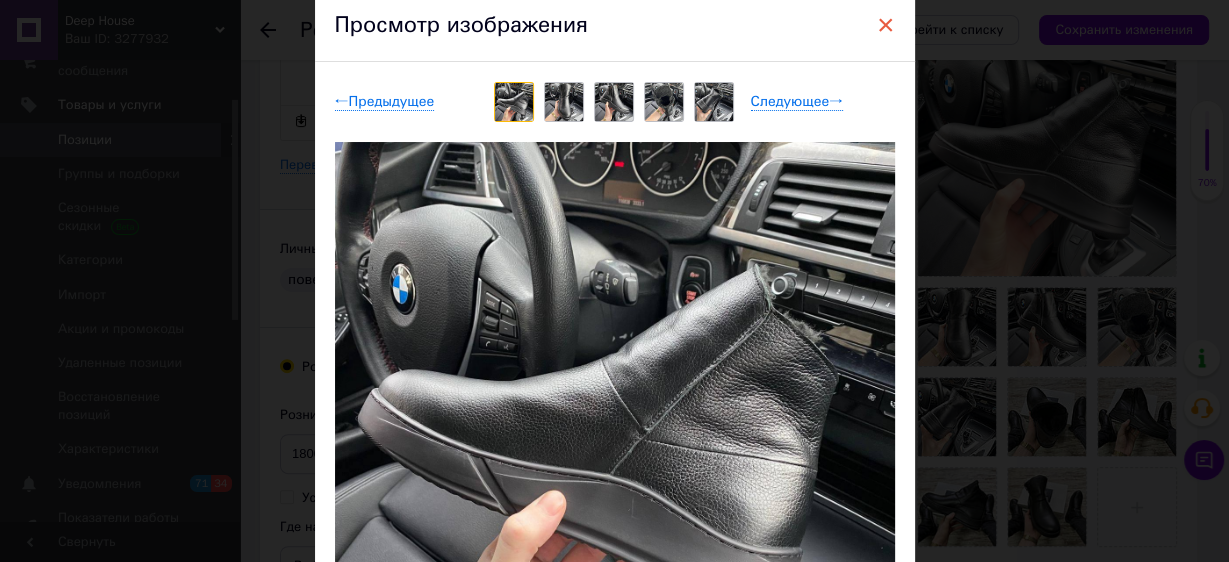 click on "×" at bounding box center (886, 25) 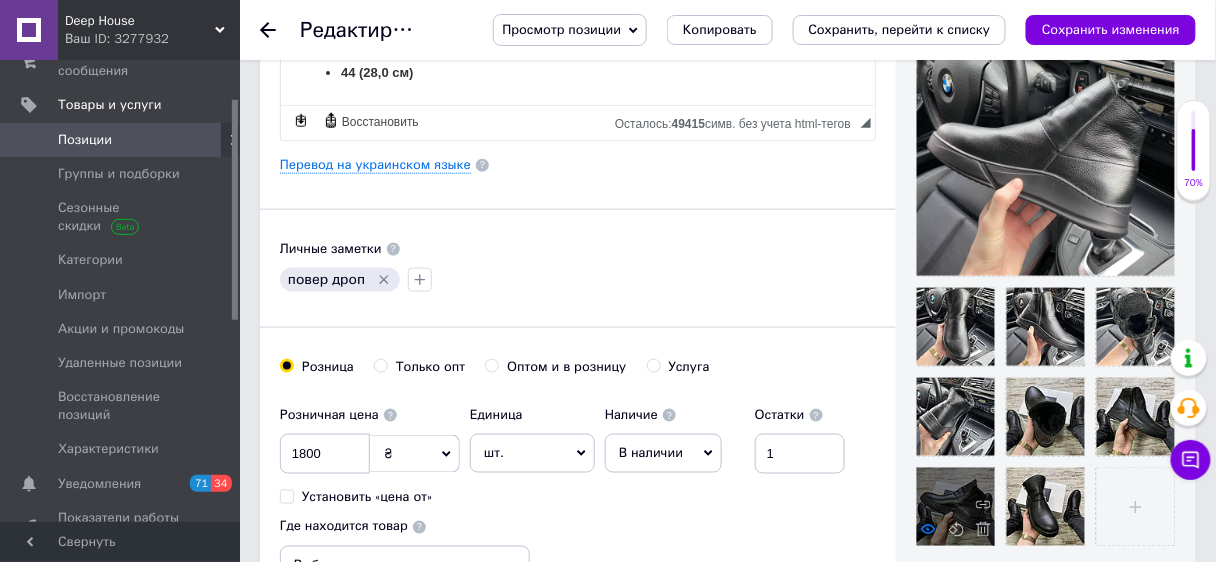 click 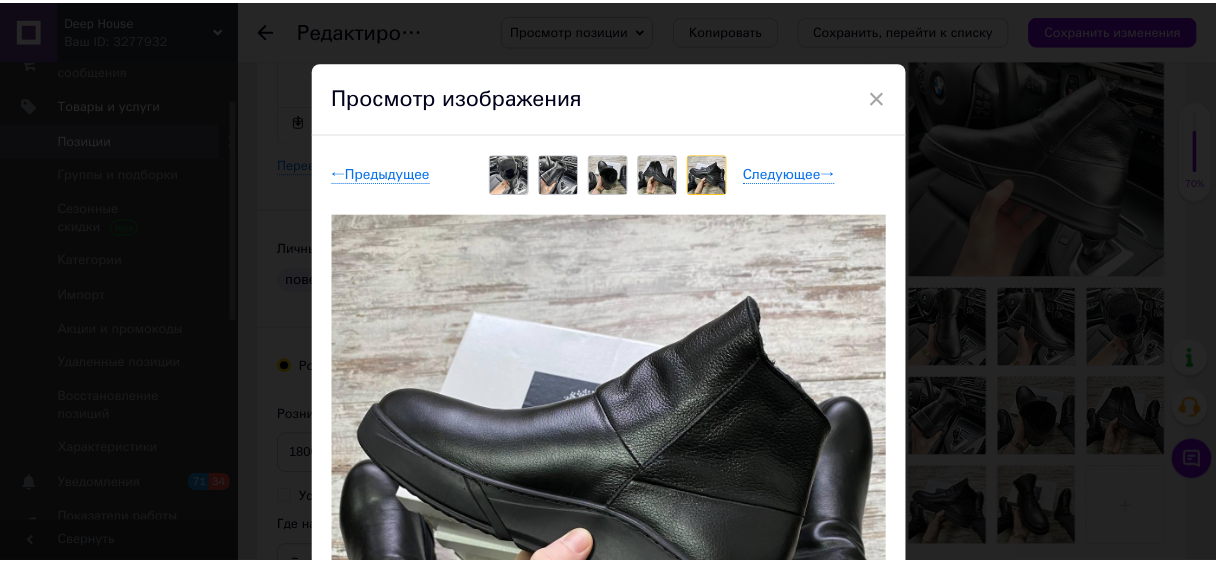 scroll, scrollTop: 0, scrollLeft: 0, axis: both 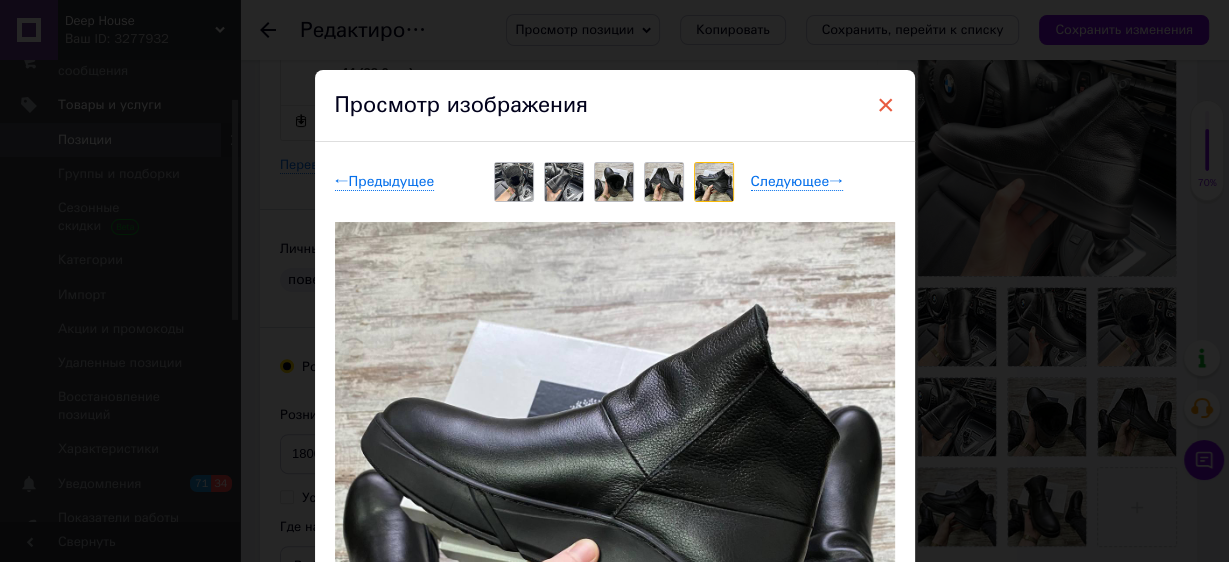 click on "×" at bounding box center (886, 105) 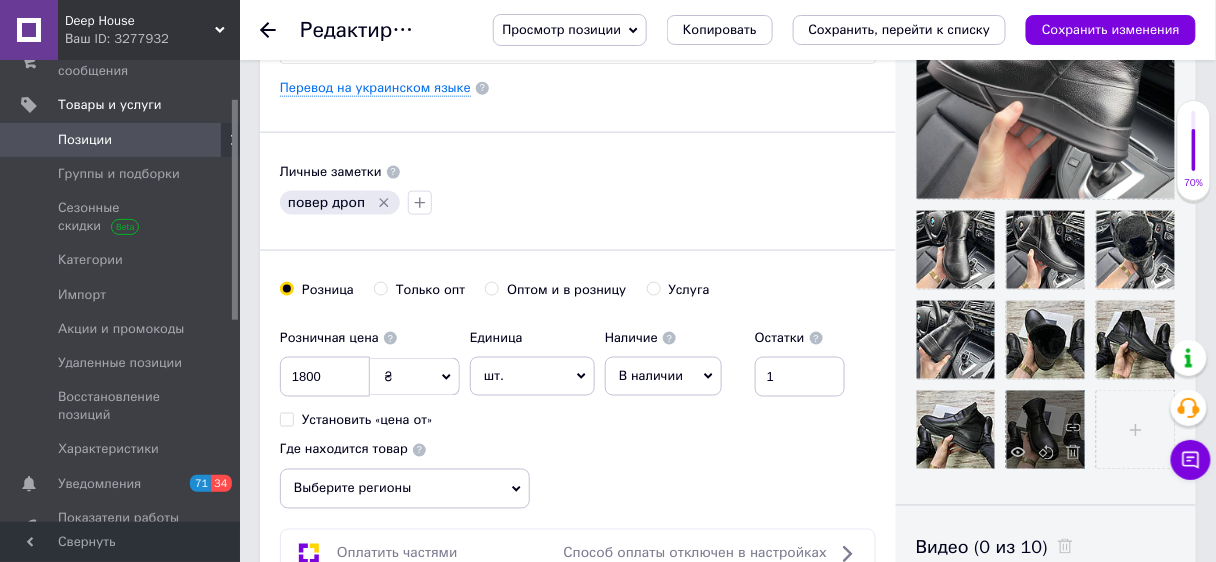 scroll, scrollTop: 560, scrollLeft: 0, axis: vertical 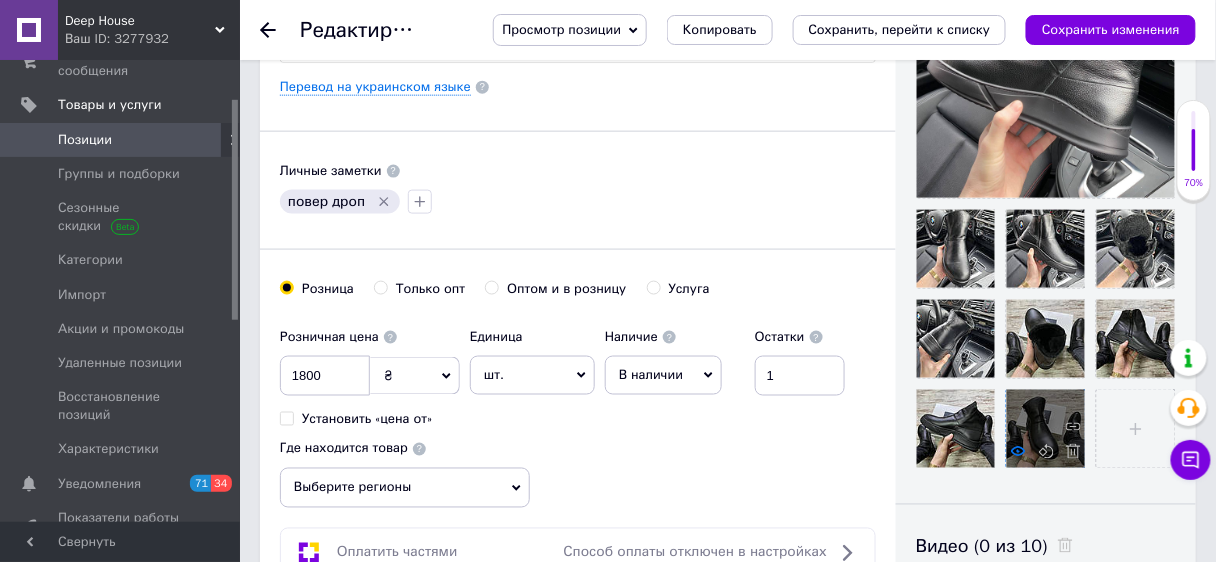 click 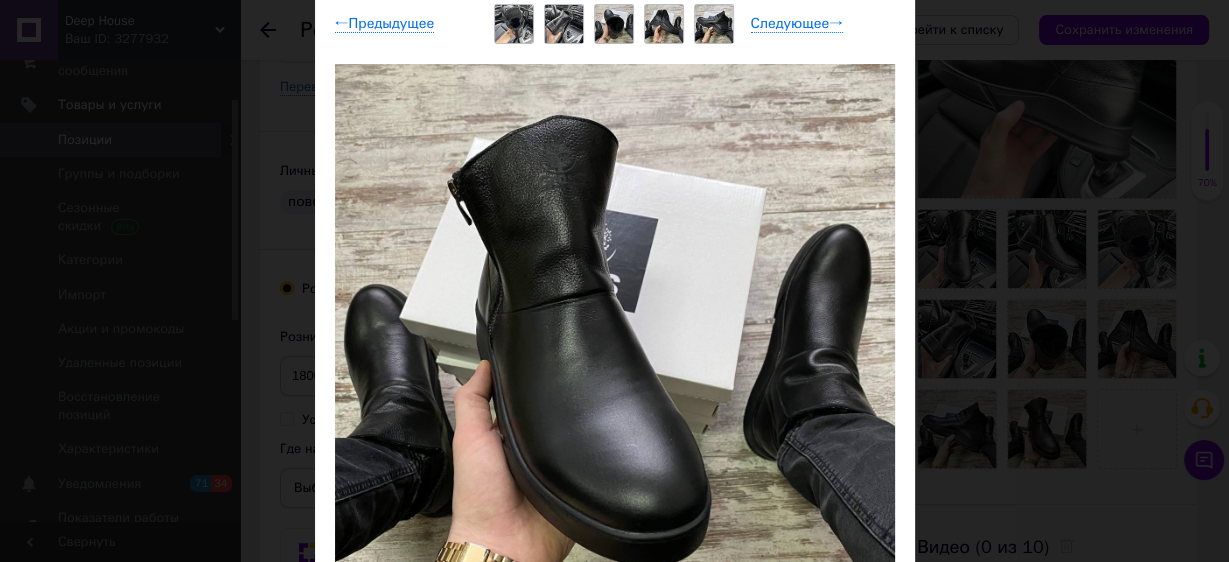 scroll, scrollTop: 160, scrollLeft: 0, axis: vertical 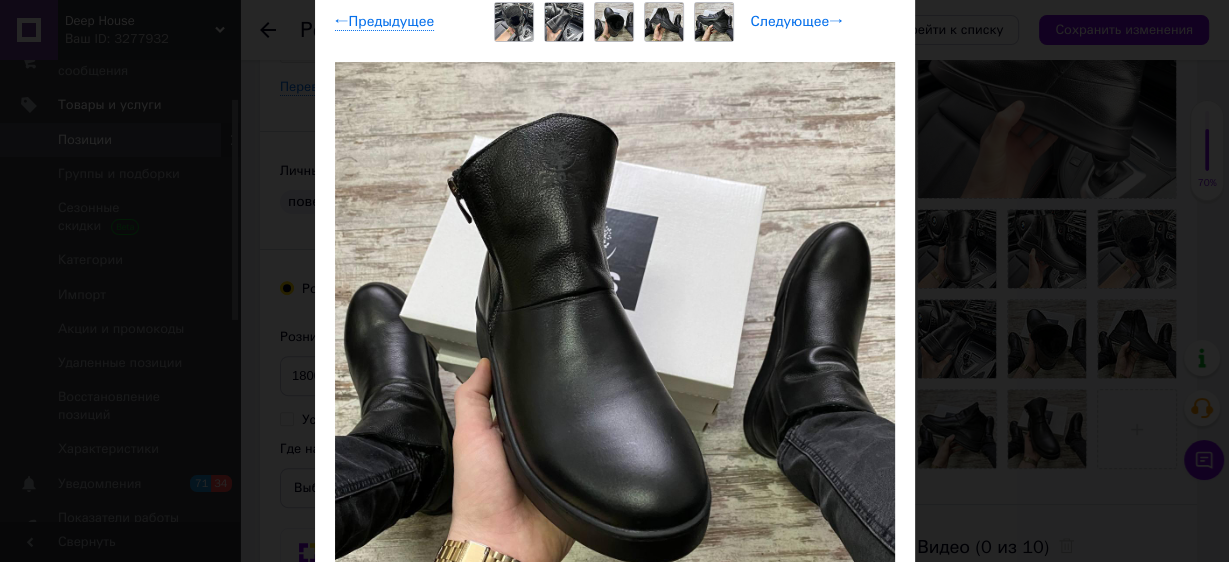 click on "Следующее →" at bounding box center (797, 22) 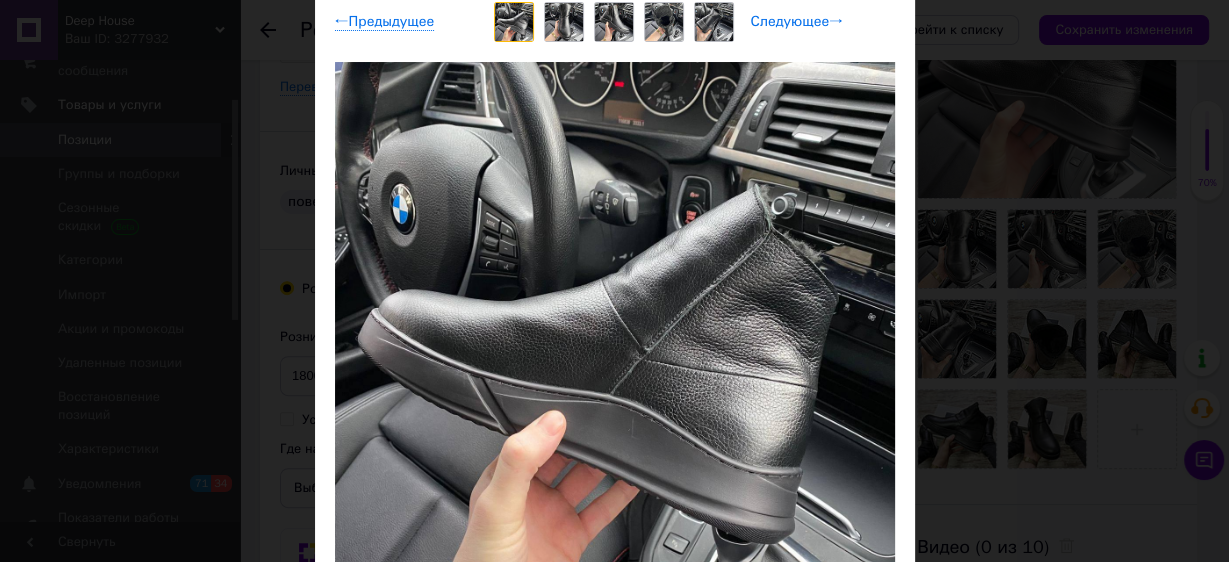 click on "Следующее →" at bounding box center [797, 22] 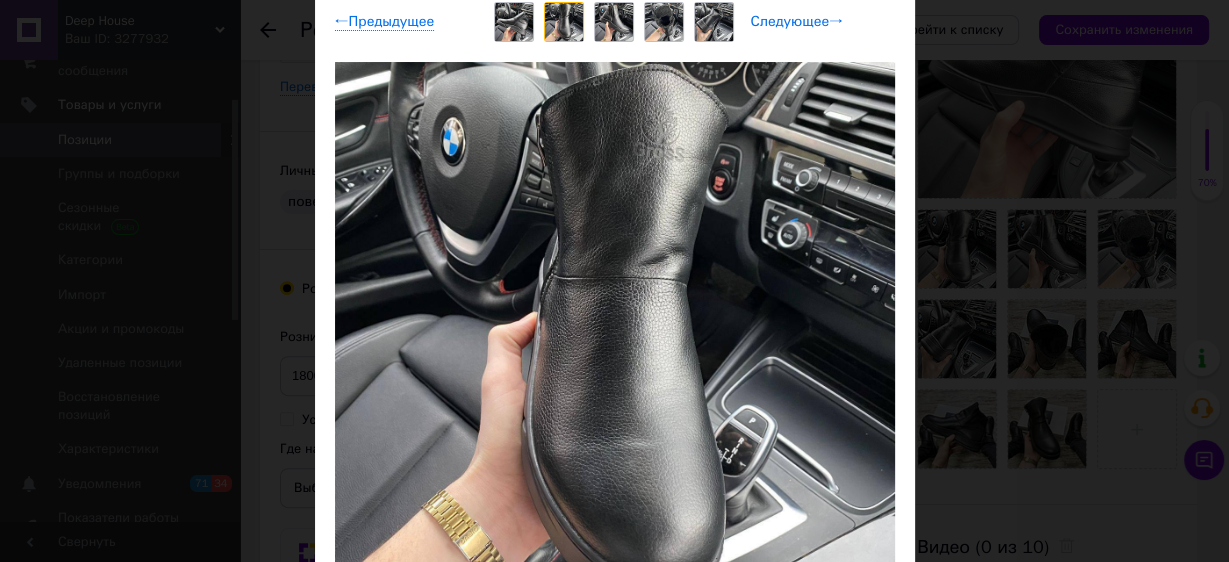 click on "Следующее →" at bounding box center (797, 22) 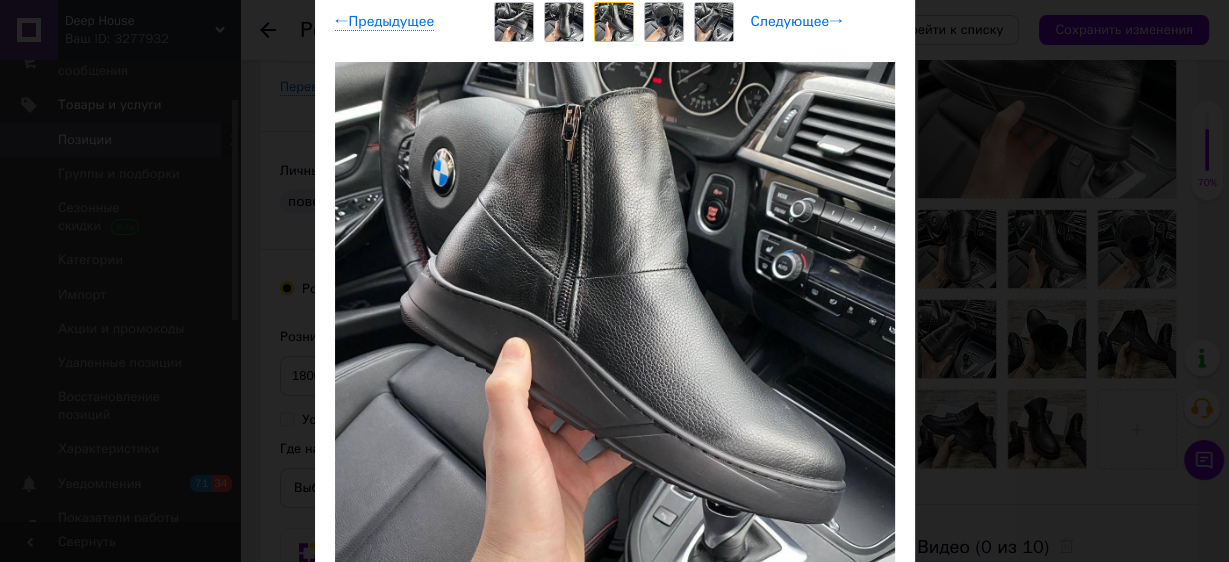 click on "Следующее →" at bounding box center [797, 22] 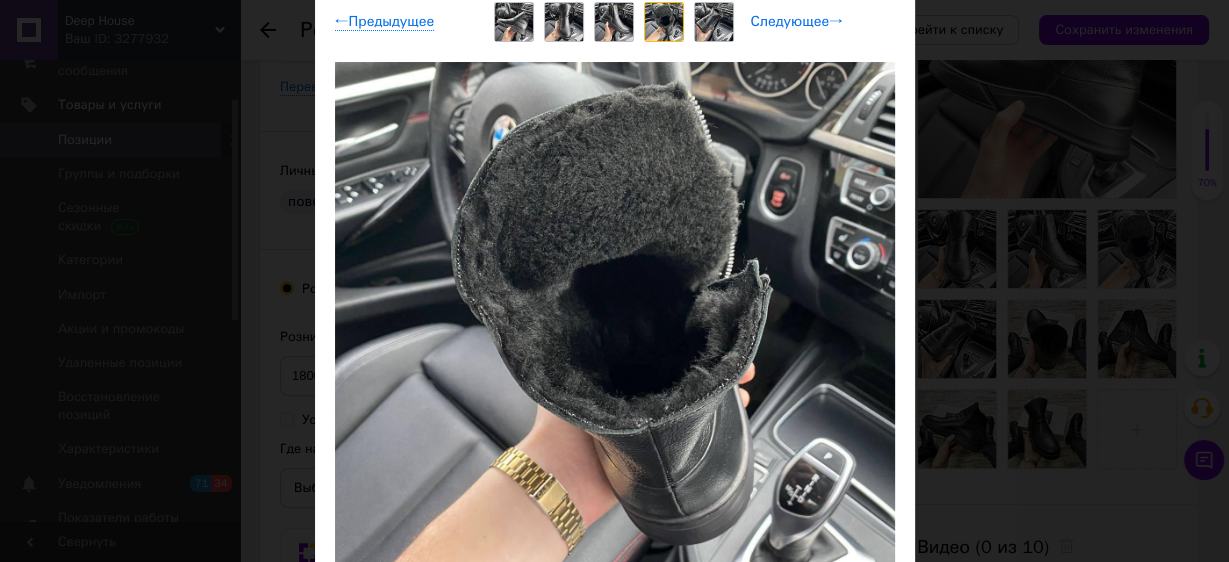 click on "Следующее →" at bounding box center [797, 22] 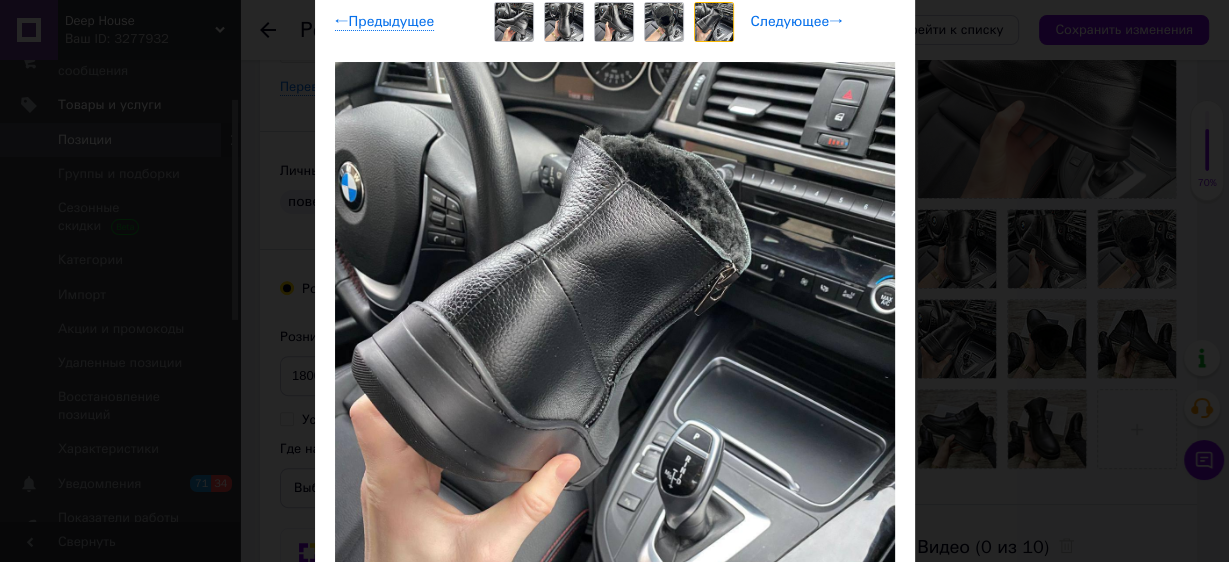 click on "Следующее →" at bounding box center [797, 22] 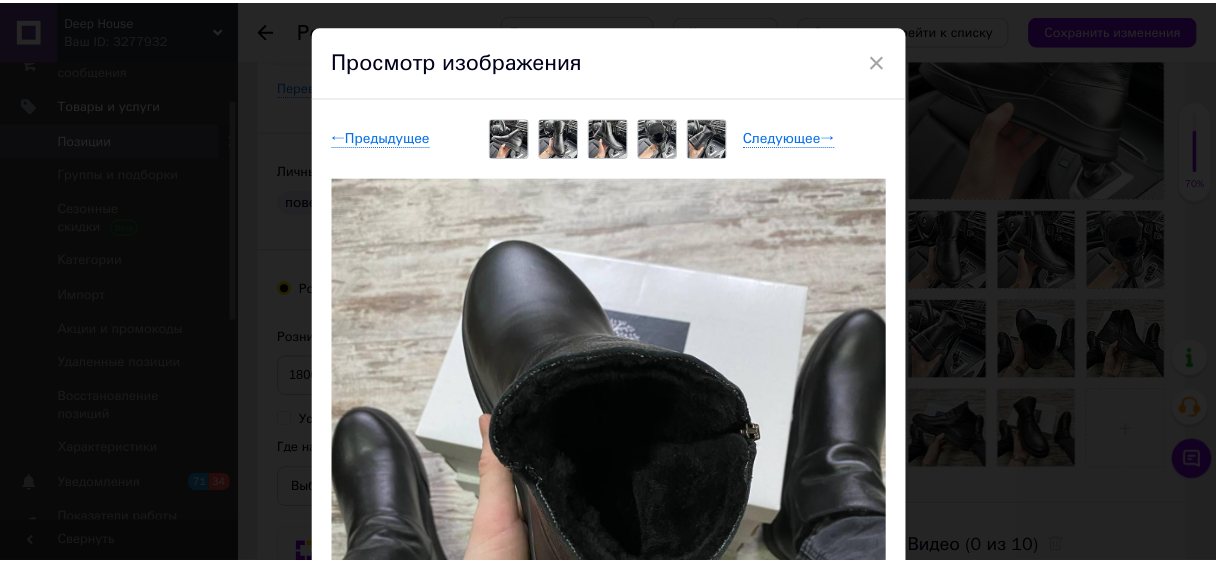 scroll, scrollTop: 0, scrollLeft: 0, axis: both 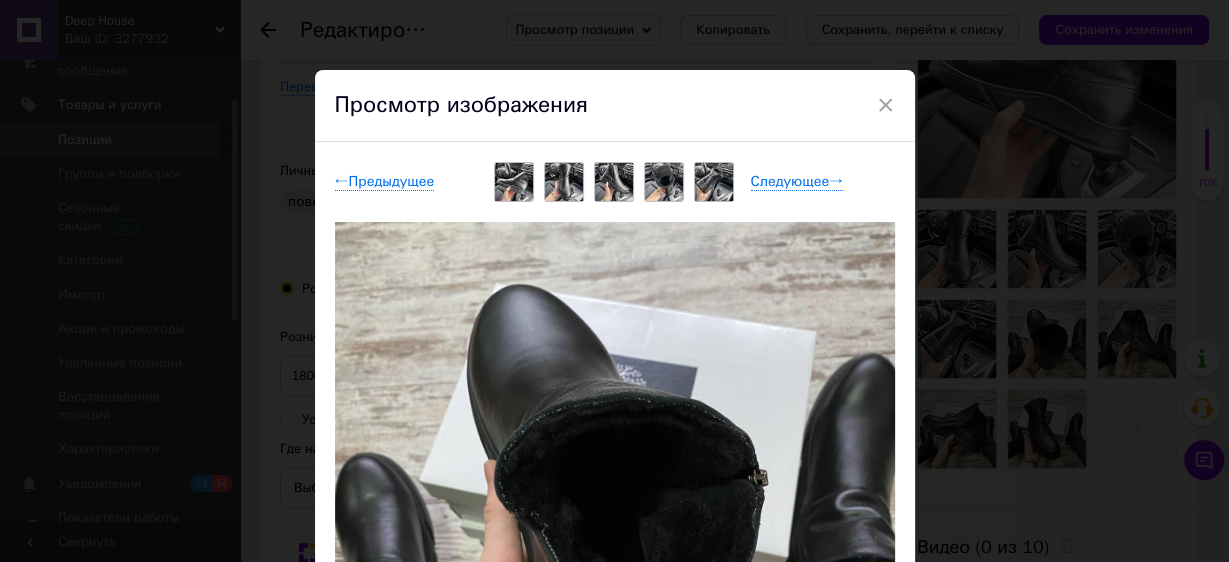 click on "×" at bounding box center [886, 105] 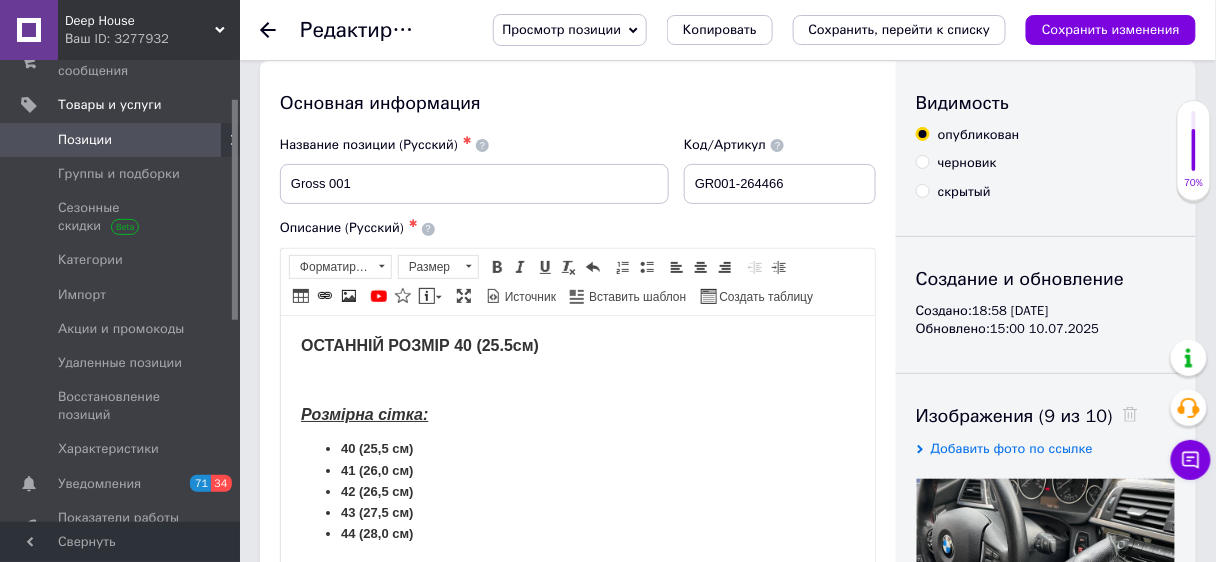 scroll, scrollTop: 0, scrollLeft: 0, axis: both 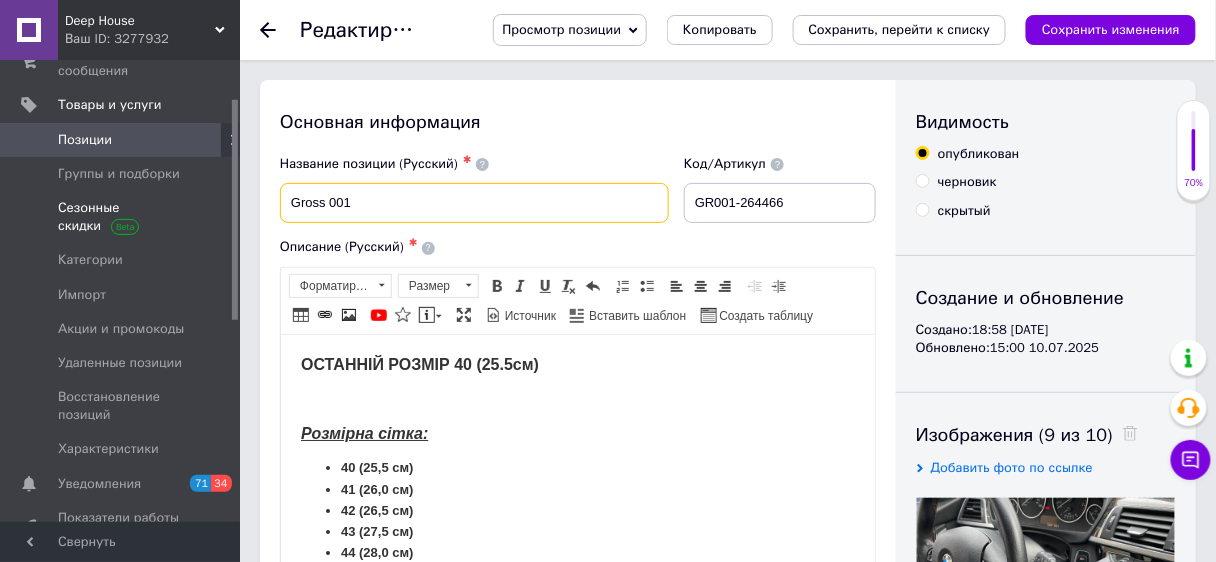 drag, startPoint x: 376, startPoint y: 195, endPoint x: 209, endPoint y: 195, distance: 167 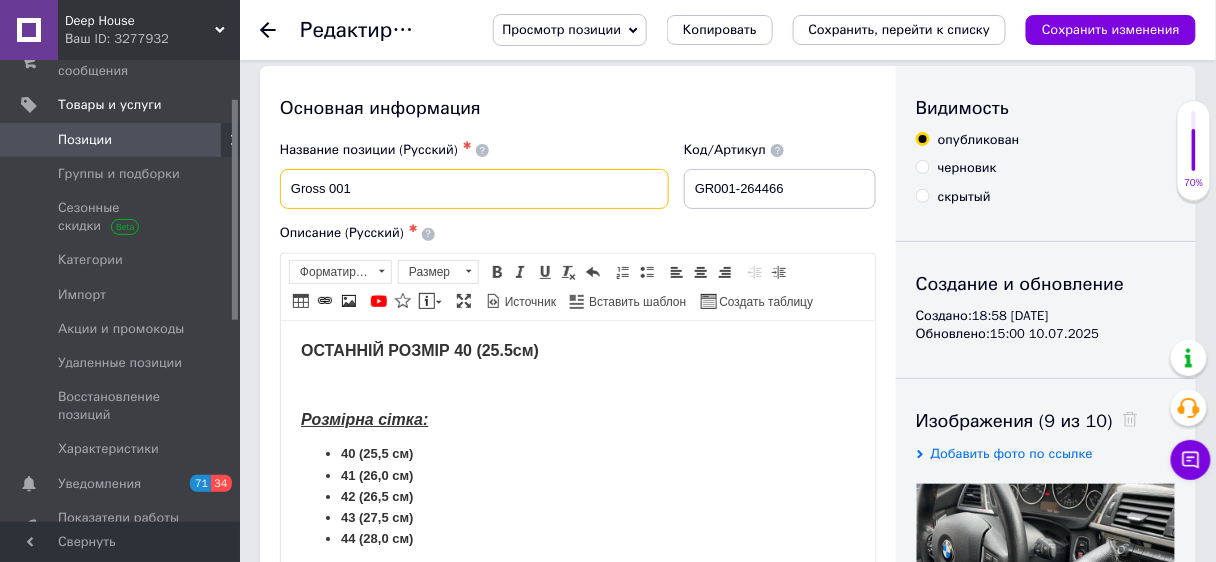 scroll, scrollTop: 80, scrollLeft: 0, axis: vertical 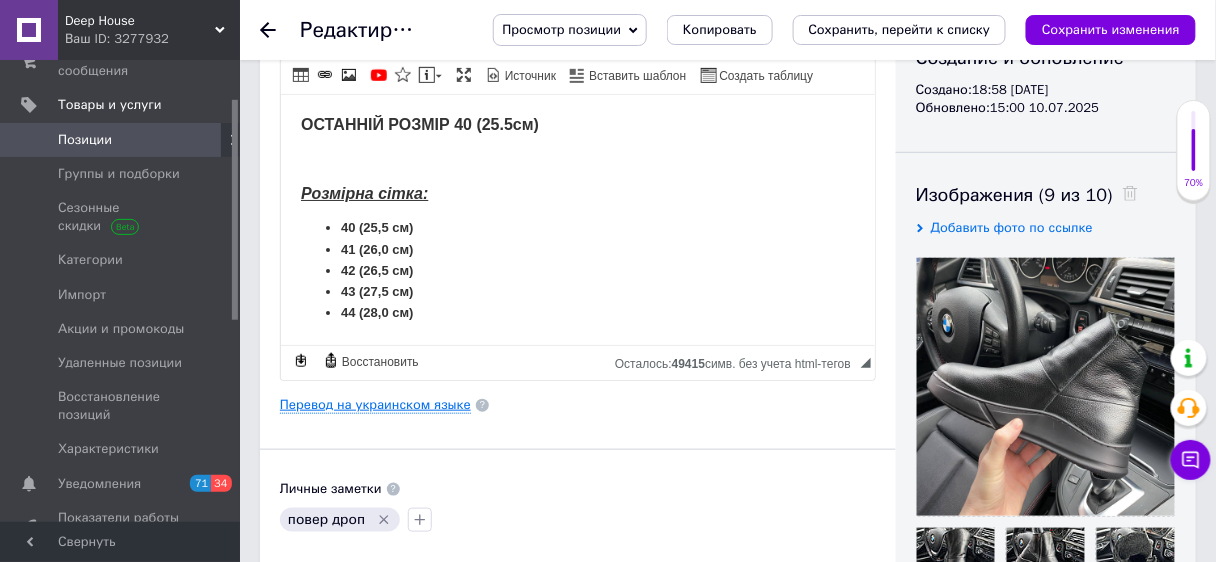 click on "Перевод на украинском языке" at bounding box center (375, 405) 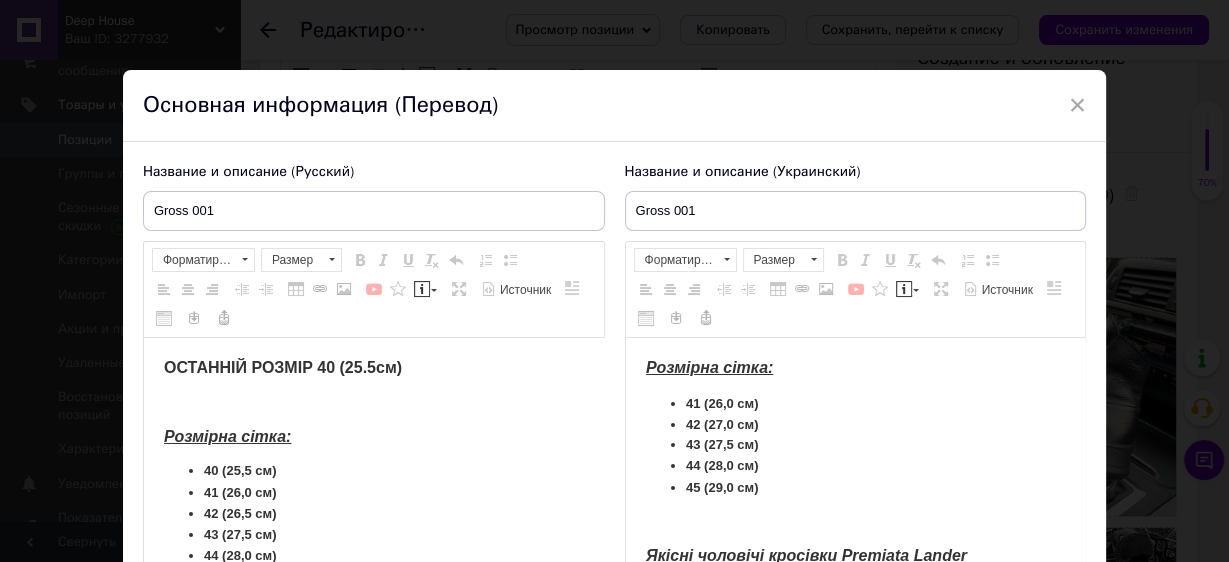 scroll, scrollTop: 0, scrollLeft: 0, axis: both 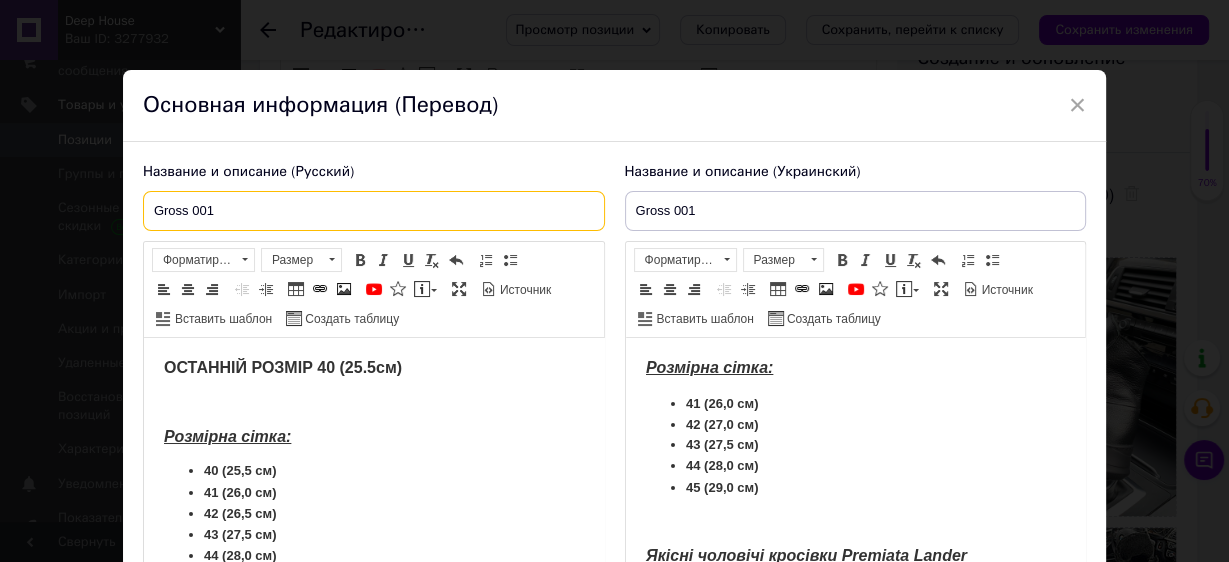 click on "Gross 001" at bounding box center (374, 211) 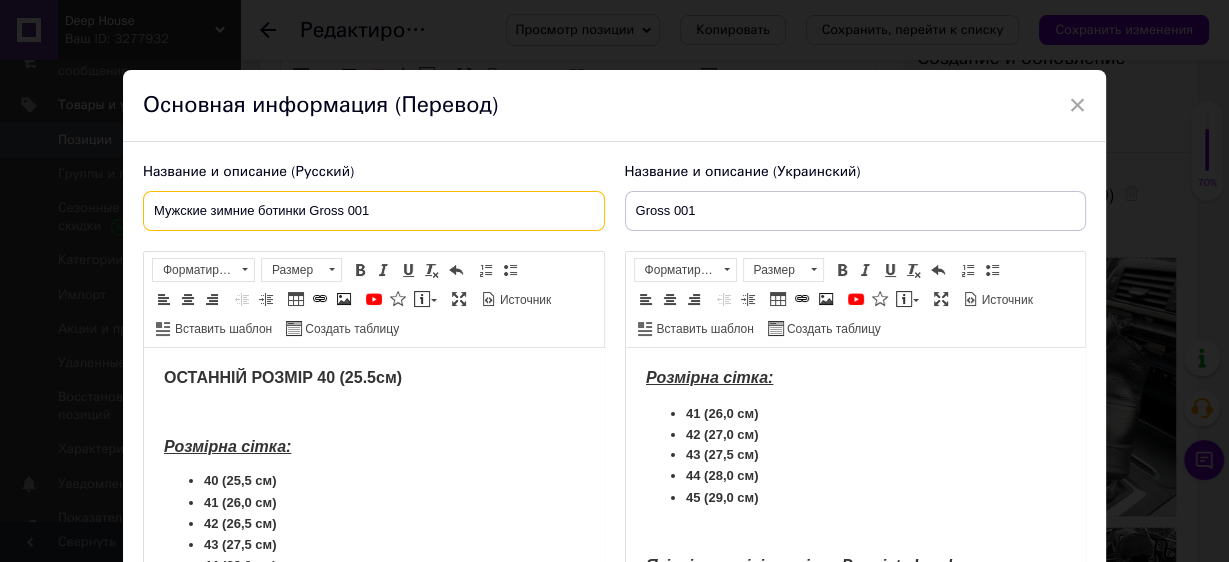drag, startPoint x: 352, startPoint y: 212, endPoint x: 420, endPoint y: 208, distance: 68.117546 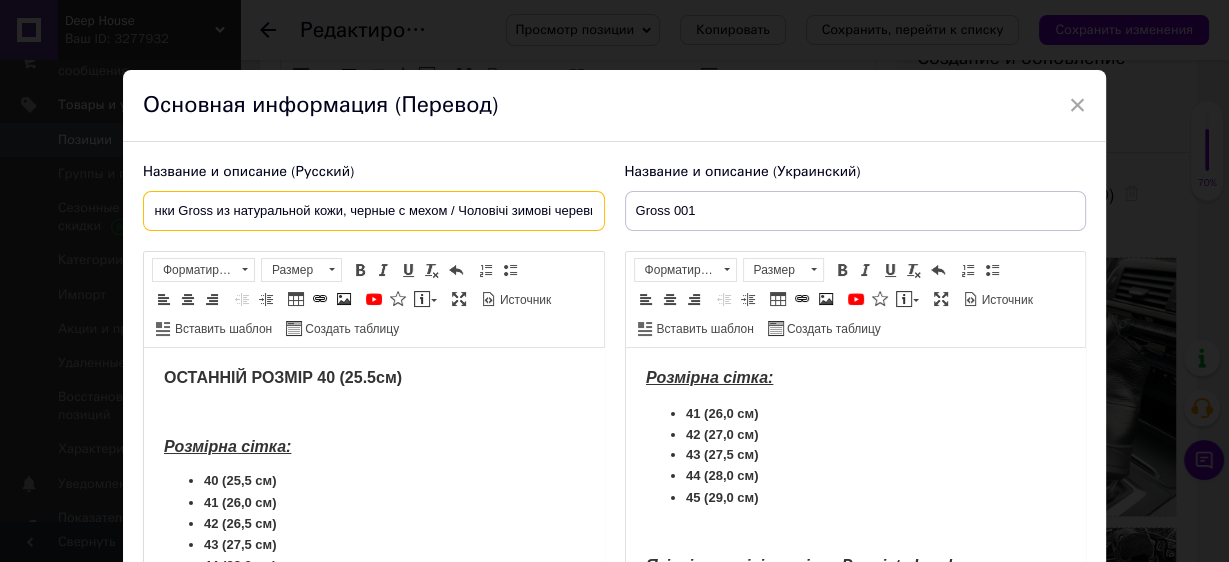 scroll, scrollTop: 0, scrollLeft: 151, axis: horizontal 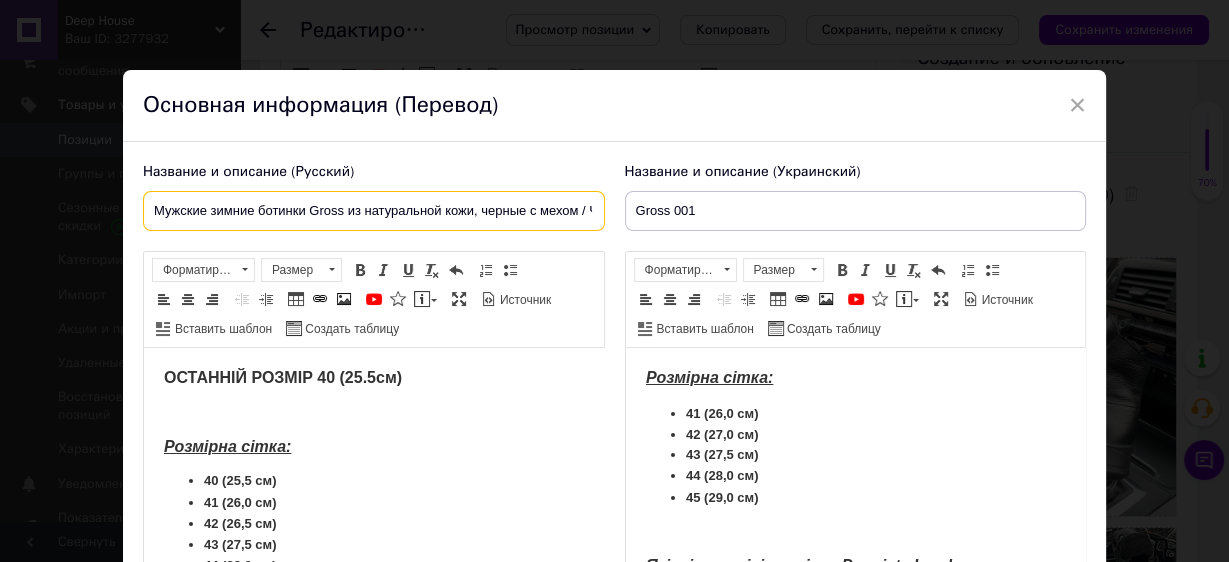 drag, startPoint x: 592, startPoint y: 211, endPoint x: 140, endPoint y: 204, distance: 452.0542 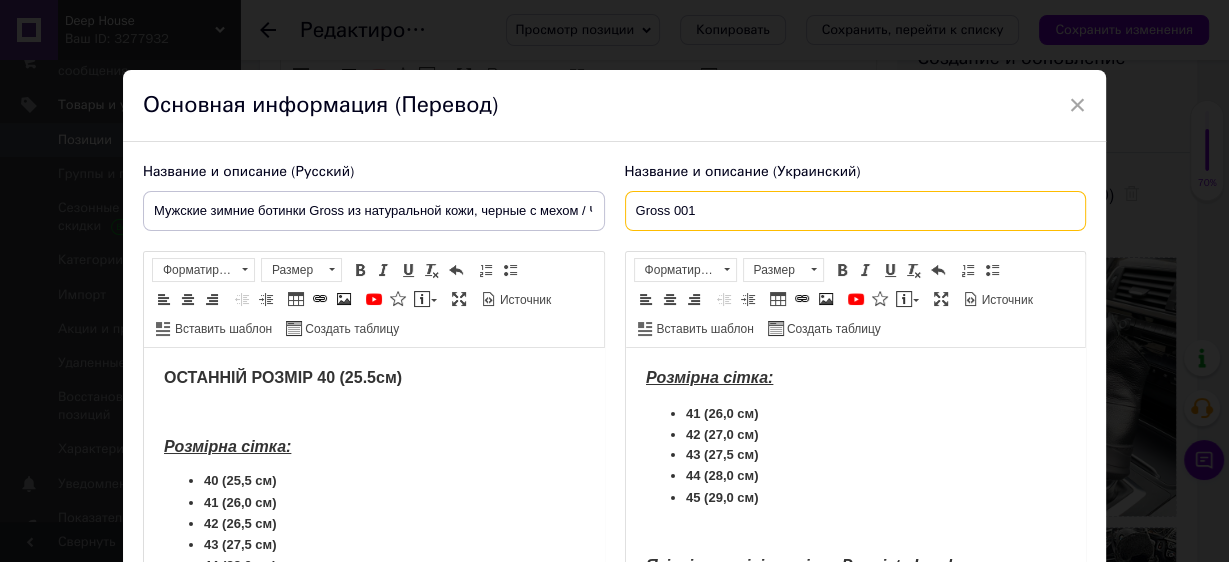 click on "Gross 001" at bounding box center [856, 211] 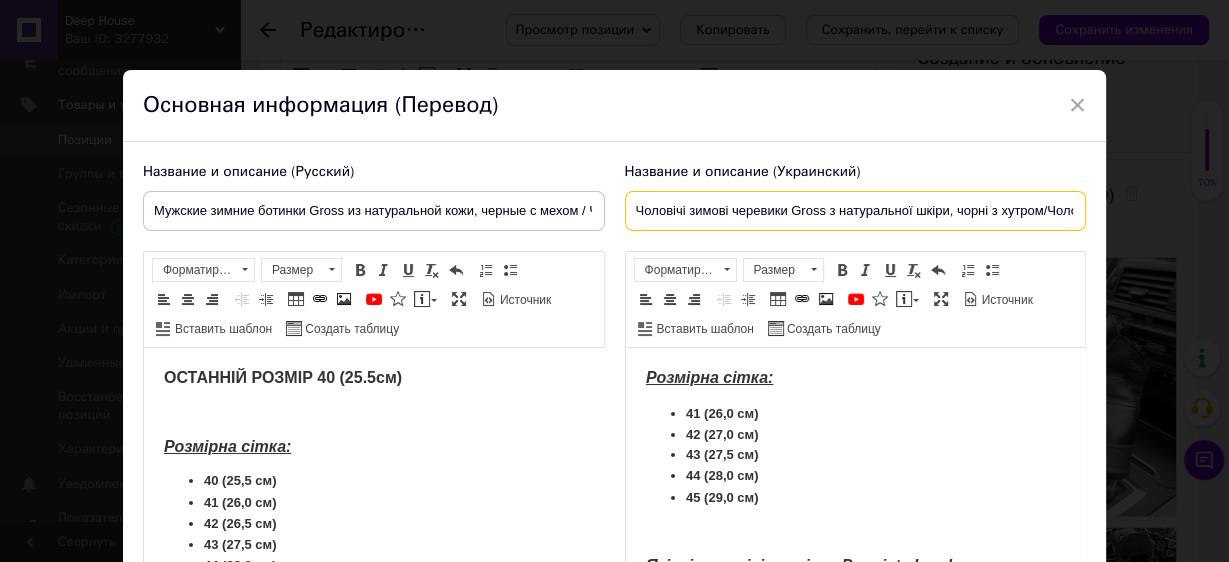 scroll, scrollTop: 0, scrollLeft: 127, axis: horizontal 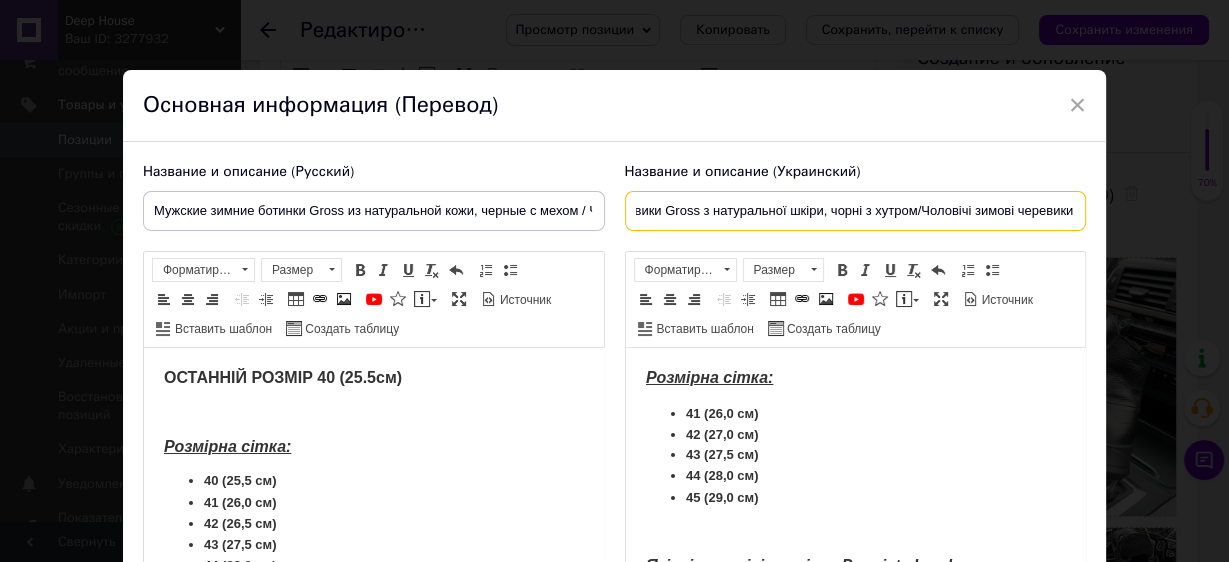 click on "Чоловічі зимові черевики Gross з натуральної шкіри, чорні з хутром/Чоловічі зимові черевики" at bounding box center [856, 211] 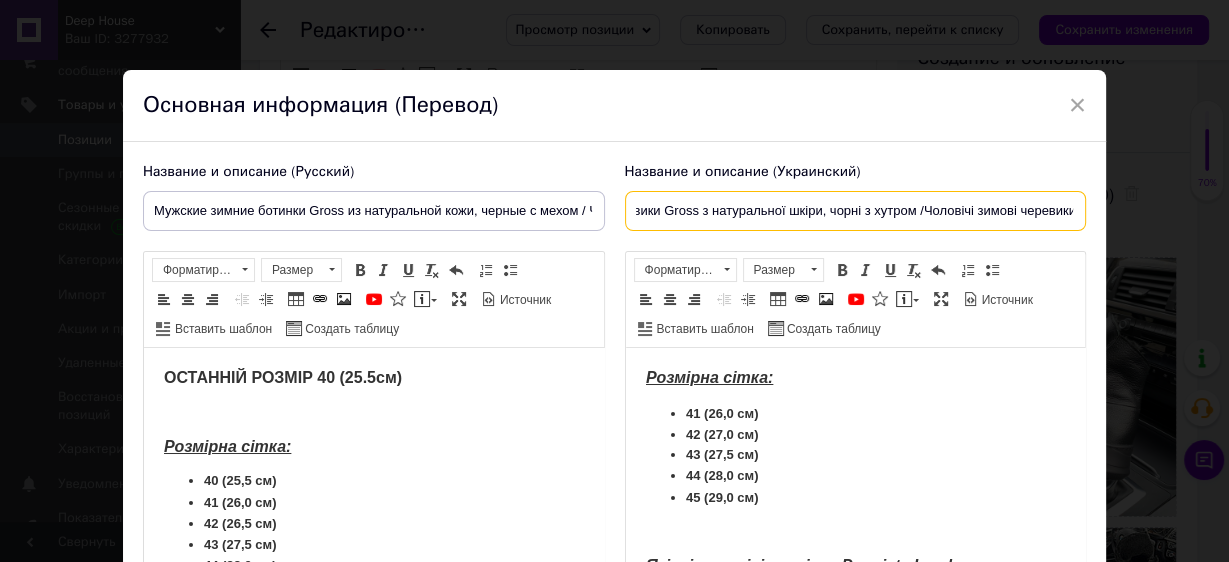 click on "Чоловічі зимові черевики Gross з натуральної шкіри, чорні з хутром /Чоловічі зимові черевики" at bounding box center (856, 211) 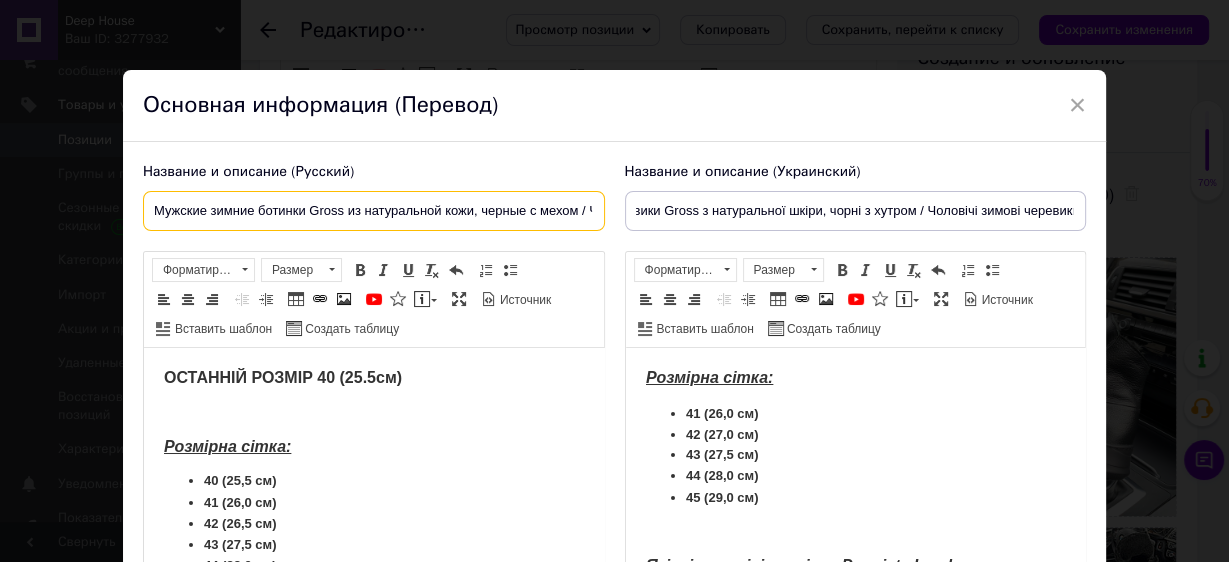 scroll, scrollTop: 0, scrollLeft: 0, axis: both 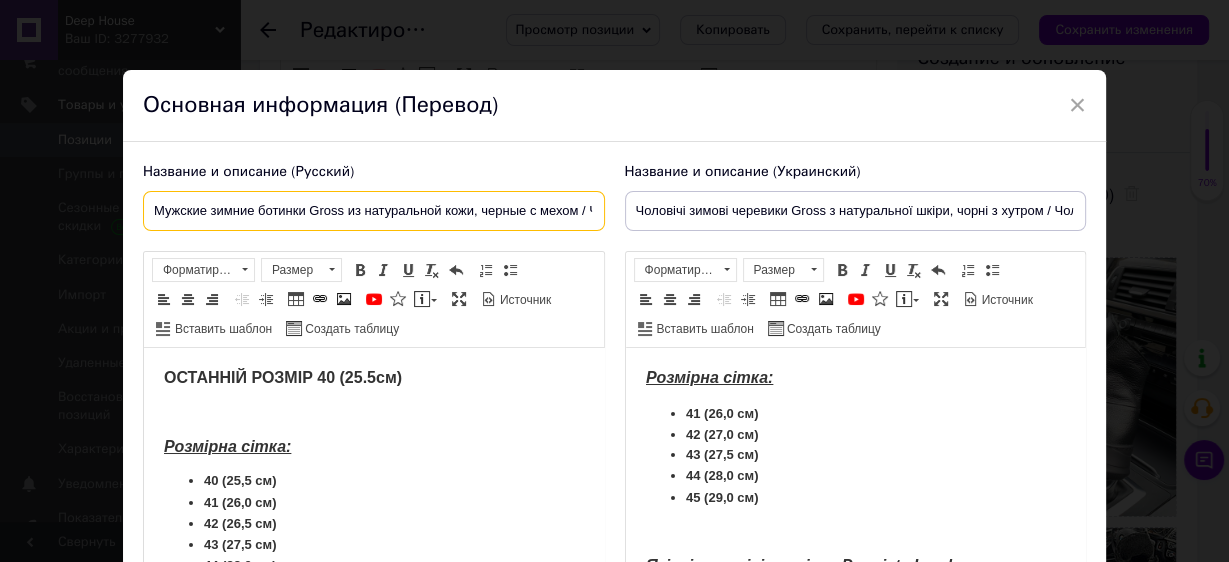 drag, startPoint x: 156, startPoint y: 207, endPoint x: 304, endPoint y: 205, distance: 148.01352 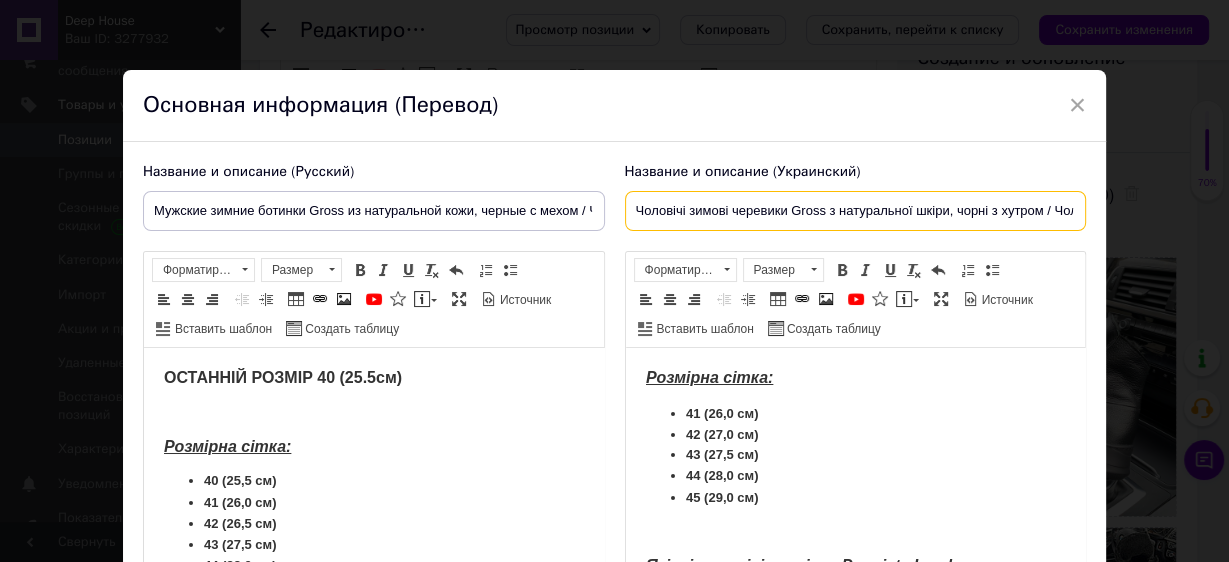 click on "Чоловічі зимові черевики Gross з натуральної шкіри, чорні з хутром / Чоловічі зимові черевики" at bounding box center (856, 211) 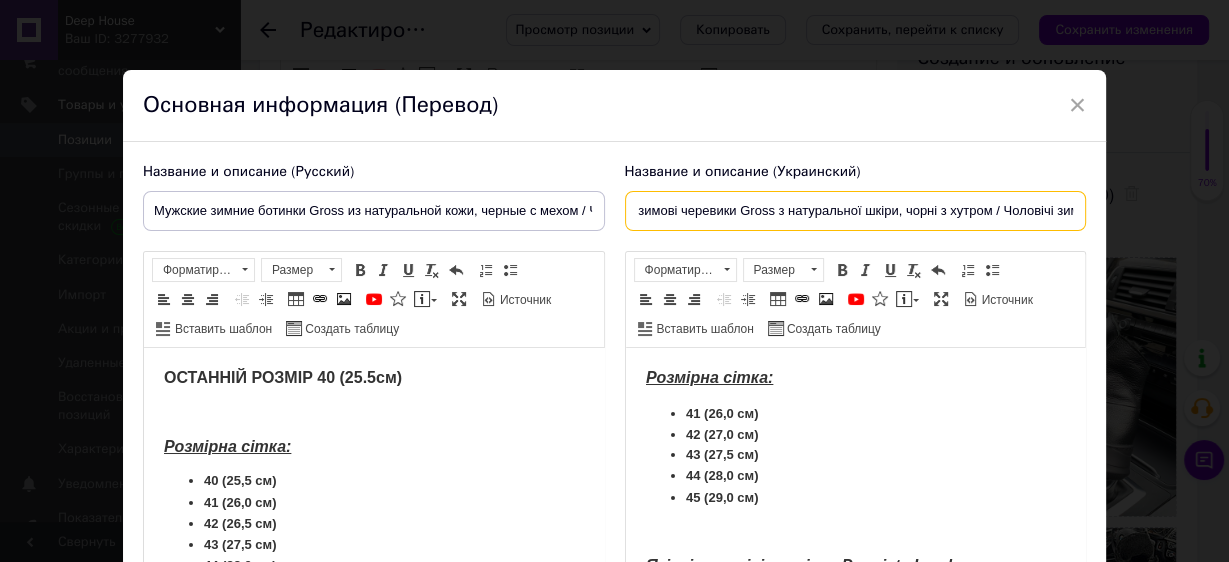 scroll, scrollTop: 0, scrollLeft: 135, axis: horizontal 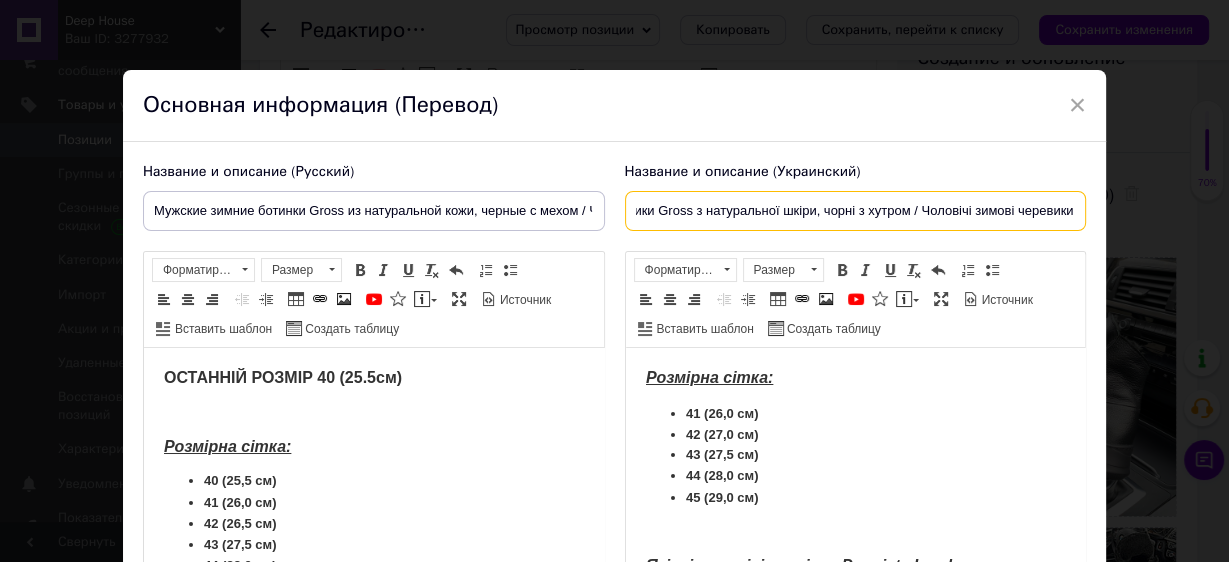 drag, startPoint x: 1052, startPoint y: 210, endPoint x: 1082, endPoint y: 205, distance: 30.413813 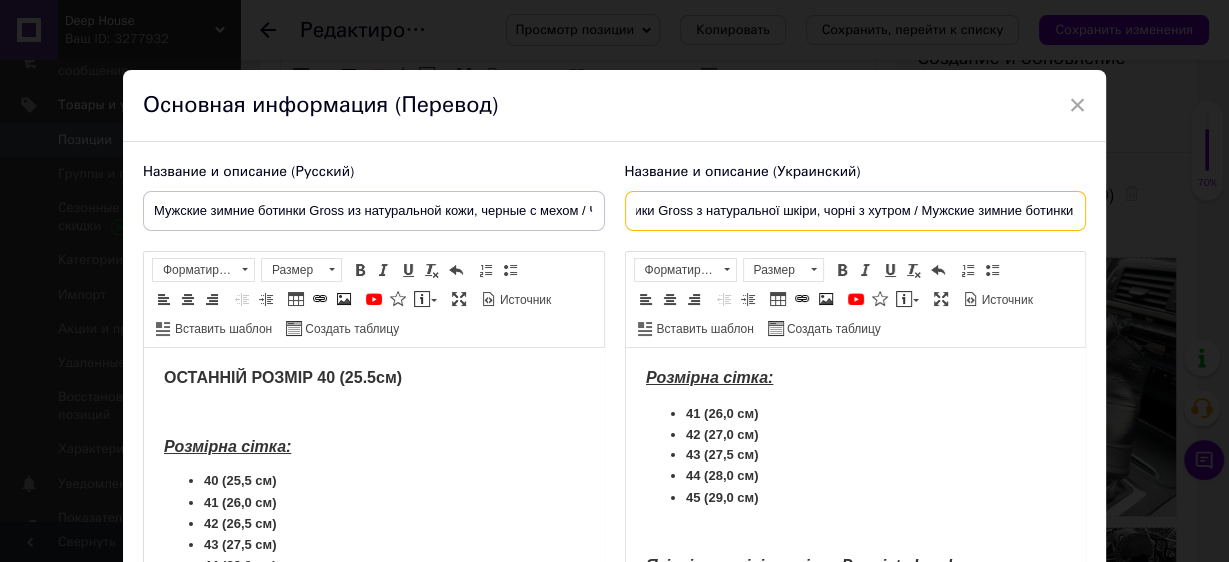 scroll, scrollTop: 0, scrollLeft: 0, axis: both 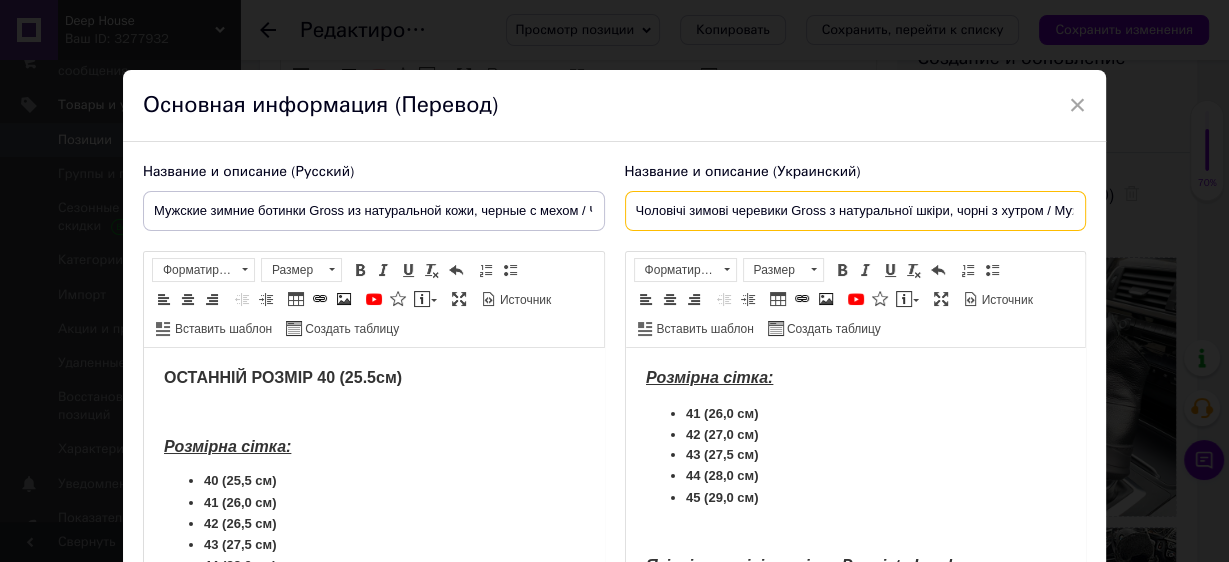 drag, startPoint x: 903, startPoint y: 215, endPoint x: 584, endPoint y: 209, distance: 319.05643 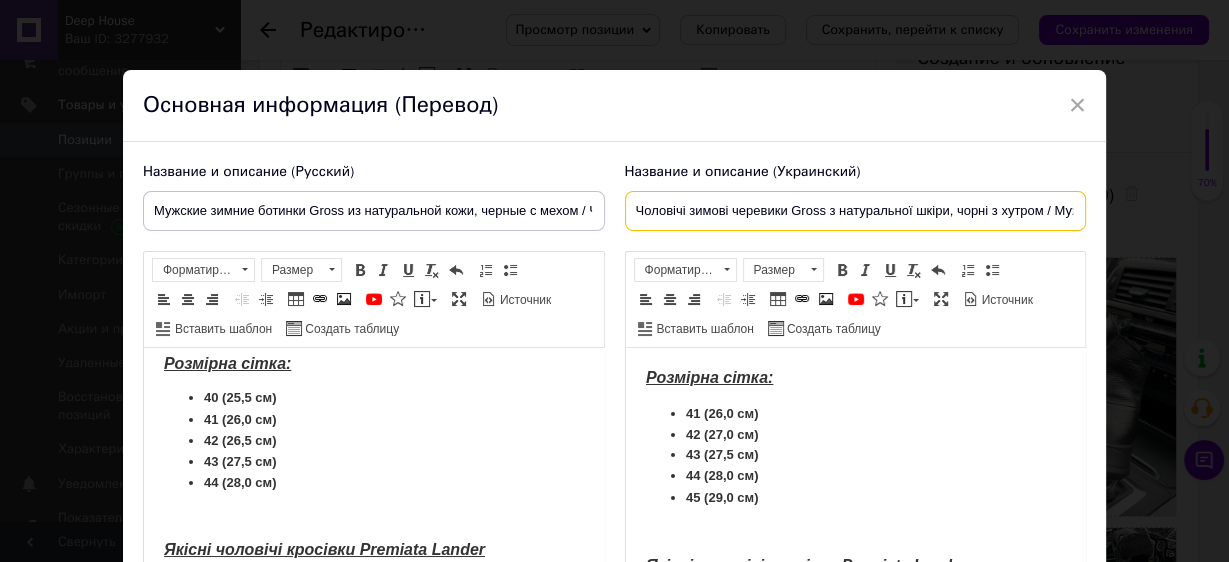 scroll, scrollTop: 160, scrollLeft: 0, axis: vertical 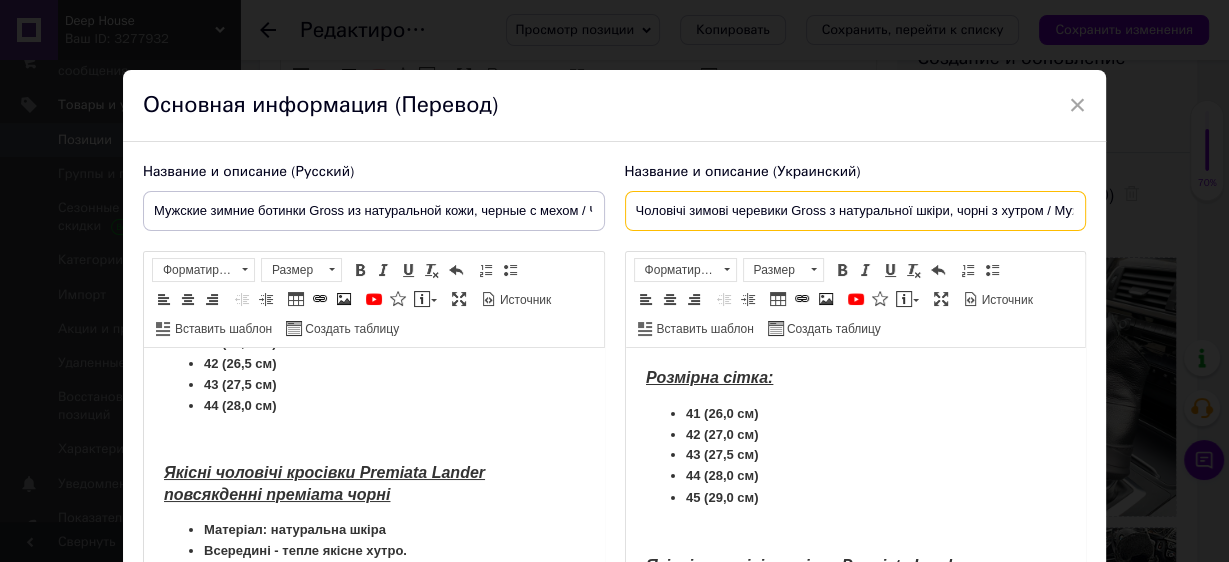 type on "Чоловічі зимові черевики Gross з натуральної шкіри, чорні з хутром / Мужские зимние ботинки" 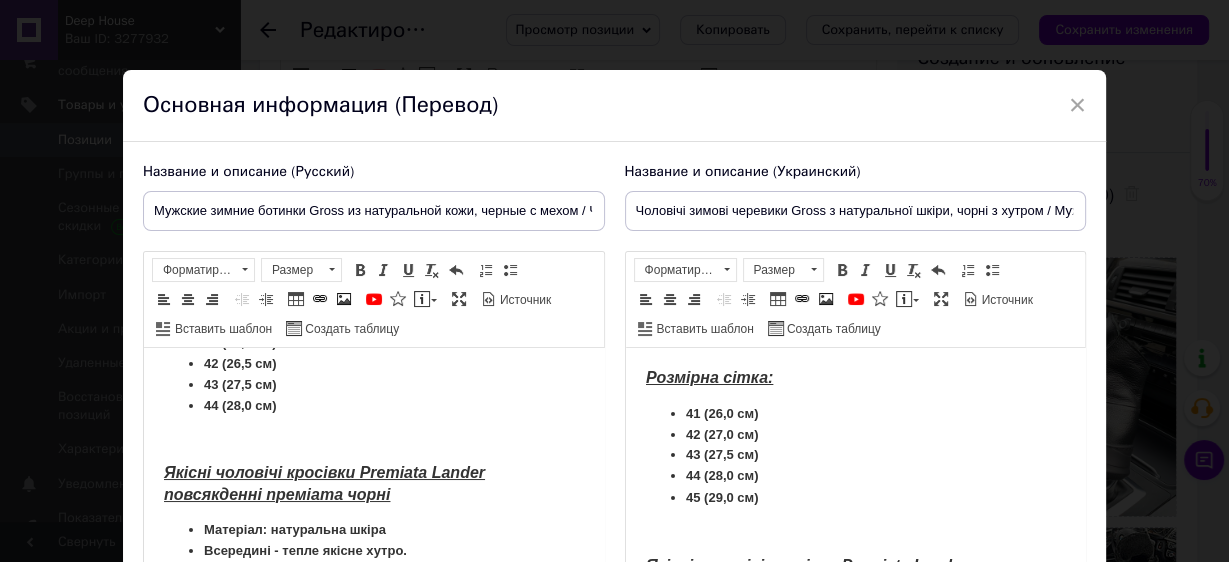 click on "Якісні чоловічі кросівки Premiata Lander повсякденні преміата чорні" at bounding box center (373, 485) 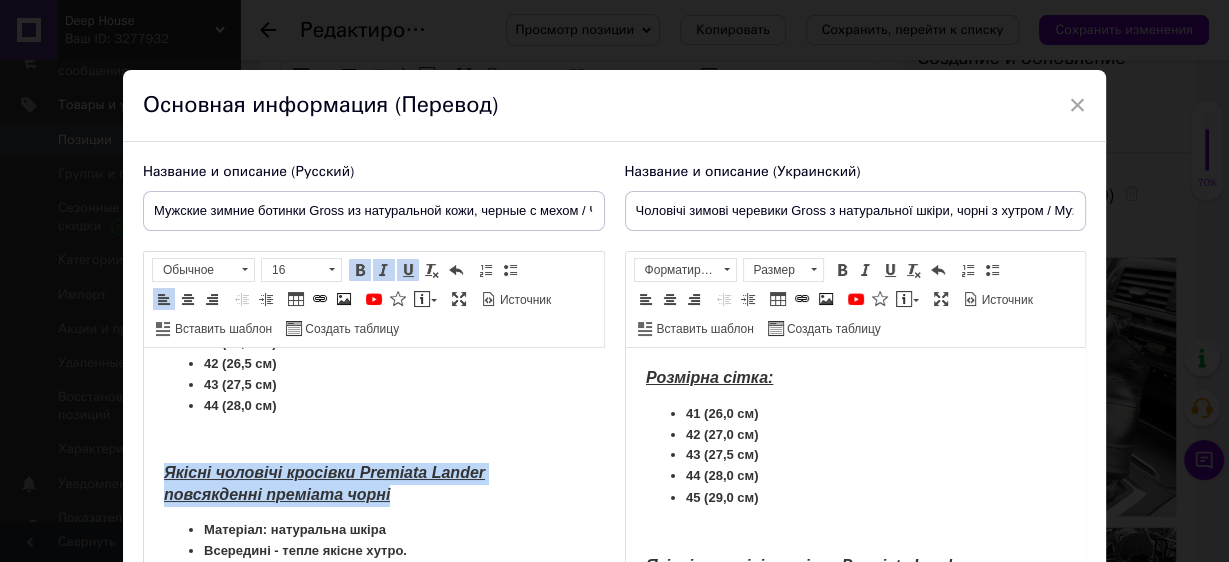 drag, startPoint x: 398, startPoint y: 496, endPoint x: 278, endPoint y: 816, distance: 341.76016 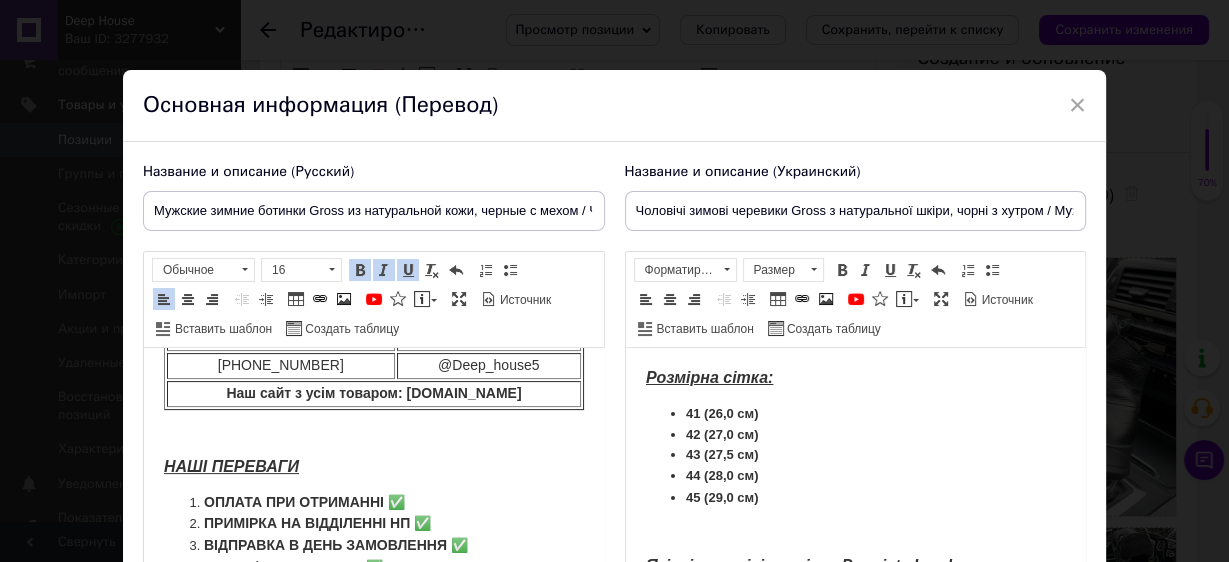 scroll, scrollTop: 560, scrollLeft: 0, axis: vertical 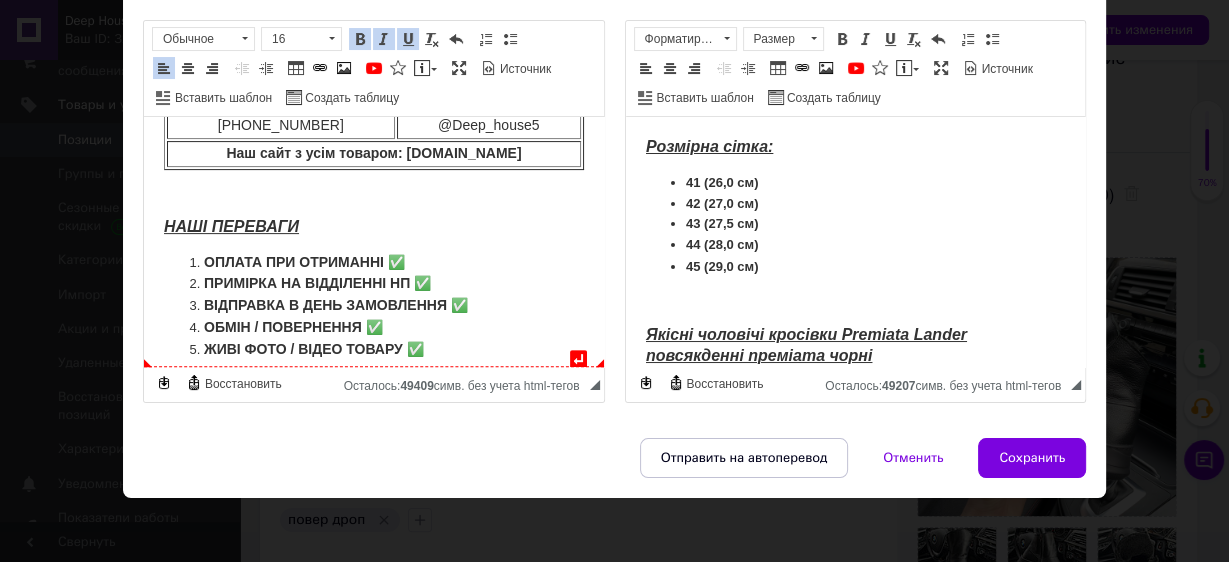 click on "ЖИВІ ФОТО / ВІДЕО ТОВАРУ ✅" at bounding box center (373, 350) 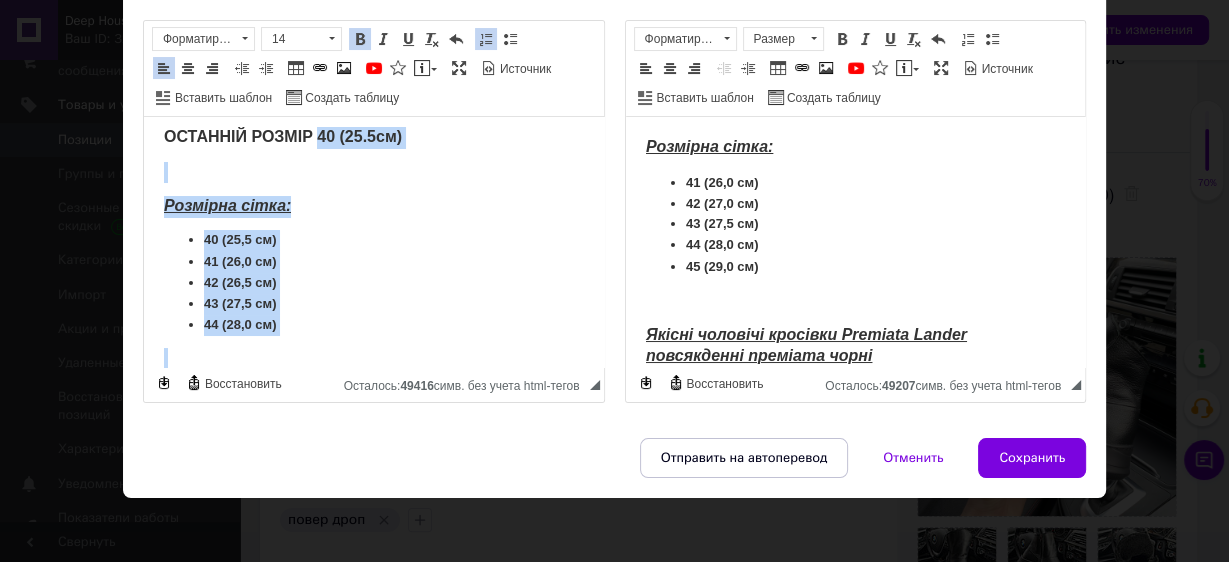 scroll, scrollTop: 0, scrollLeft: 0, axis: both 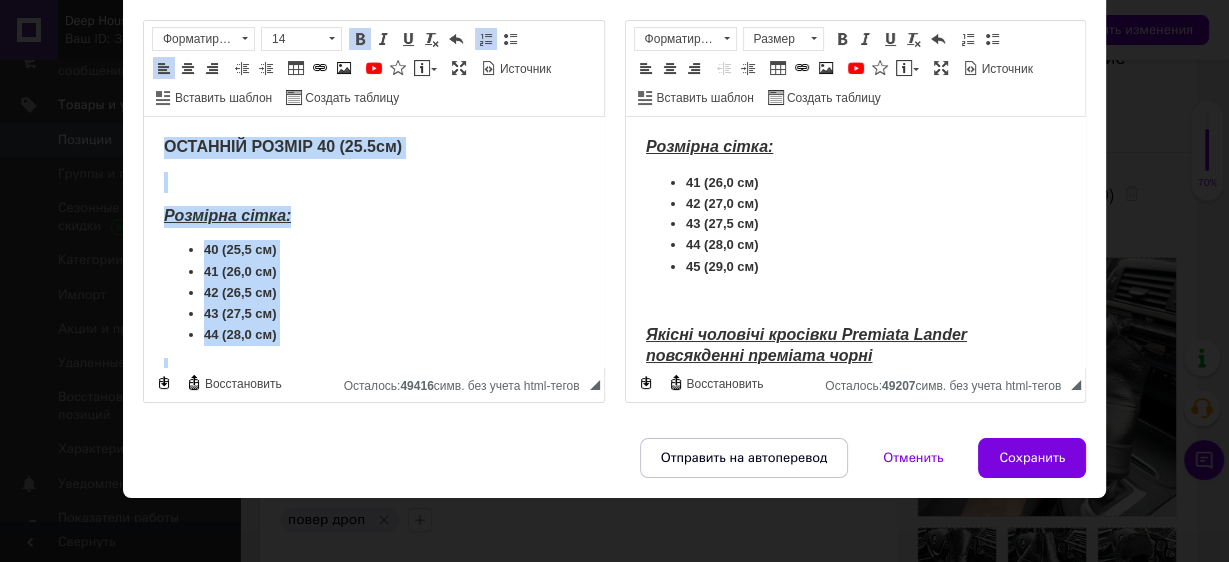 drag, startPoint x: 435, startPoint y: 342, endPoint x: 117, endPoint y: 57, distance: 427.0234 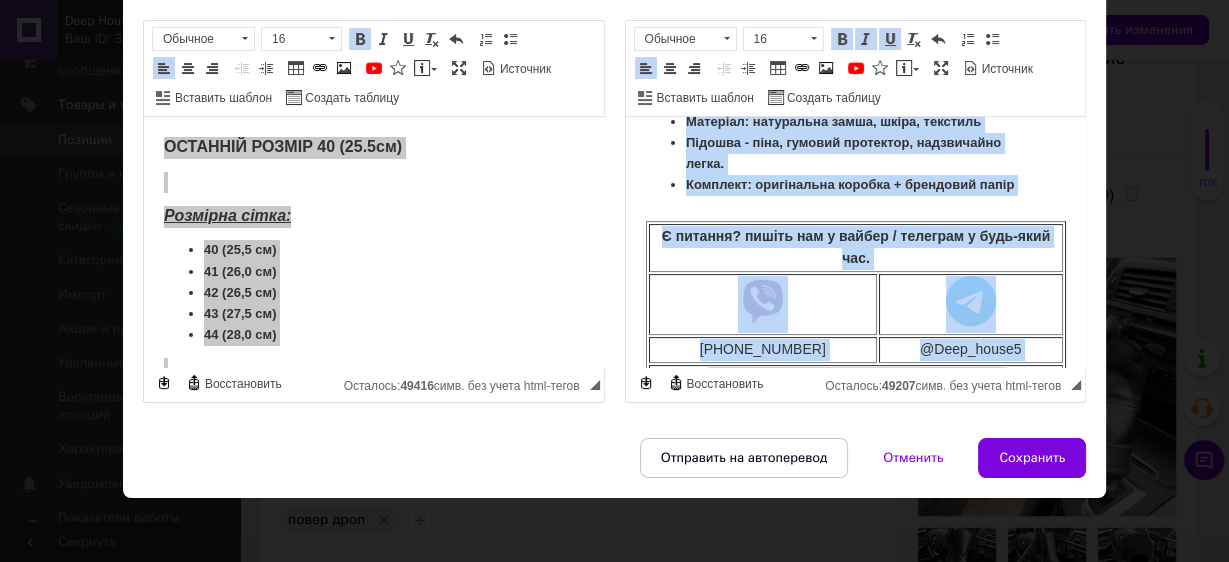 scroll, scrollTop: 649, scrollLeft: 0, axis: vertical 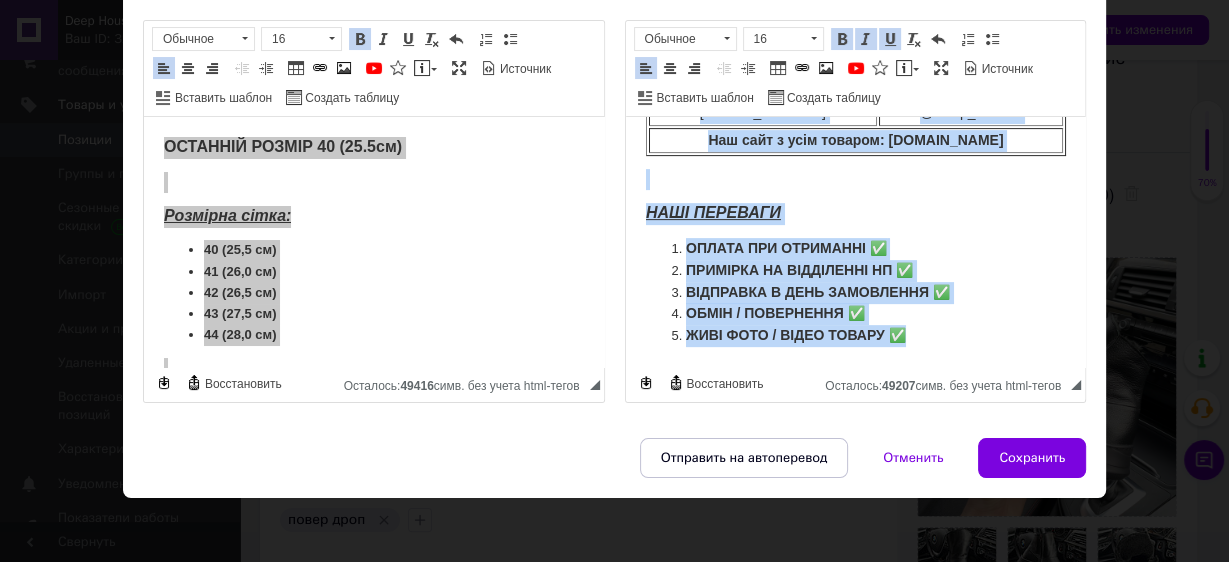 drag, startPoint x: 637, startPoint y: 142, endPoint x: 1106, endPoint y: 413, distance: 541.66595 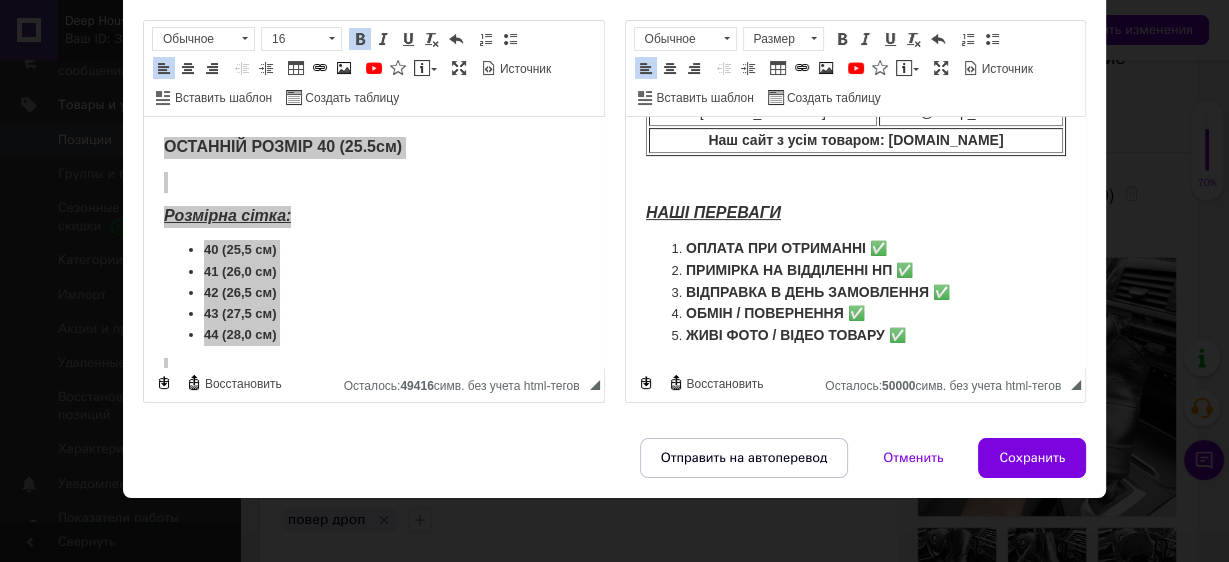 scroll, scrollTop: 0, scrollLeft: 0, axis: both 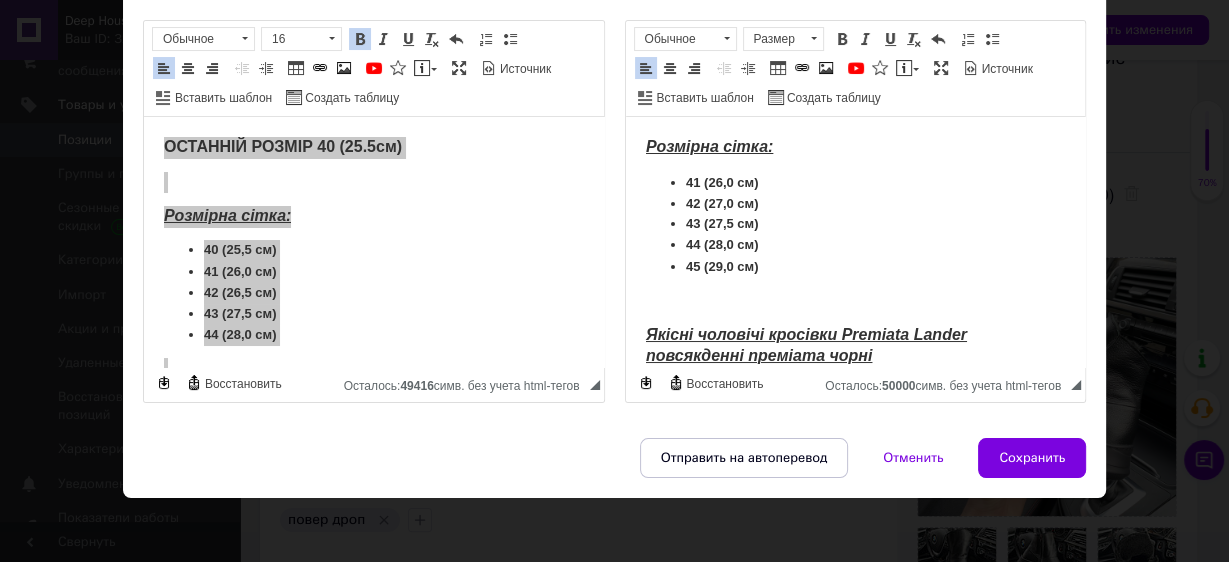 type 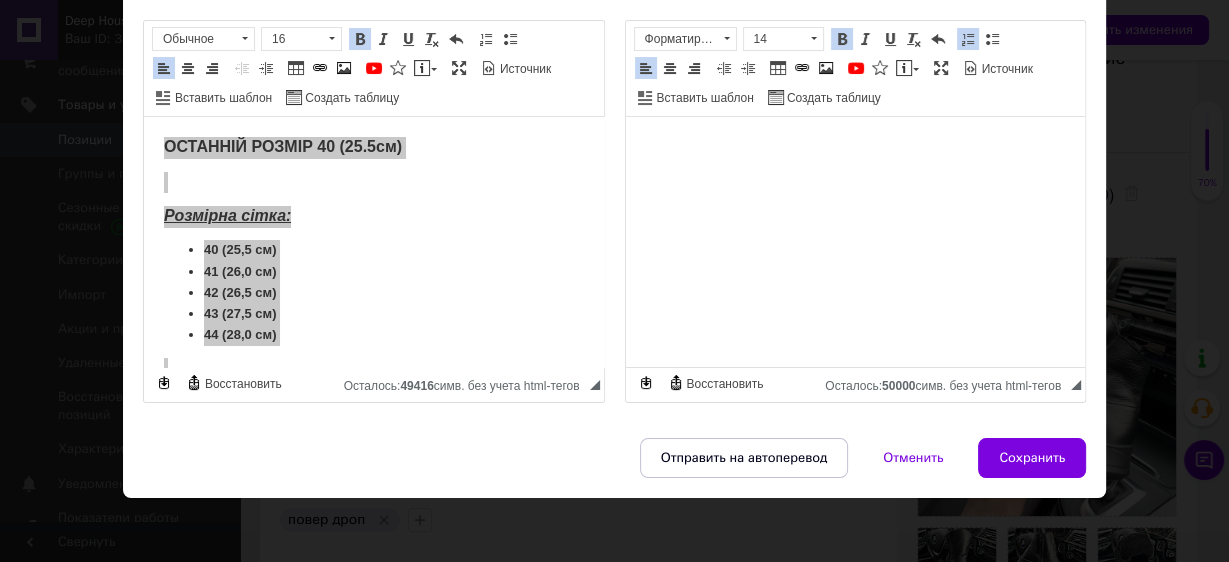 scroll, scrollTop: 537, scrollLeft: 0, axis: vertical 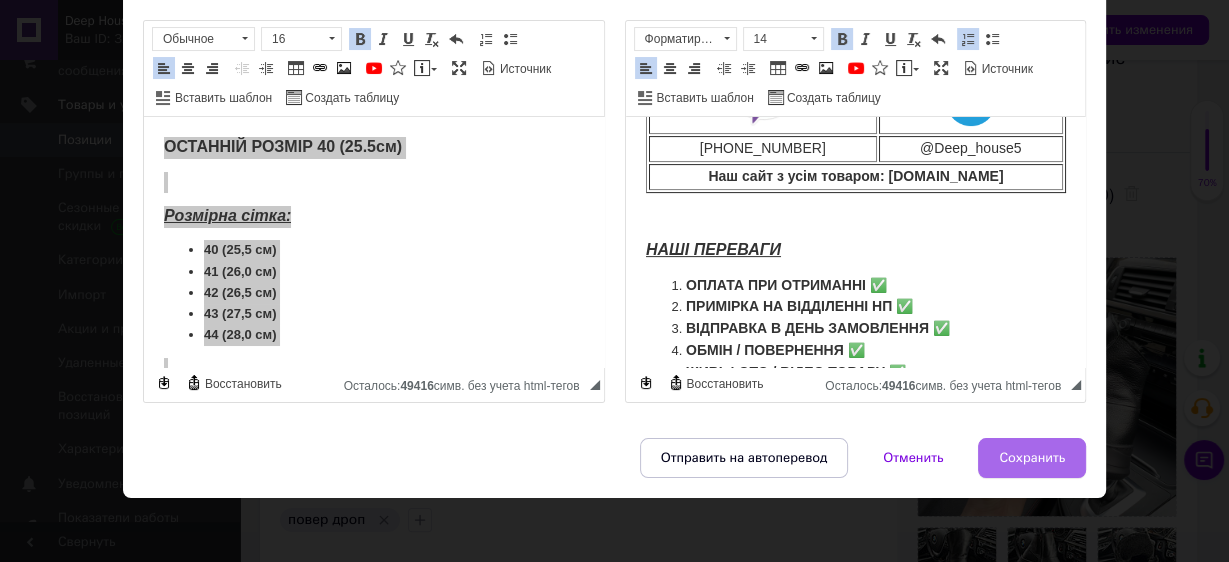 click on "Сохранить" at bounding box center (1032, 458) 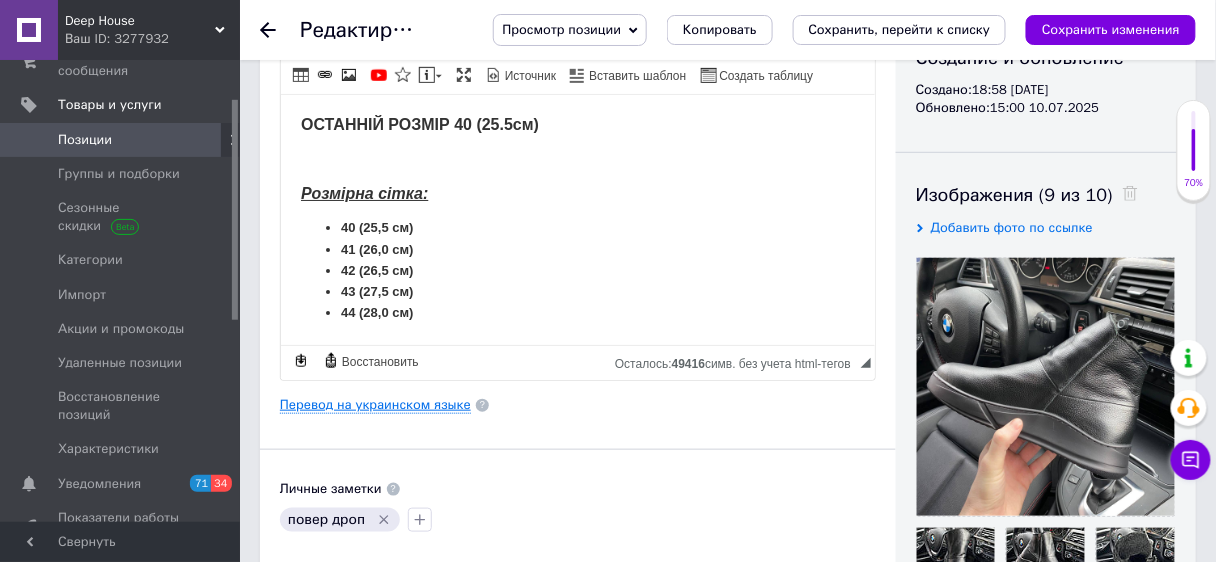 click on "Перевод на украинском языке" at bounding box center [375, 405] 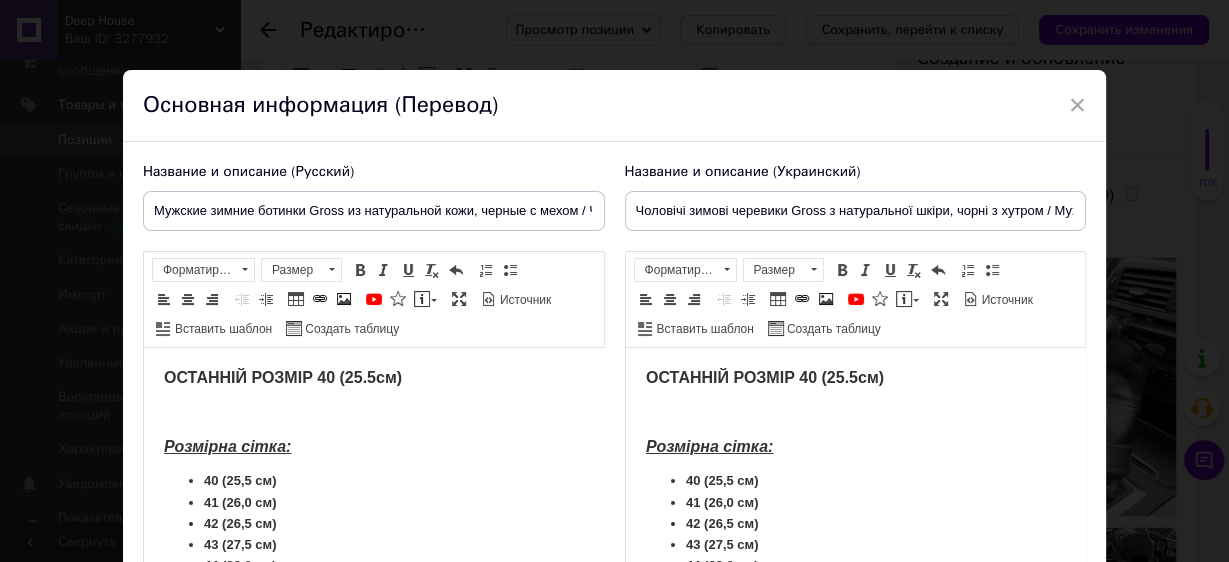 scroll, scrollTop: 0, scrollLeft: 0, axis: both 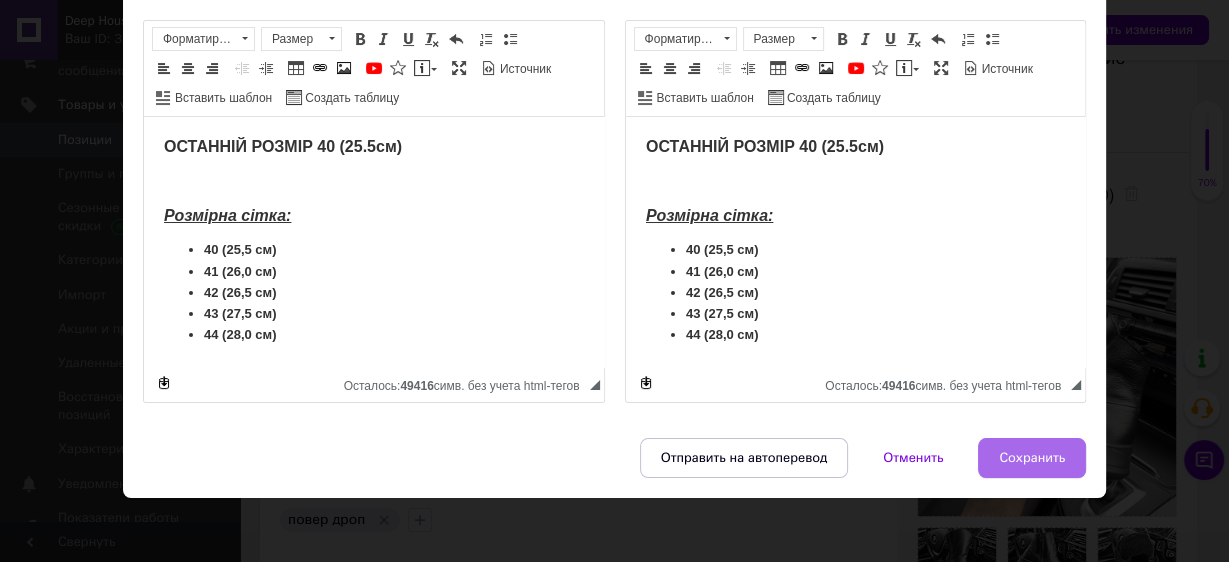 click on "Сохранить" at bounding box center [1032, 458] 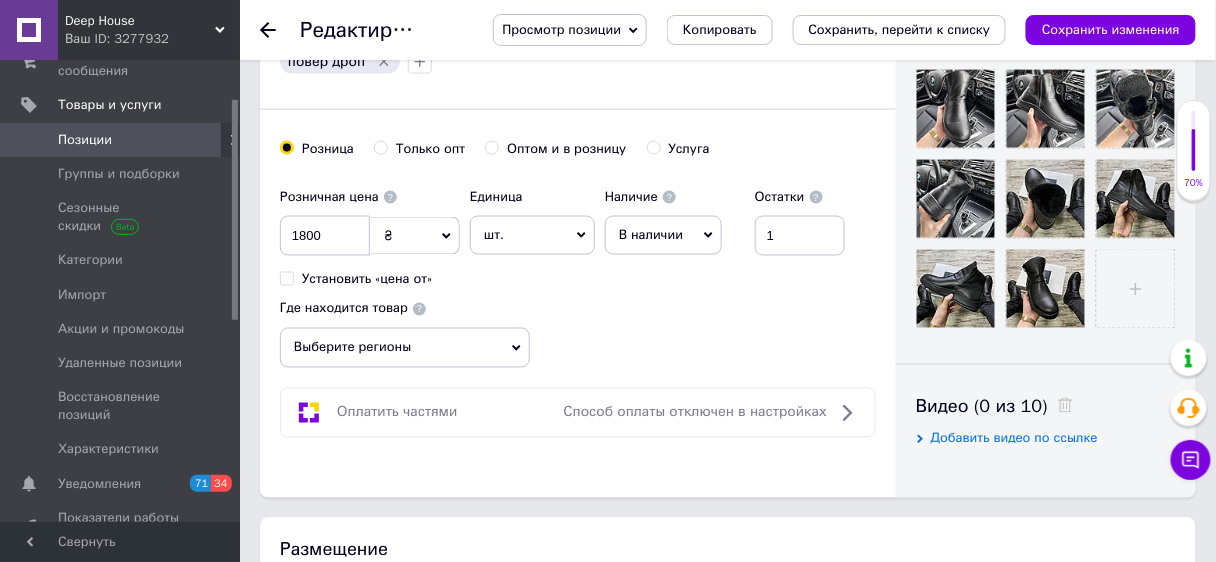 scroll, scrollTop: 712, scrollLeft: 0, axis: vertical 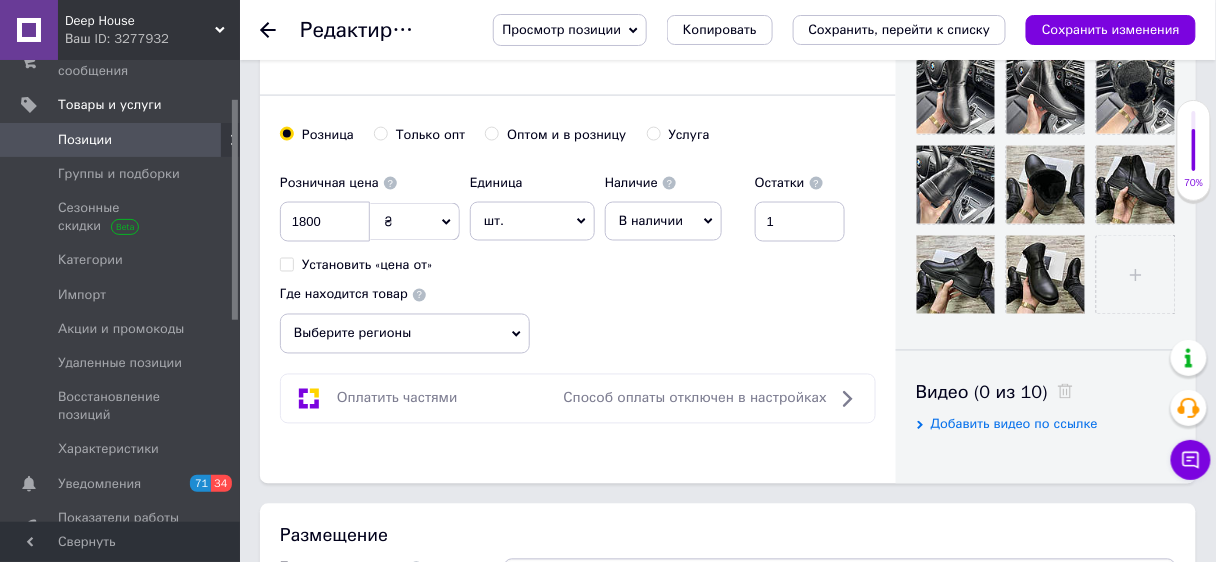 click on "В наличии" at bounding box center [663, 221] 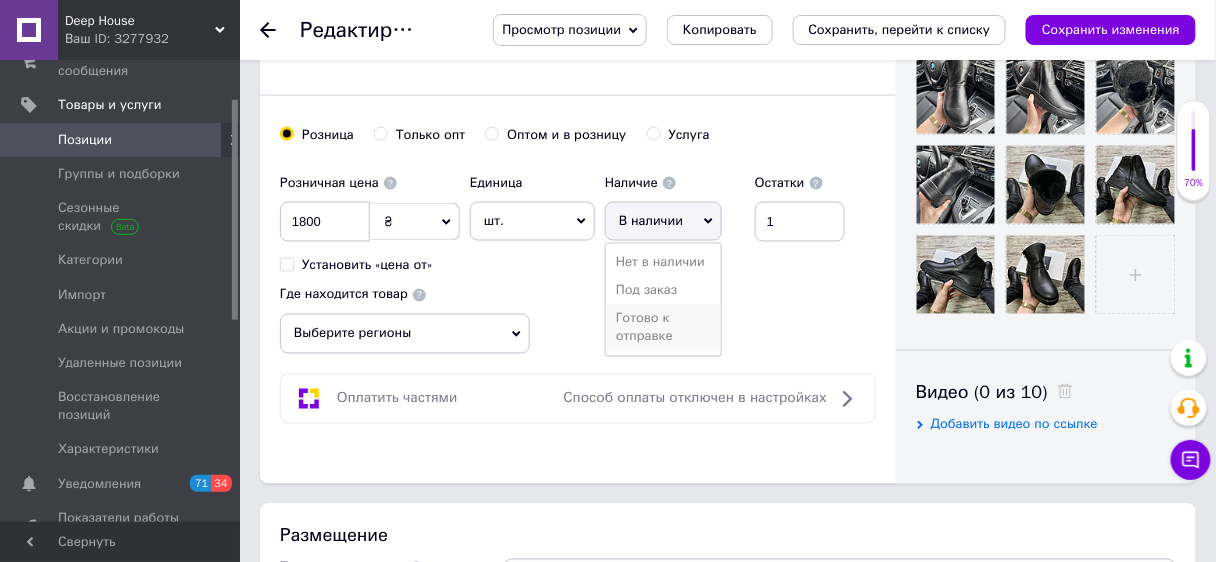 click on "Готово к отправке" at bounding box center [663, 328] 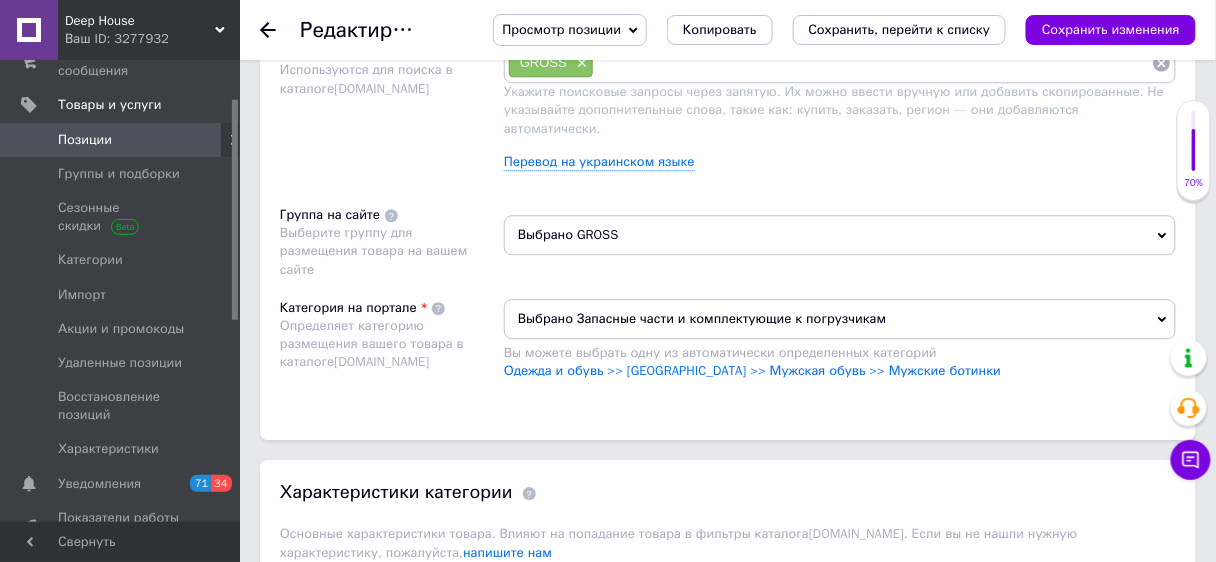 scroll, scrollTop: 1287, scrollLeft: 0, axis: vertical 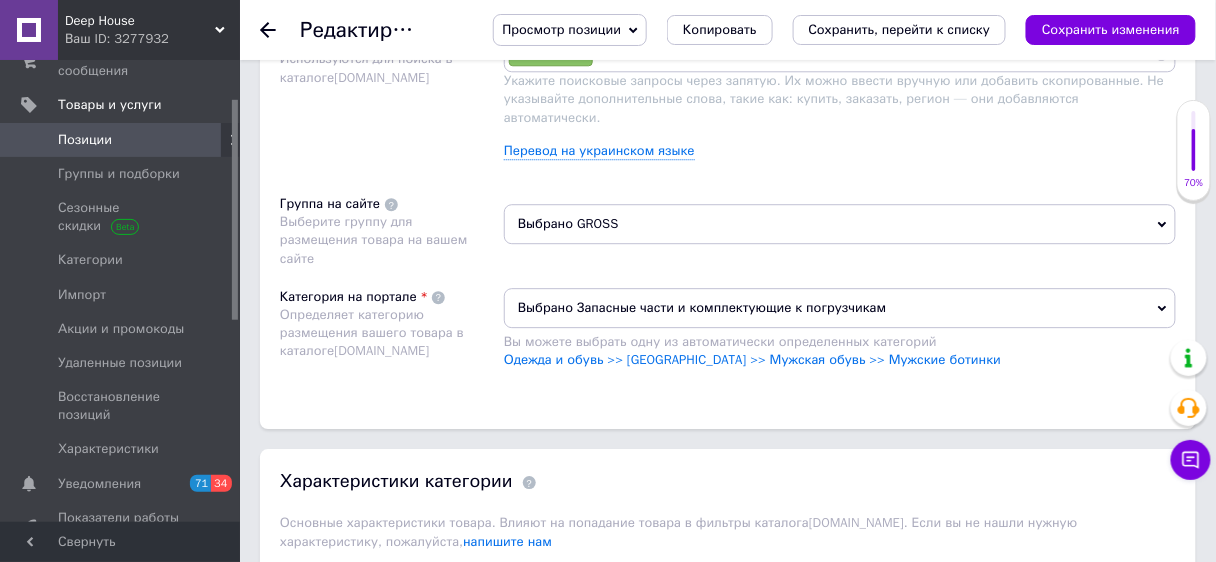 click on "Выбрано Запасные части и комплектующие к погрузчикам" at bounding box center (840, 308) 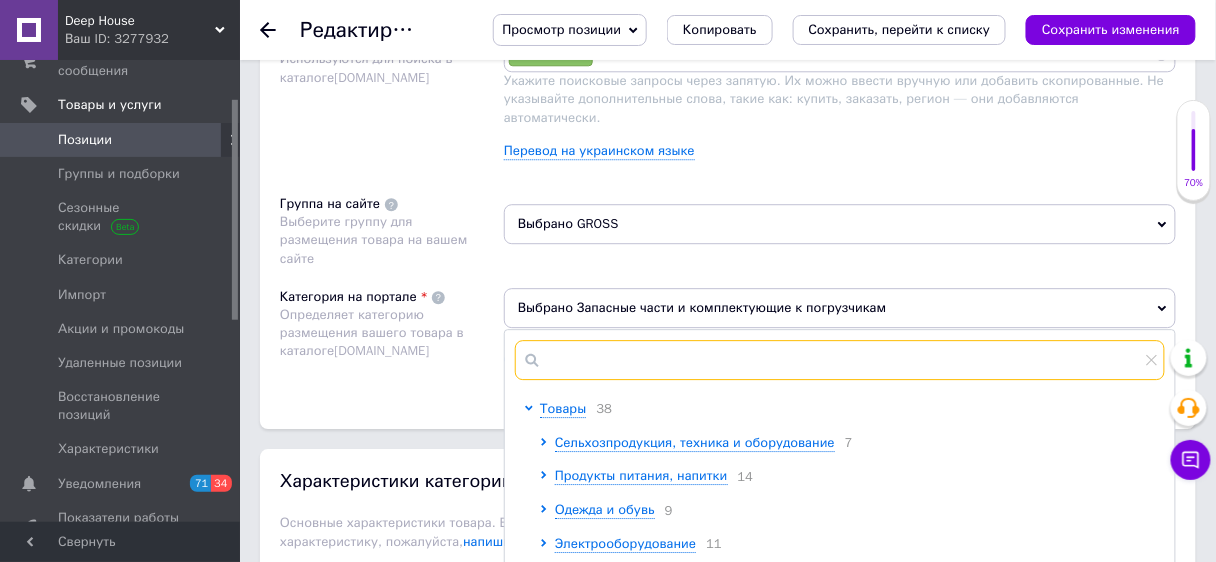click at bounding box center [840, 360] 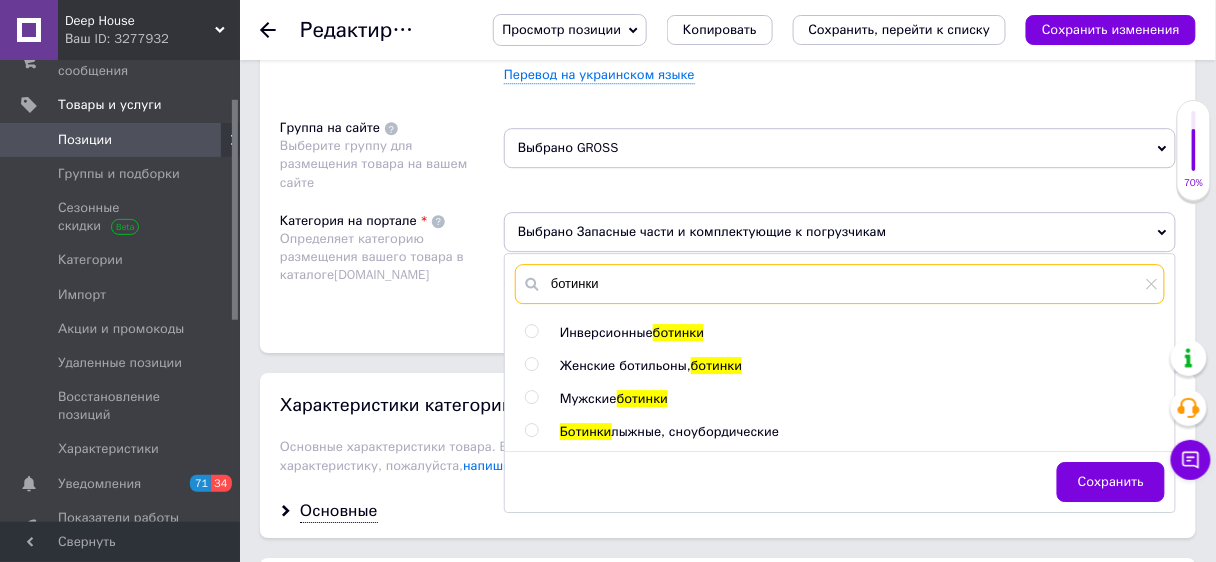scroll, scrollTop: 1367, scrollLeft: 0, axis: vertical 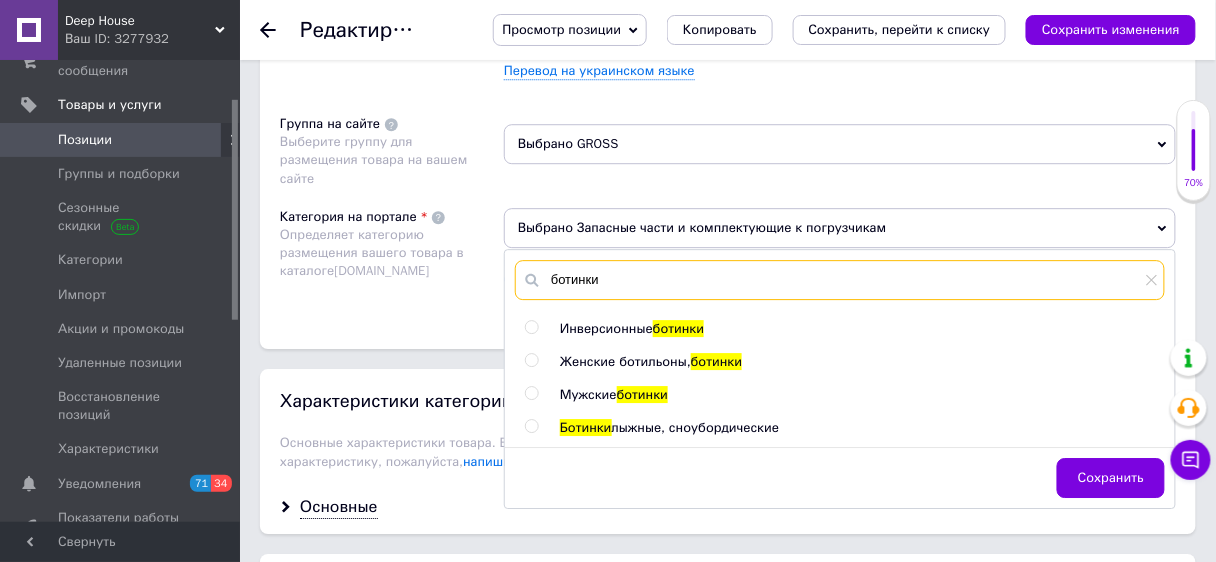 type on "ботинки" 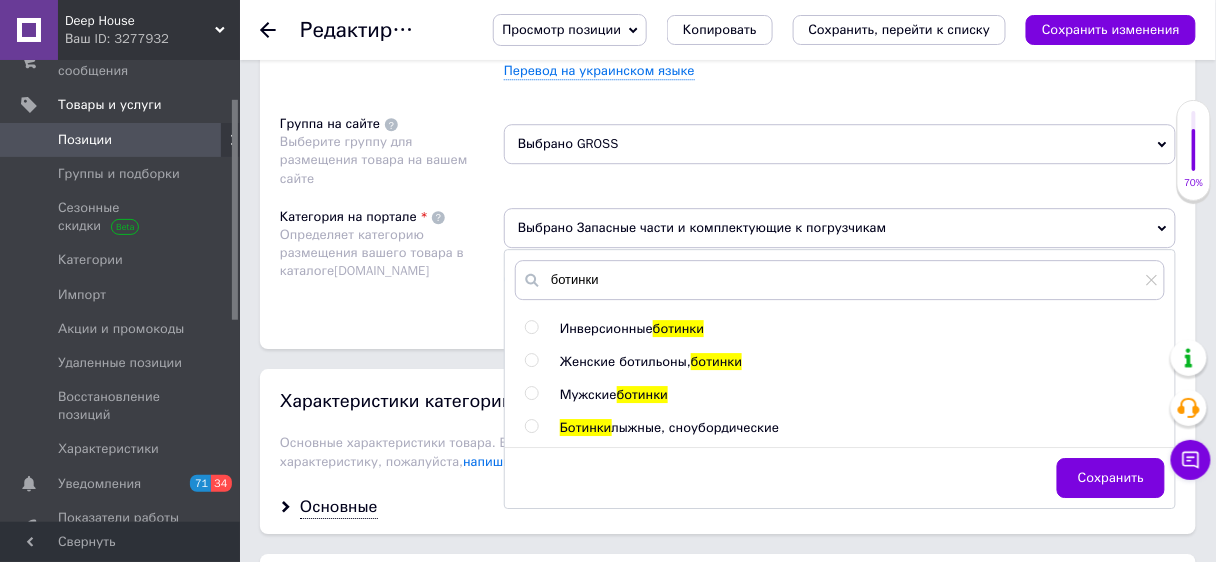 click at bounding box center [531, 393] 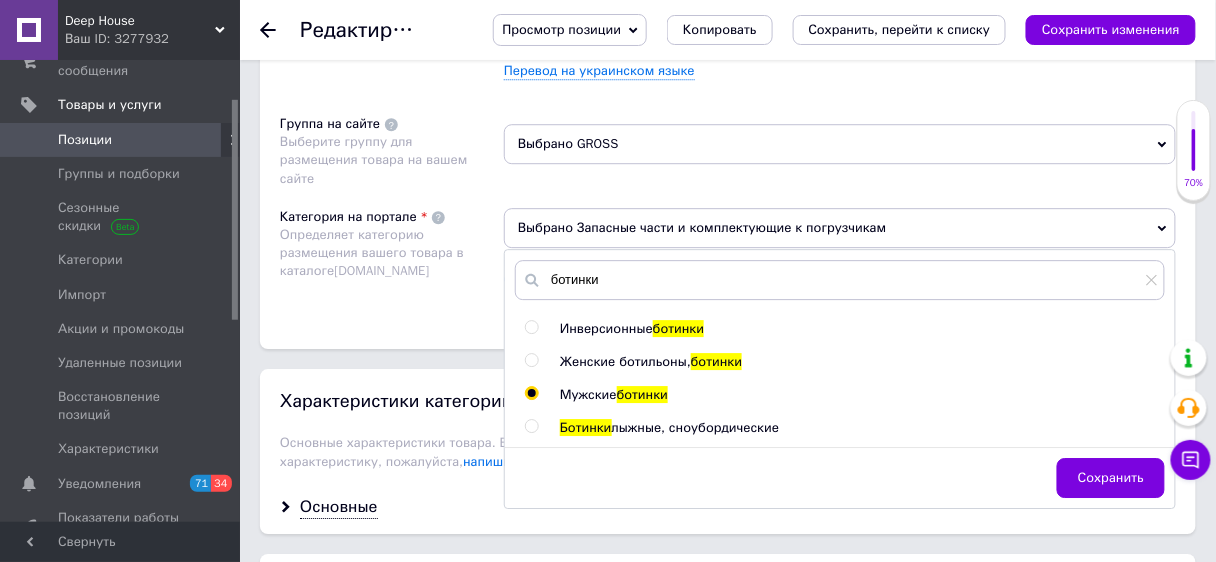 radio on "true" 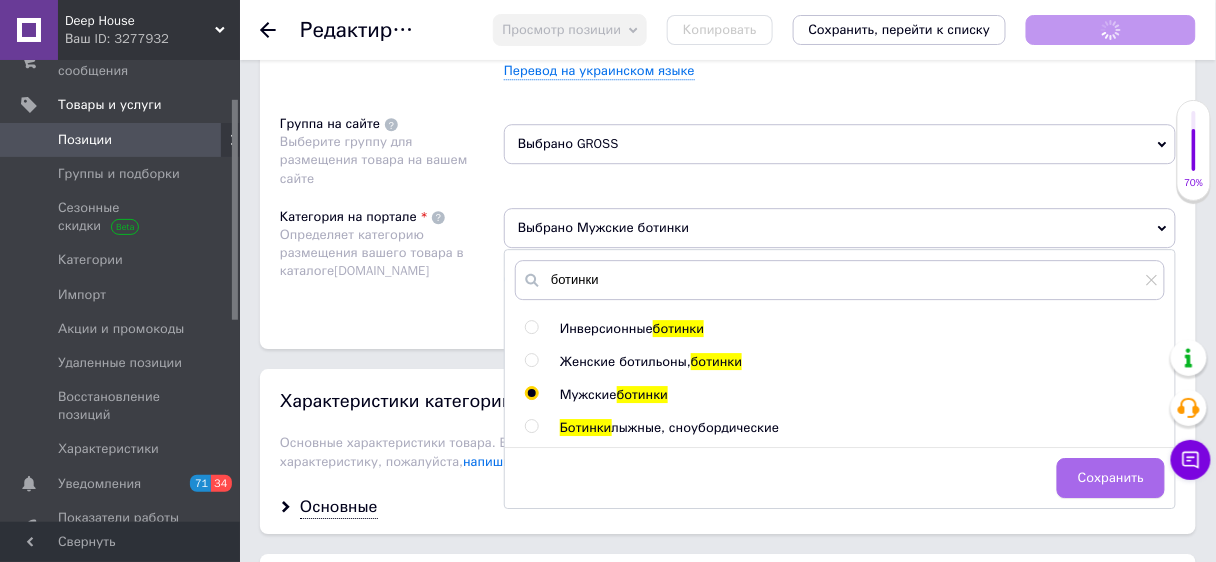 click on "Сохранить" at bounding box center [1111, 478] 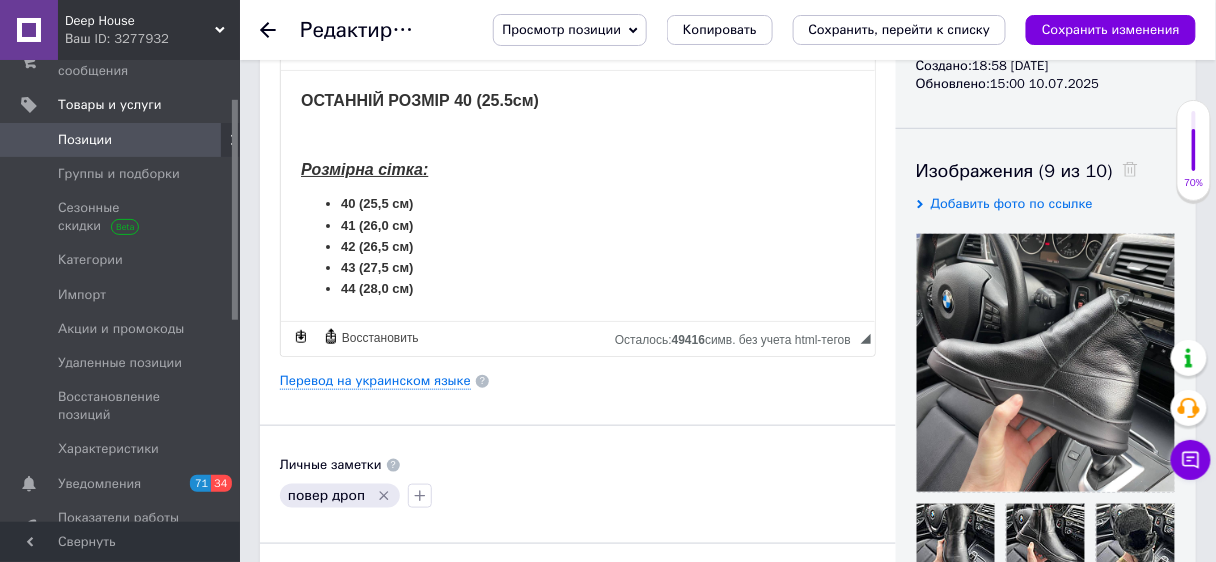 scroll, scrollTop: 277, scrollLeft: 0, axis: vertical 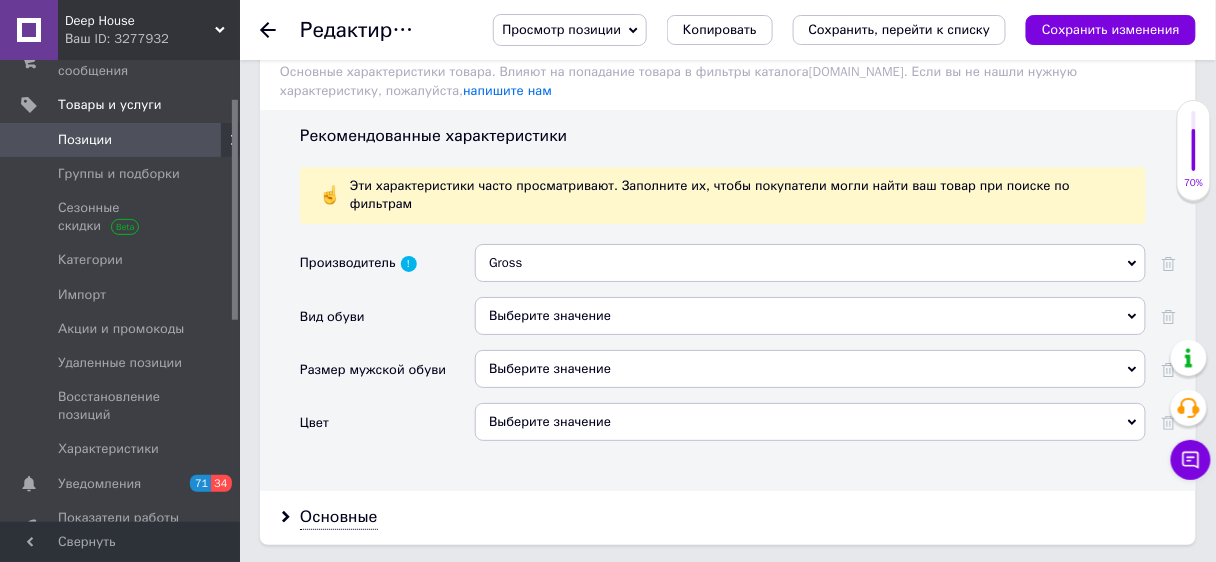 click on "Выберите значение" at bounding box center [810, 316] 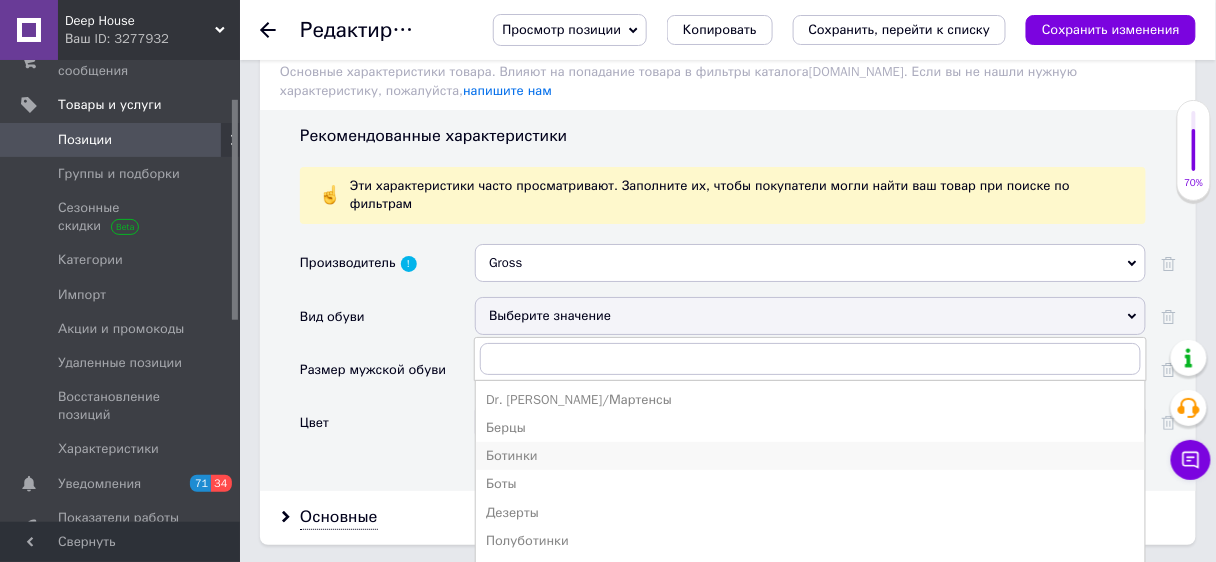 click on "Ботинки" at bounding box center [810, 456] 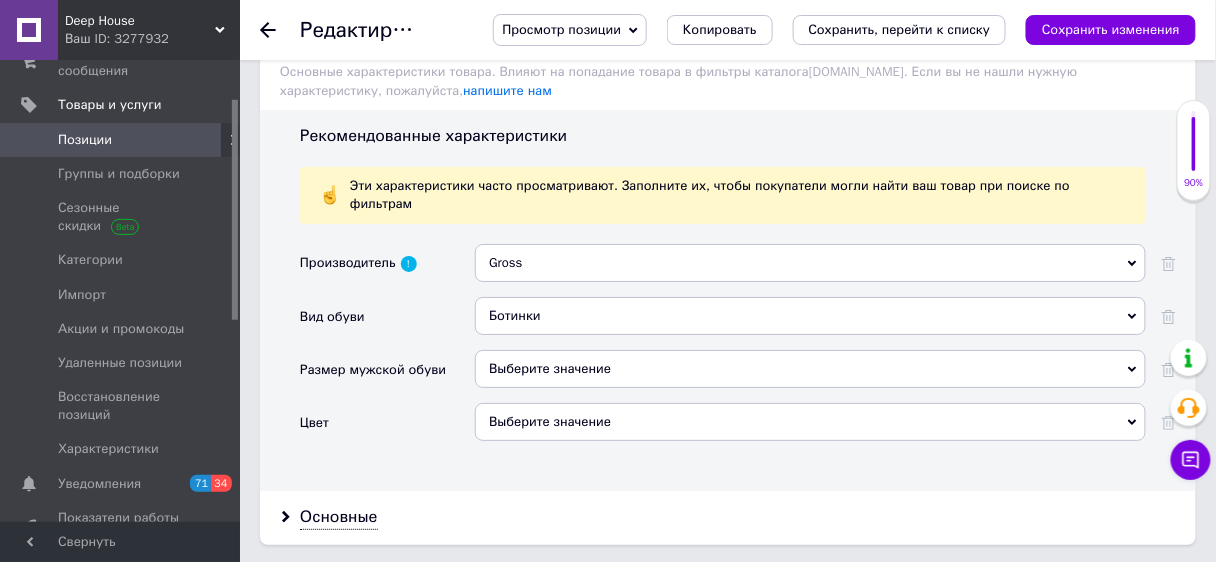 click on "Выберите значение" at bounding box center (810, 369) 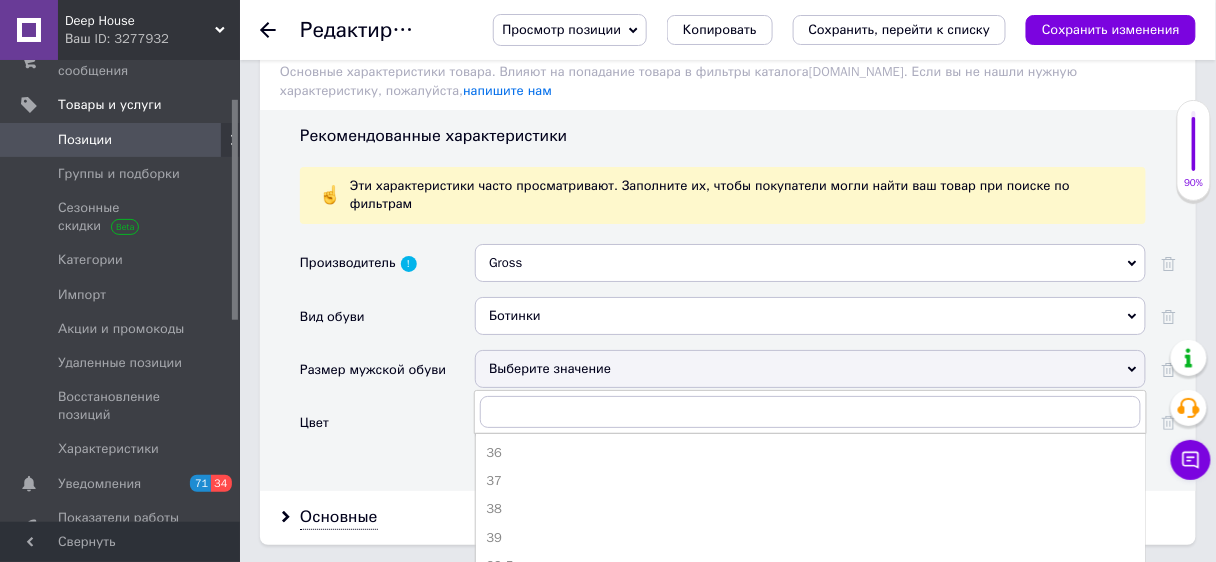 click on "Цвет" at bounding box center [387, 429] 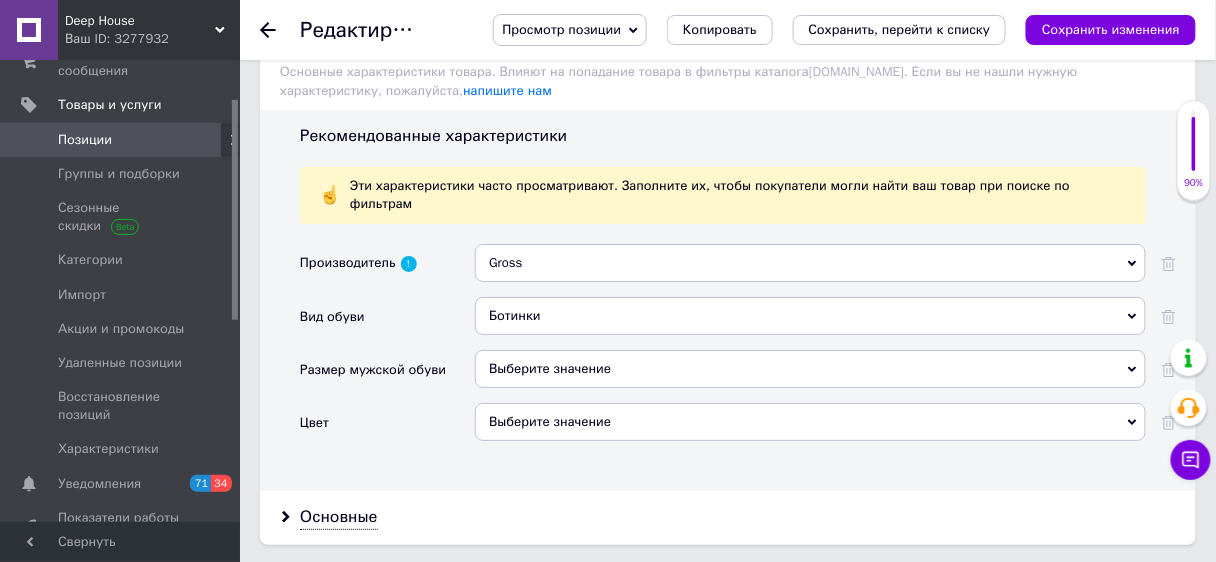 drag, startPoint x: 474, startPoint y: 314, endPoint x: 485, endPoint y: 312, distance: 11.18034 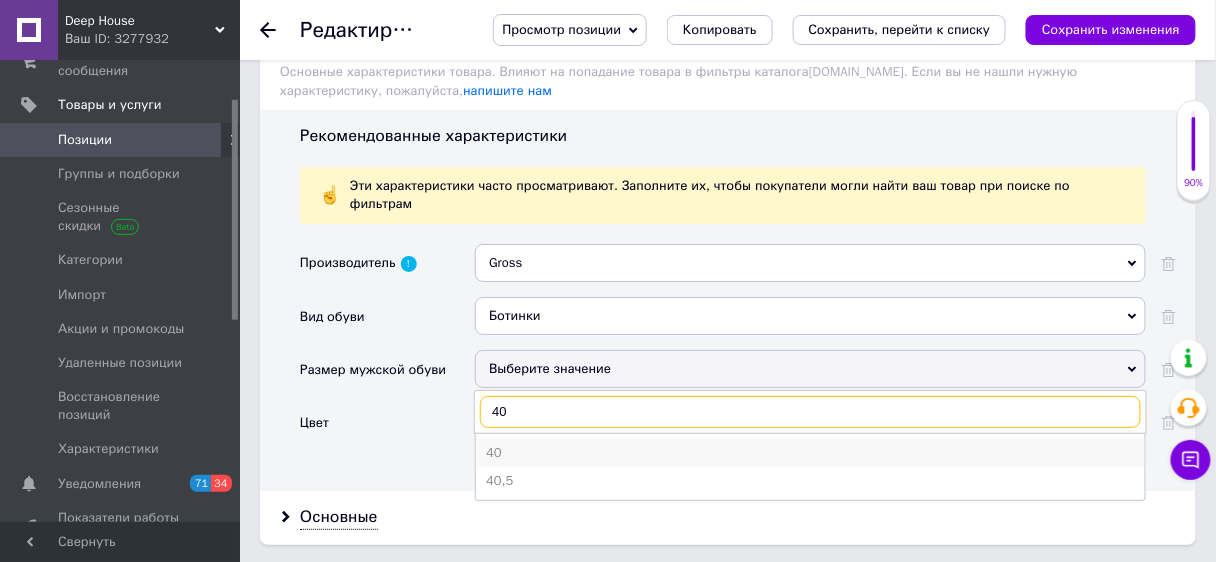 type on "40" 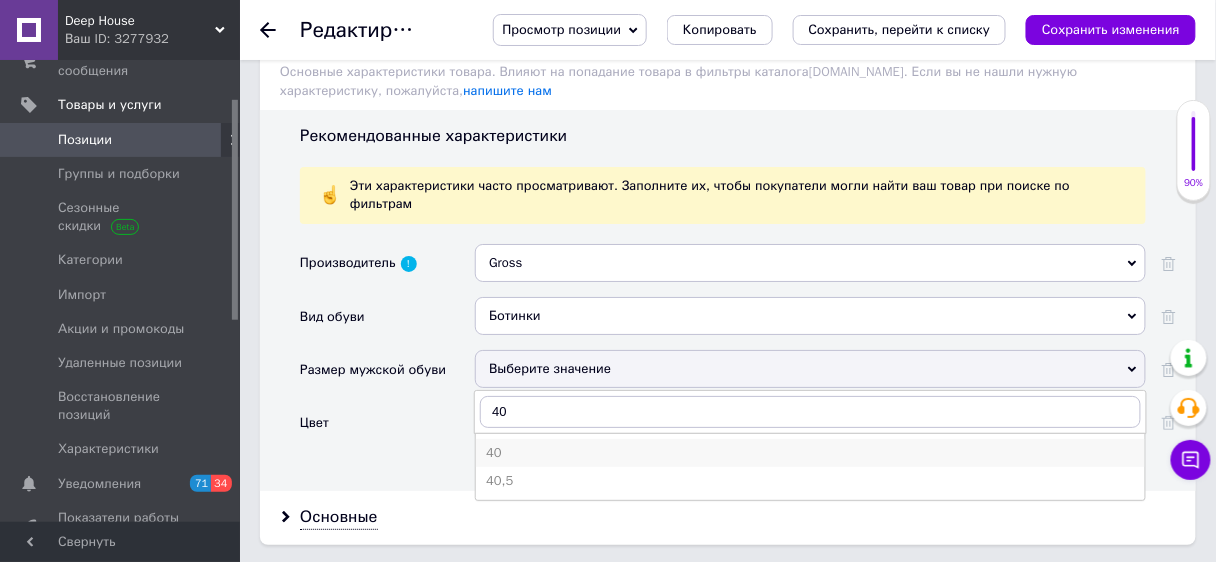 click on "40" at bounding box center [810, 453] 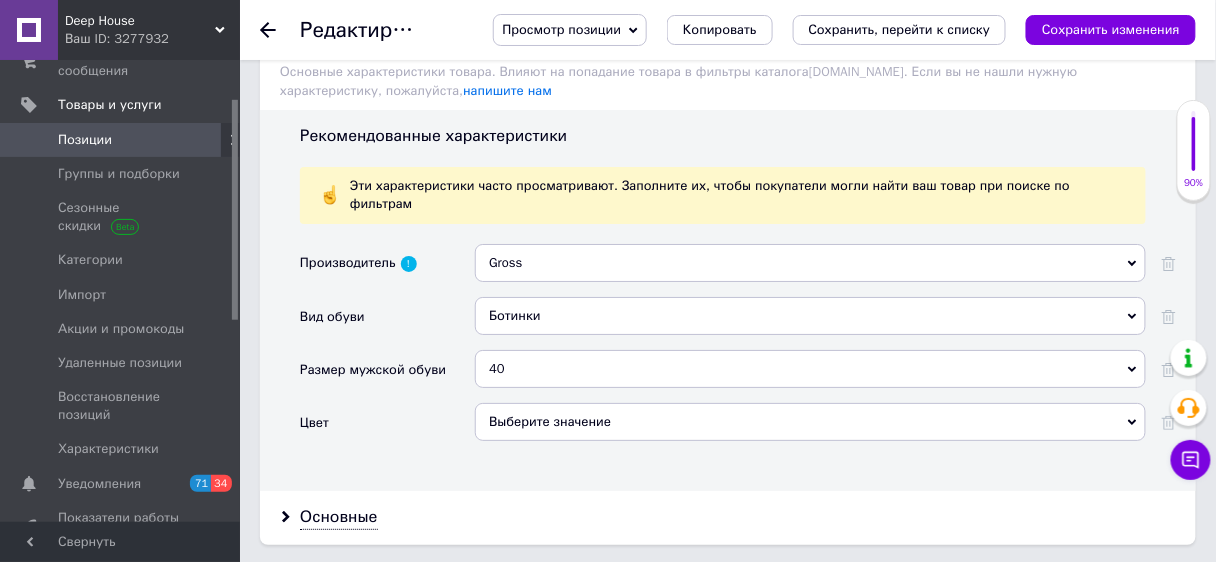 click on "Выберите значение" at bounding box center (810, 422) 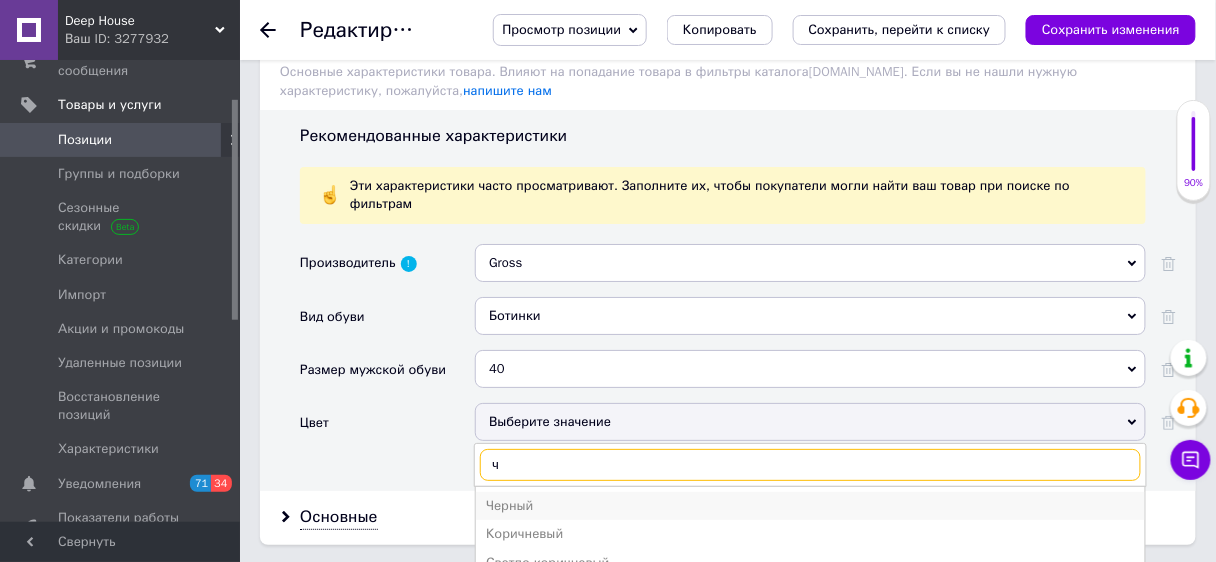 type on "ч" 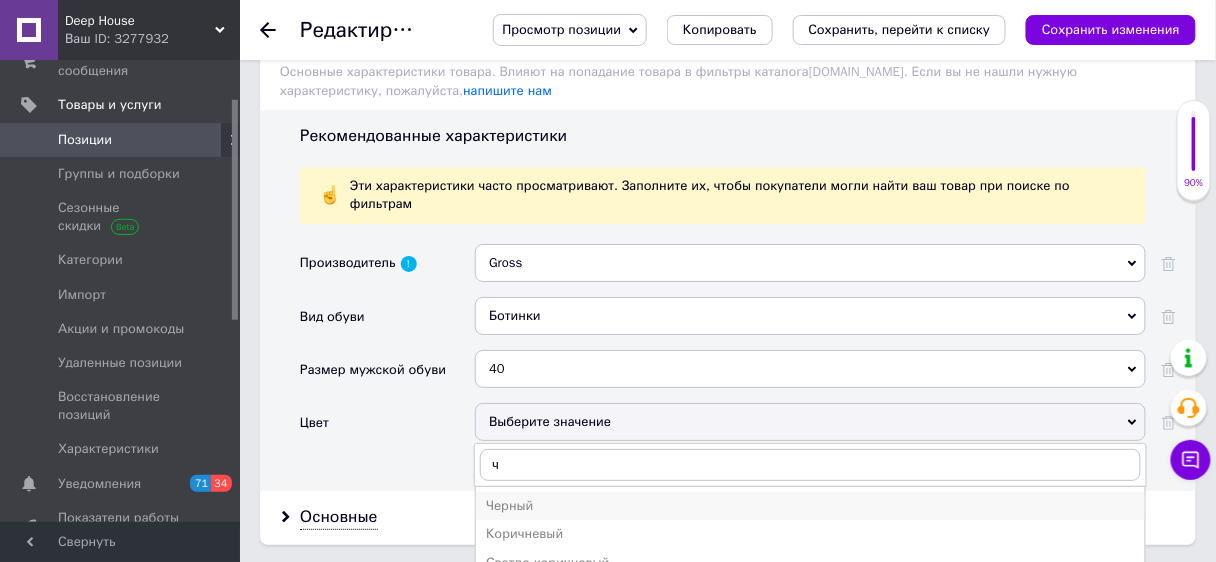 click on "Черный" at bounding box center (810, 506) 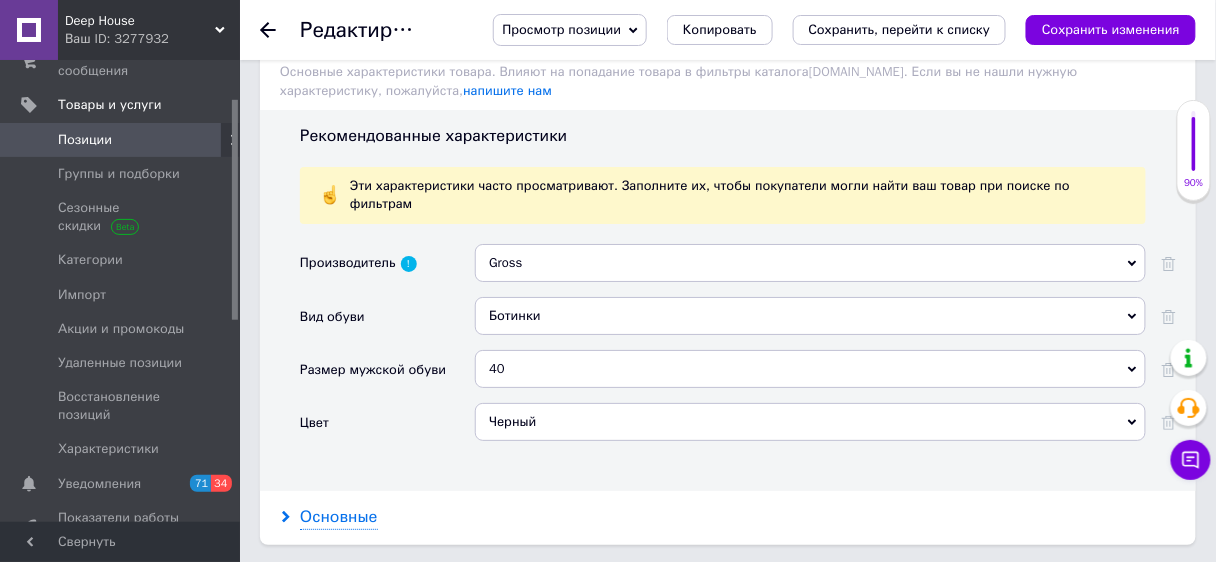 drag, startPoint x: 301, startPoint y: 442, endPoint x: 311, endPoint y: 448, distance: 11.661903 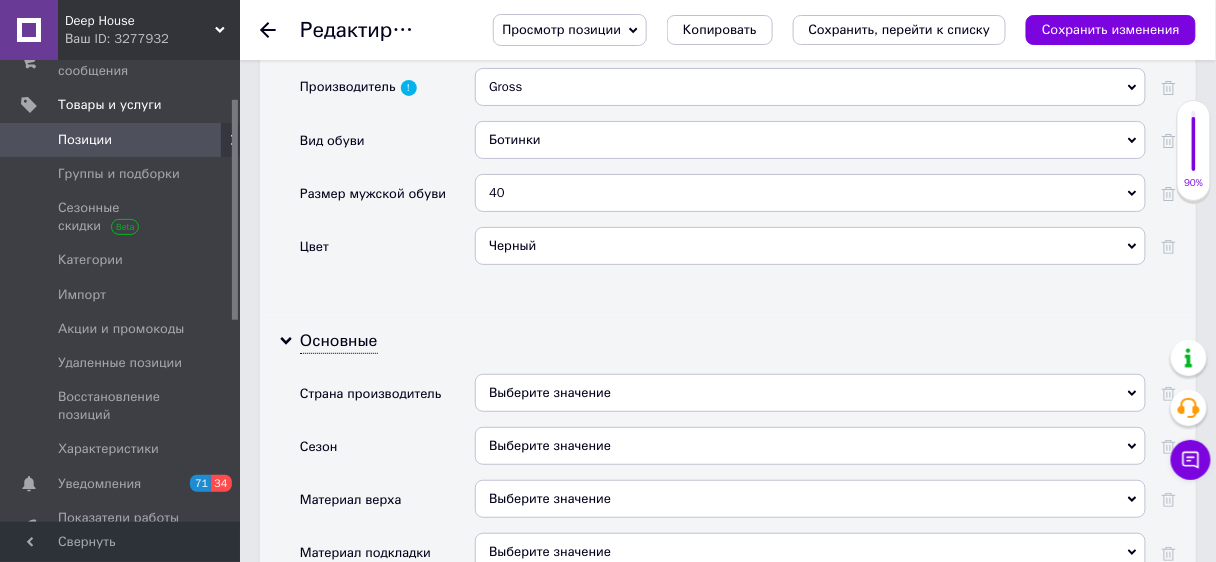 scroll, scrollTop: 1978, scrollLeft: 0, axis: vertical 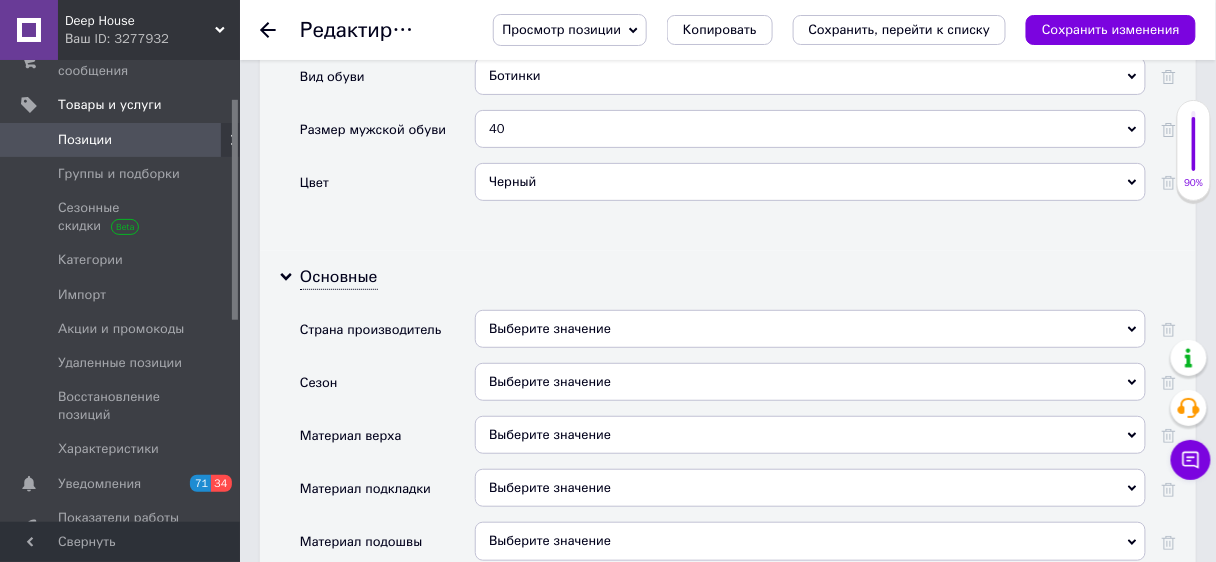 click on "Выберите значение" at bounding box center [810, 329] 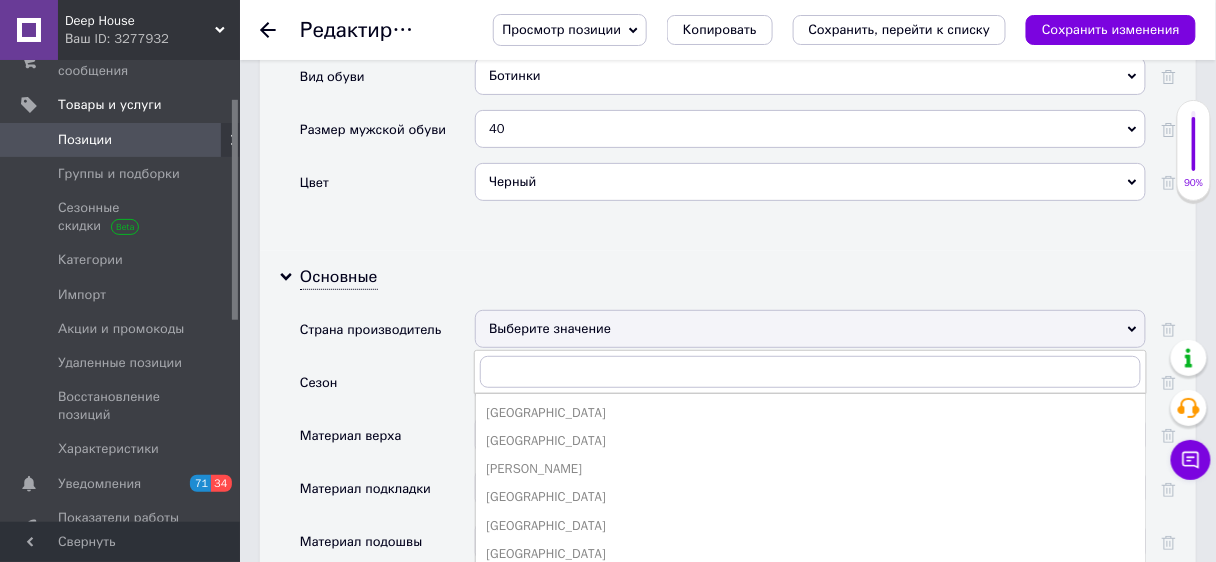 click on "Основные Страна производитель Выберите значение [GEOGRAPHIC_DATA] [GEOGRAPHIC_DATA] [GEOGRAPHIC_DATA] [GEOGRAPHIC_DATA] [GEOGRAPHIC_DATA] [GEOGRAPHIC_DATA] [GEOGRAPHIC_DATA] [GEOGRAPHIC_DATA] [GEOGRAPHIC_DATA] Аомынь [GEOGRAPHIC_DATA] [GEOGRAPHIC_DATA] [GEOGRAPHIC_DATA] [GEOGRAPHIC_DATA] [GEOGRAPHIC_DATA] [GEOGRAPHIC_DATA] [GEOGRAPHIC_DATA] [GEOGRAPHIC_DATA] [GEOGRAPHIC_DATA] [GEOGRAPHIC_DATA] [GEOGRAPHIC_DATA] [GEOGRAPHIC_DATA] [GEOGRAPHIC_DATA] [GEOGRAPHIC_DATA] [GEOGRAPHIC_DATA] [GEOGRAPHIC_DATA] [GEOGRAPHIC_DATA] [GEOGRAPHIC_DATA] [GEOGRAPHIC_DATA] Венесуэла Восточный Тимор Вьетнам [GEOGRAPHIC_DATA] [GEOGRAPHIC_DATA] [GEOGRAPHIC_DATA] [GEOGRAPHIC_DATA] [GEOGRAPHIC_DATA] [GEOGRAPHIC_DATA] Голландия Гондурас Гонконг Гренада Греция [GEOGRAPHIC_DATA] [GEOGRAPHIC_DATA] [GEOGRAPHIC_DATA] Доминиканская [GEOGRAPHIC_DATA] [GEOGRAPHIC_DATA] [GEOGRAPHIC_DATA]" at bounding box center [728, 883] 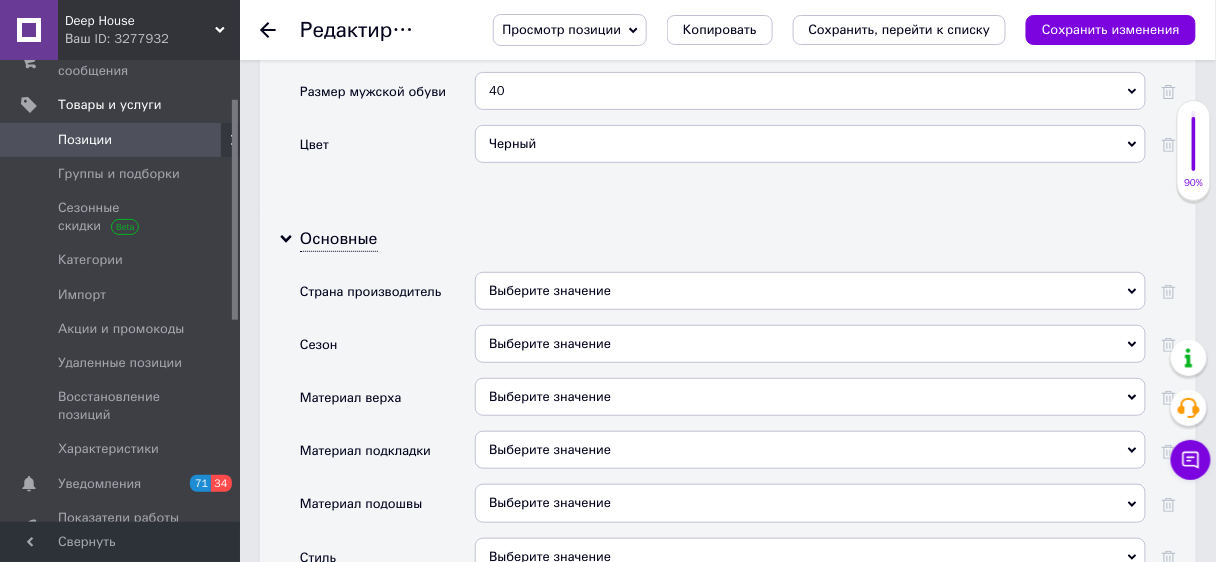 scroll, scrollTop: 2058, scrollLeft: 0, axis: vertical 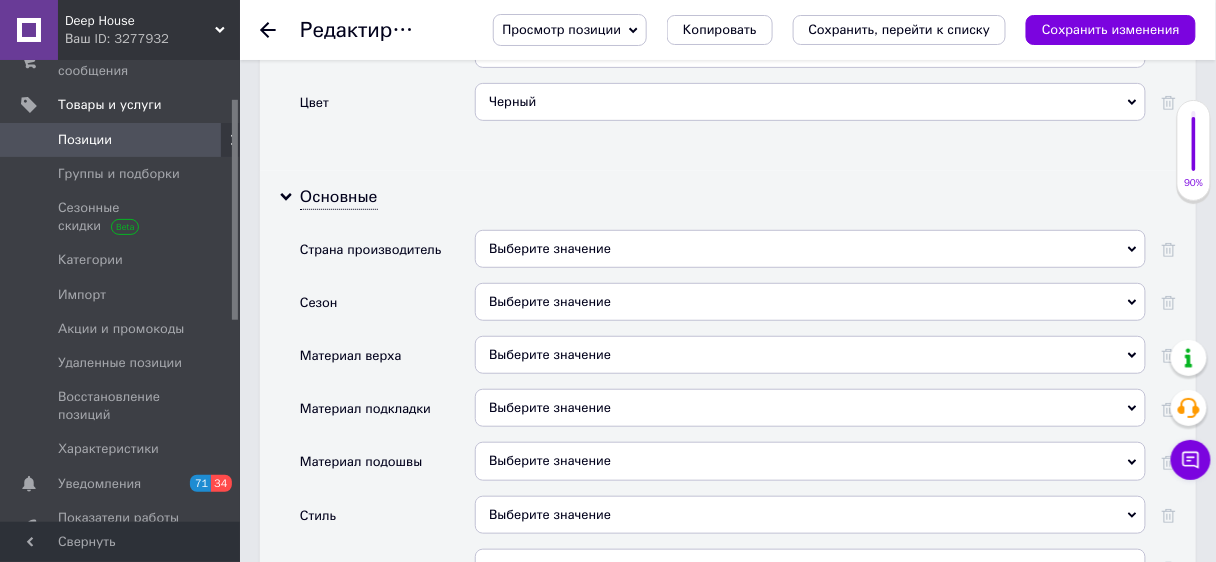 click on "Выберите значение" at bounding box center [810, 302] 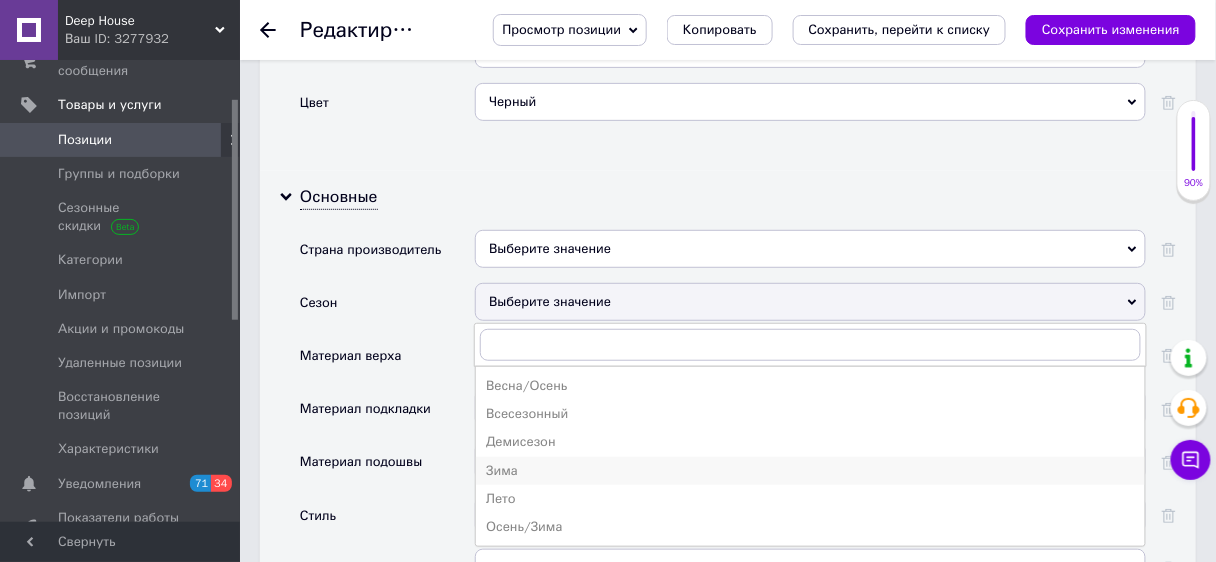 click on "Зима" at bounding box center [810, 471] 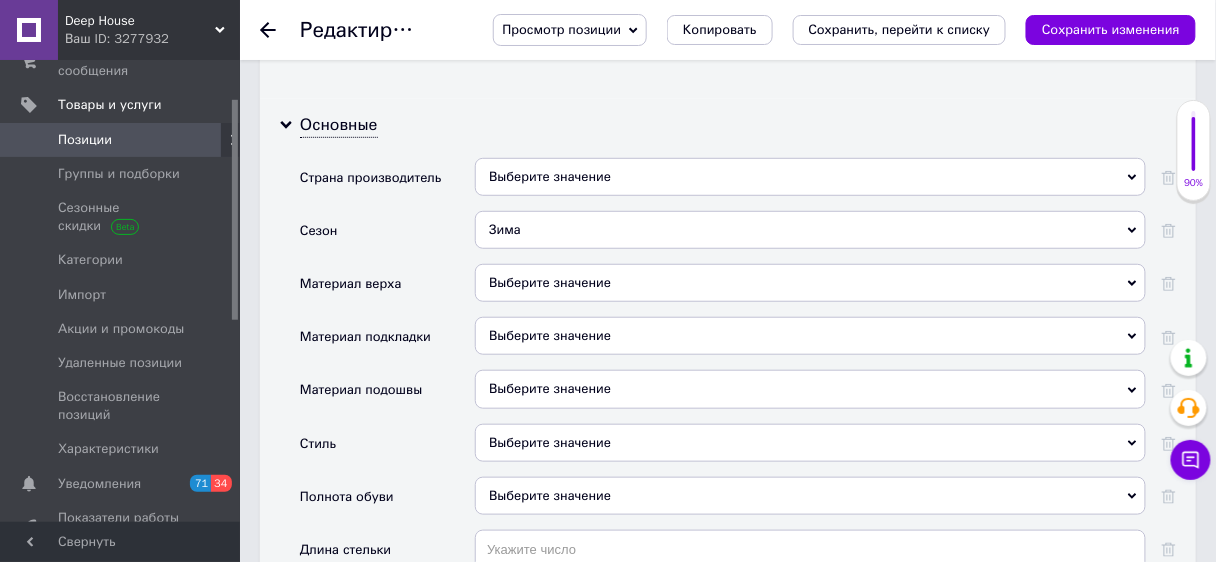 scroll, scrollTop: 2138, scrollLeft: 0, axis: vertical 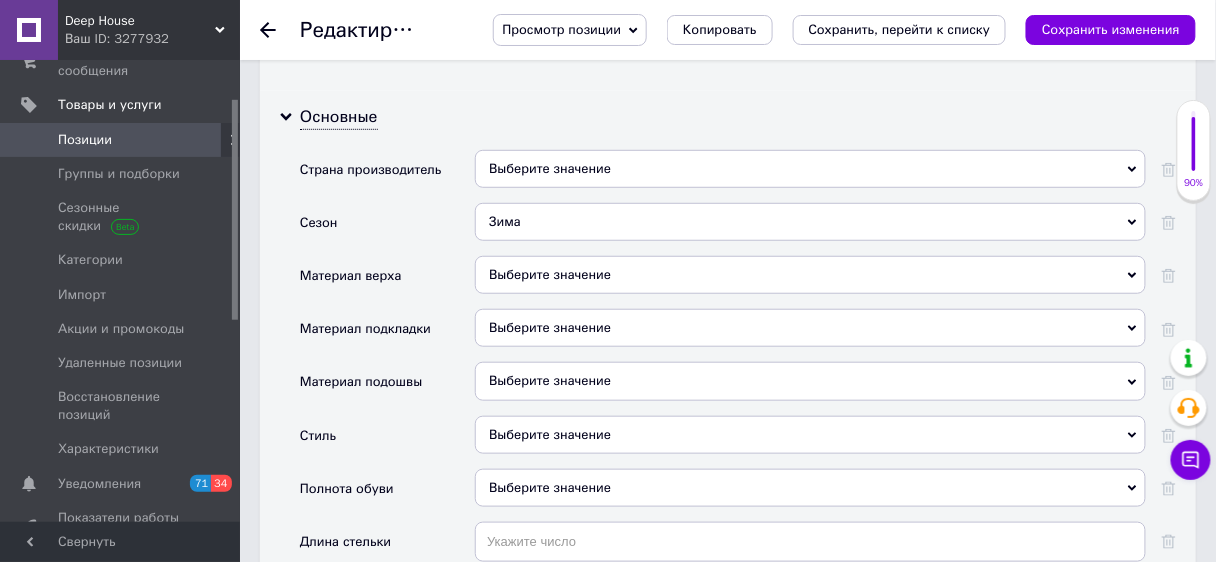 click on "Выберите значение" at bounding box center [810, 275] 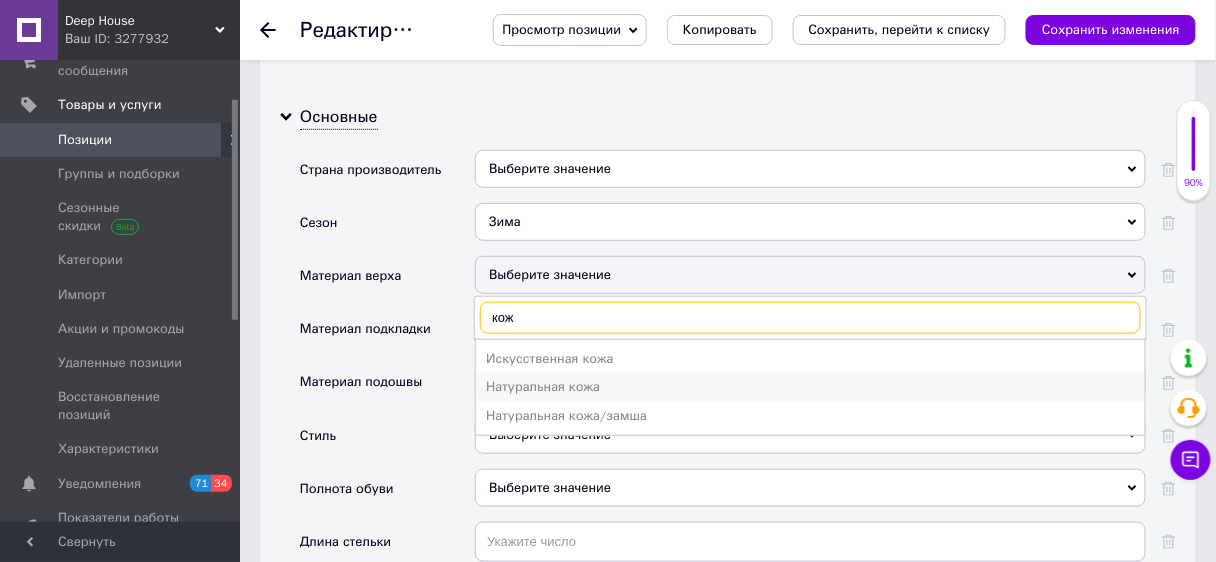 type on "кож" 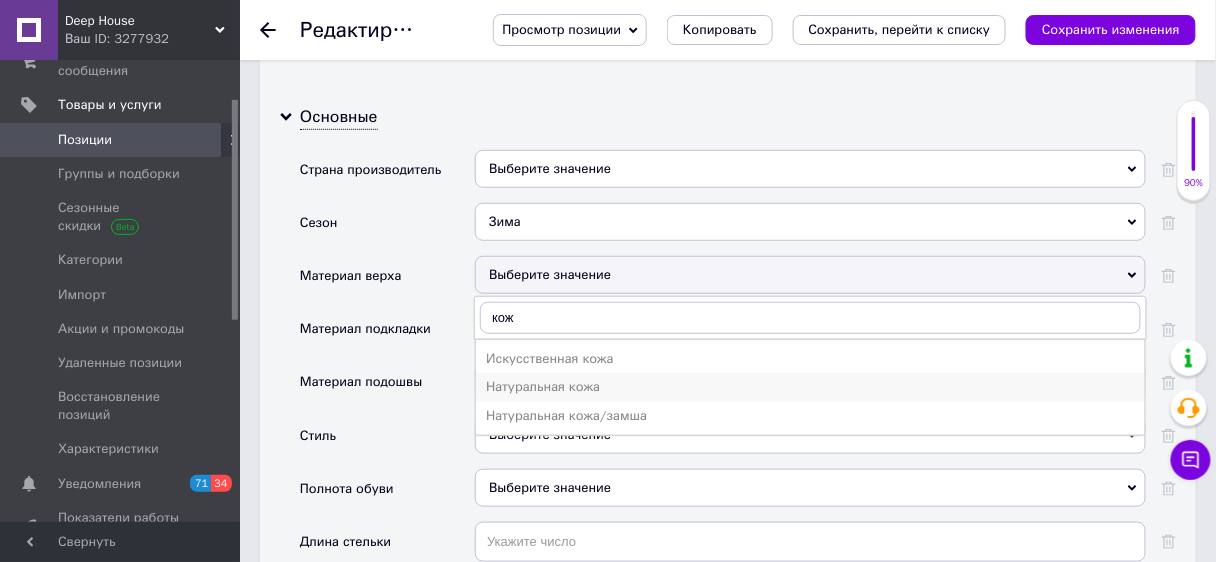 click on "Натуральная кожа" at bounding box center [810, 387] 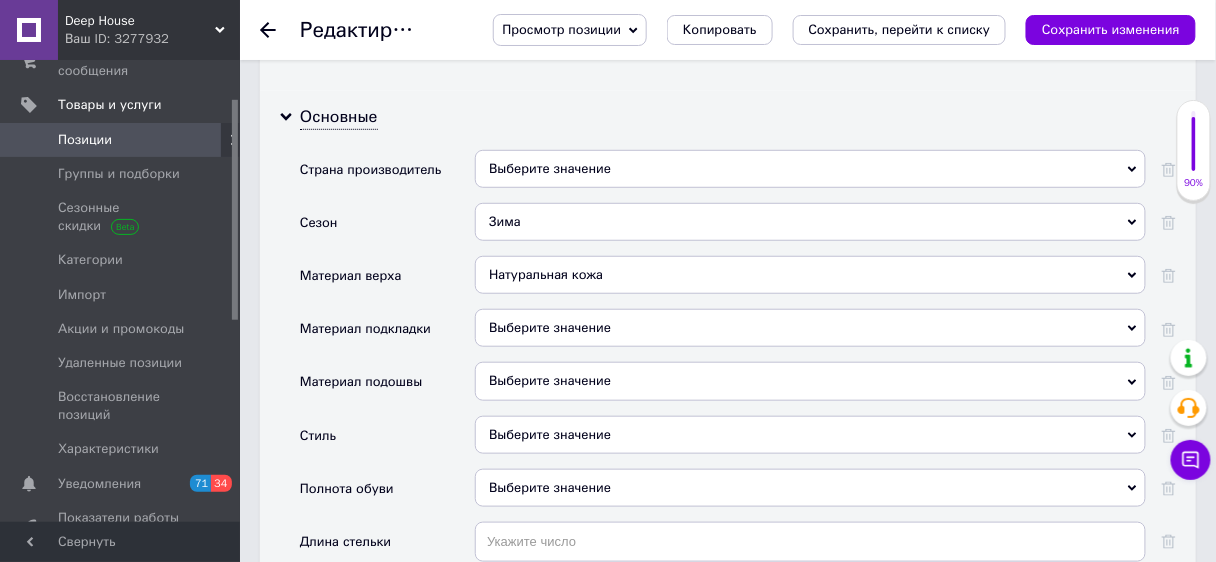 click on "Выберите значение" at bounding box center [810, 328] 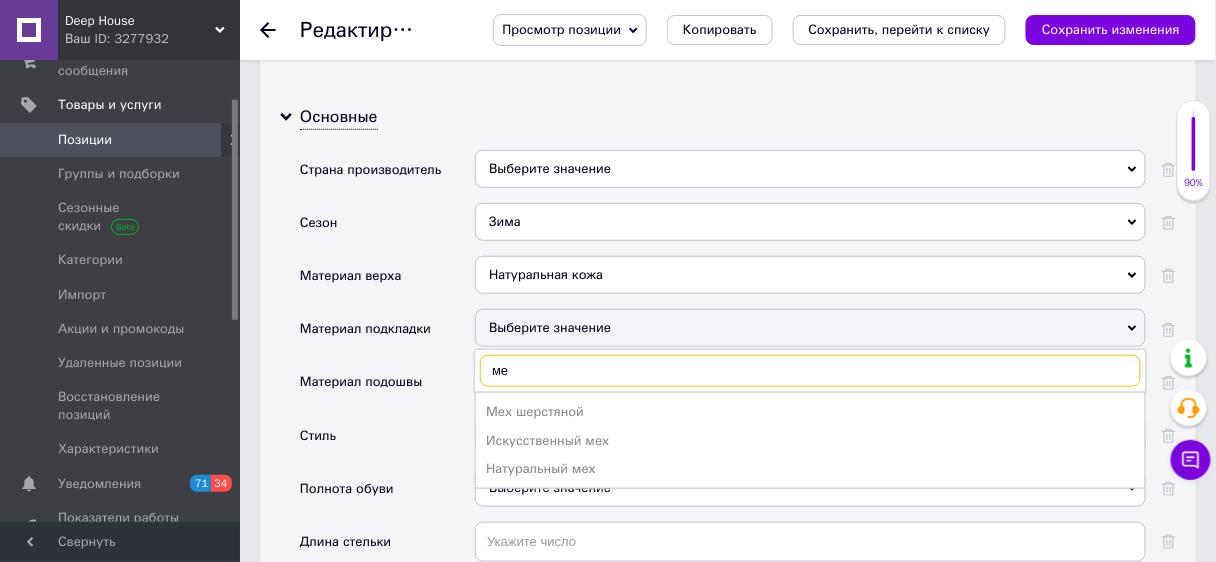 drag, startPoint x: 493, startPoint y: 301, endPoint x: 507, endPoint y: 302, distance: 14.035668 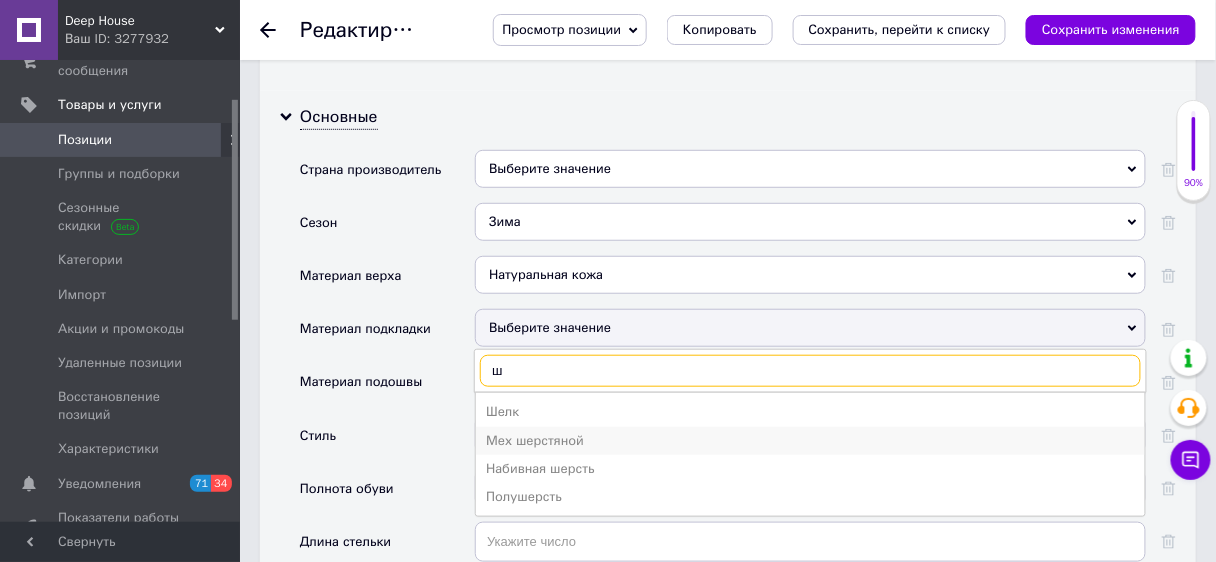 type on "ш" 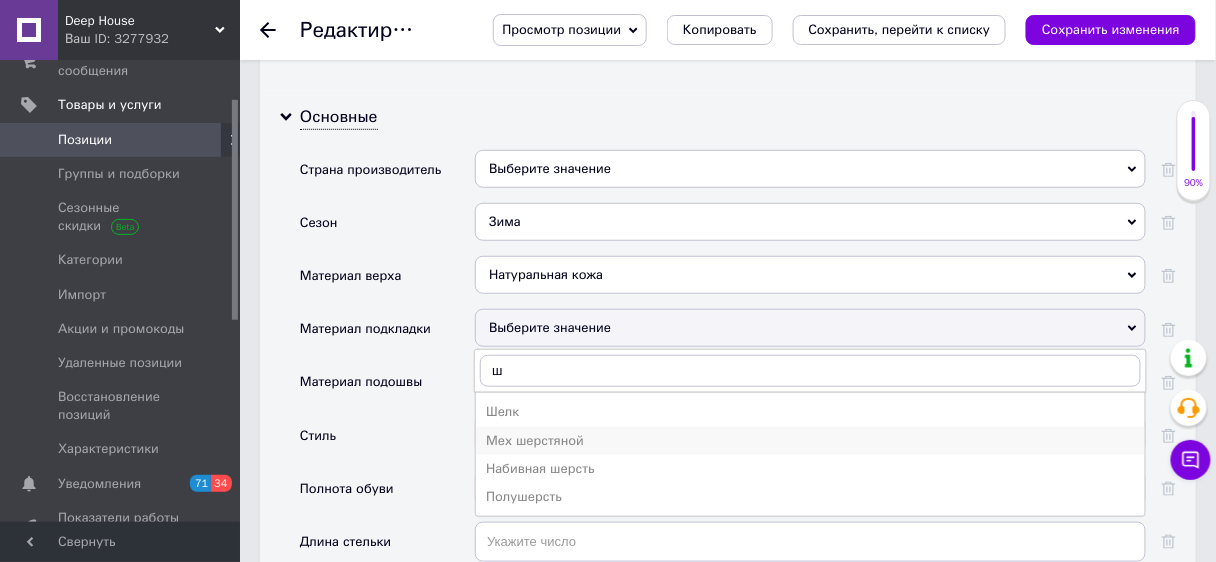click on "Мех шерстяной" at bounding box center [810, 441] 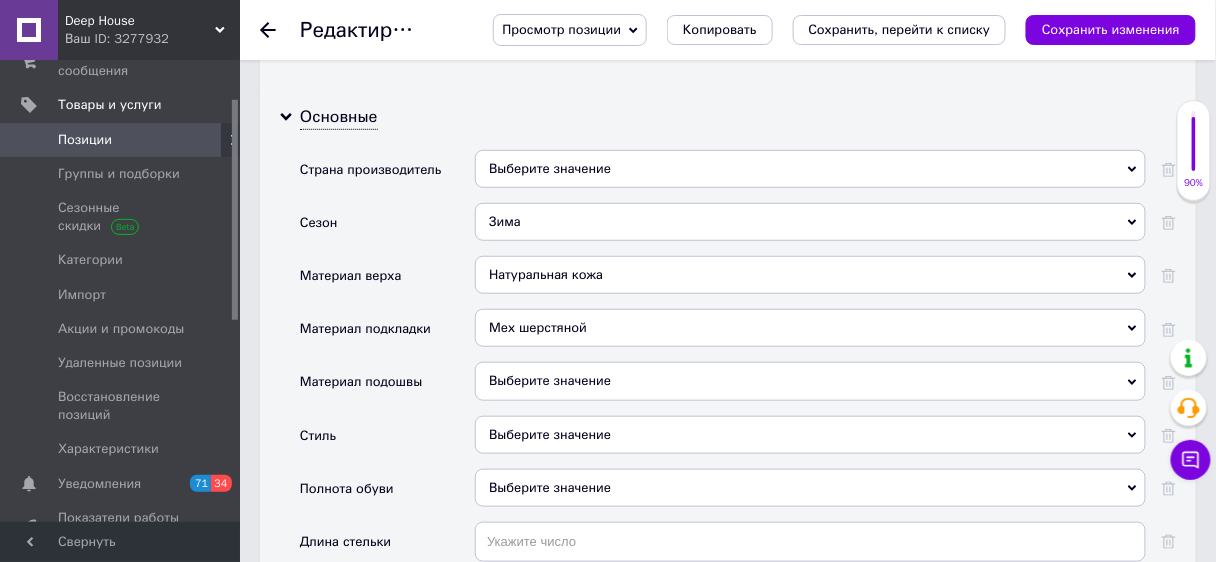 click on "Выберите значение" at bounding box center [810, 381] 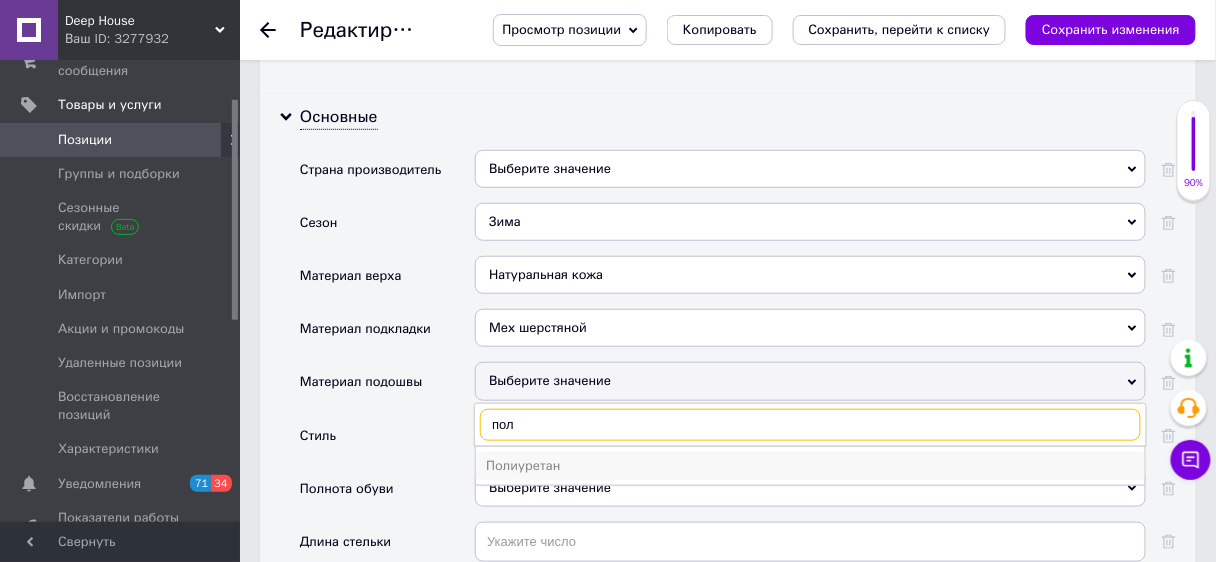 type on "пол" 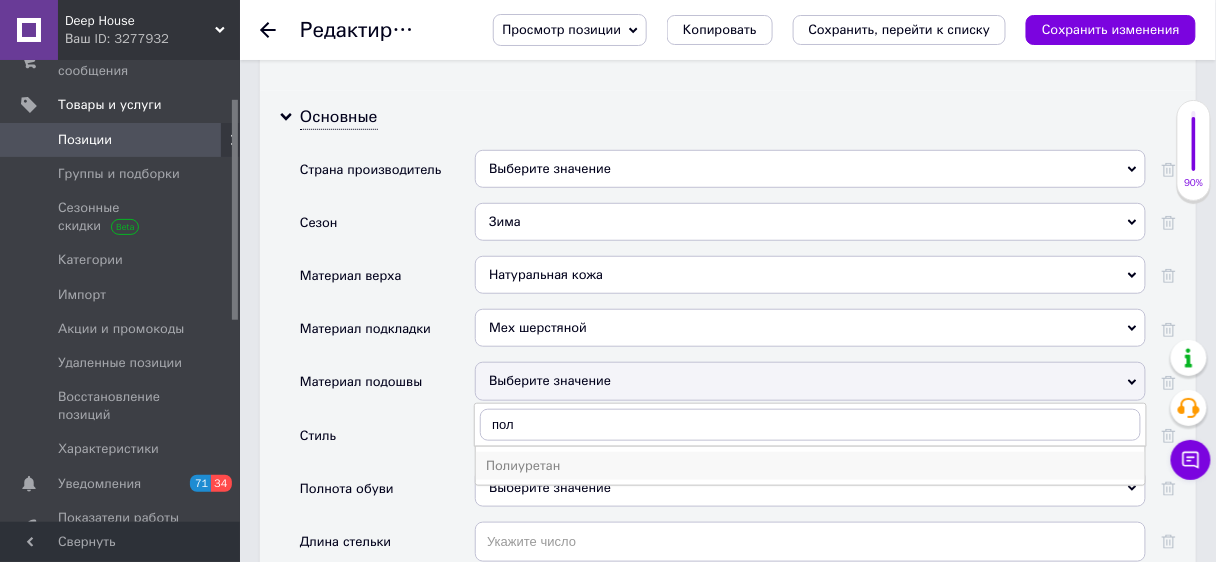 click on "Полиуретан" at bounding box center [810, 466] 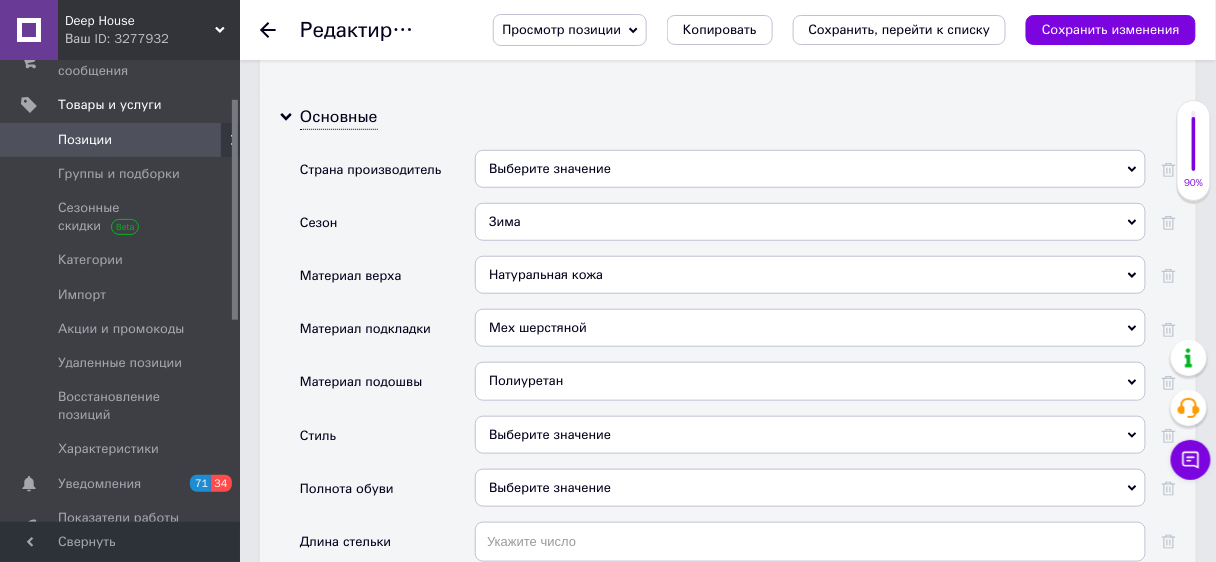 click on "Выберите значение" at bounding box center (810, 435) 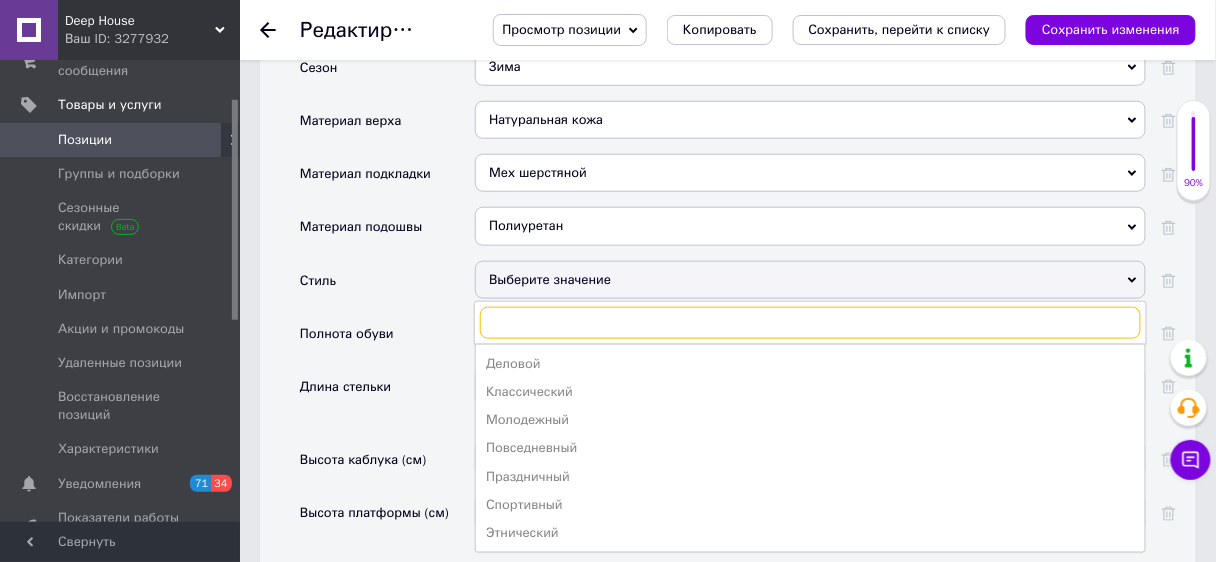 scroll, scrollTop: 2298, scrollLeft: 0, axis: vertical 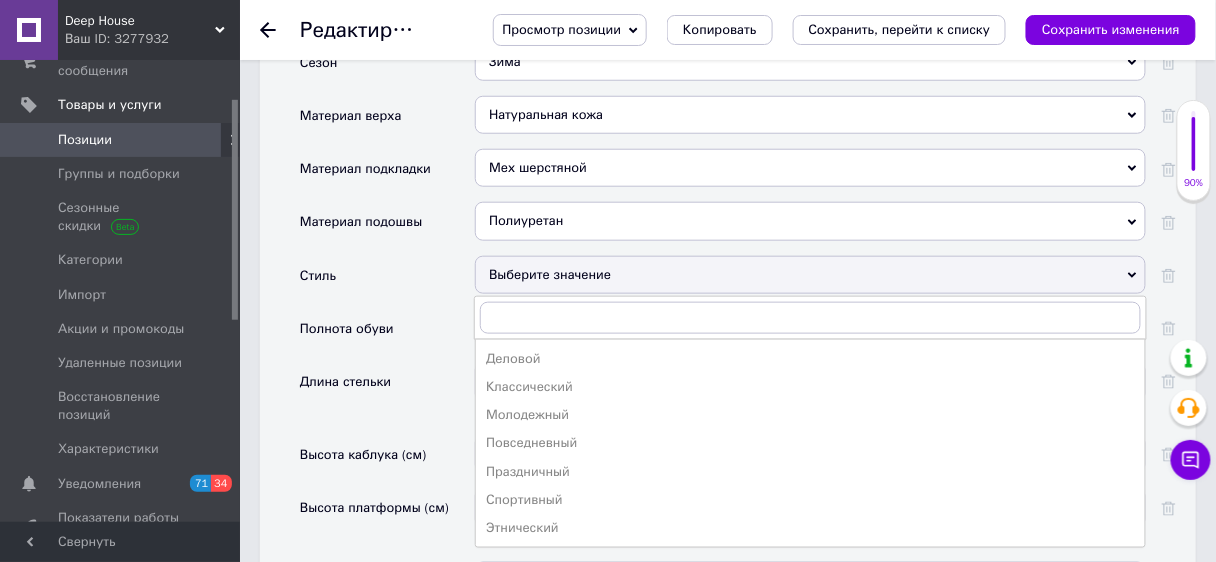 click on "Повседневный" at bounding box center (810, 443) 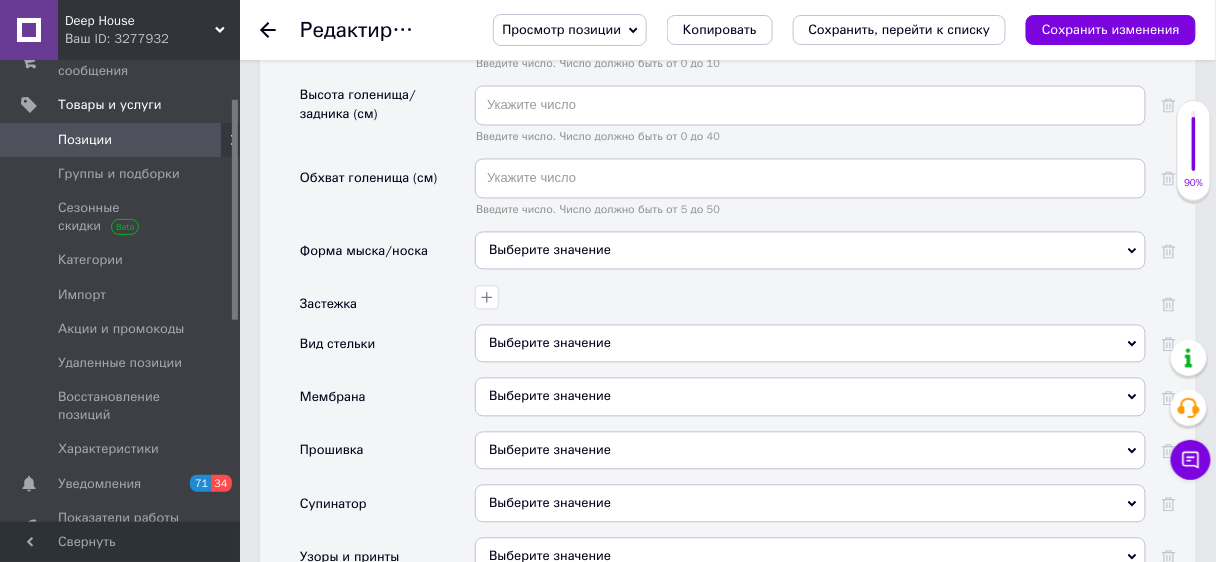 scroll, scrollTop: 2778, scrollLeft: 0, axis: vertical 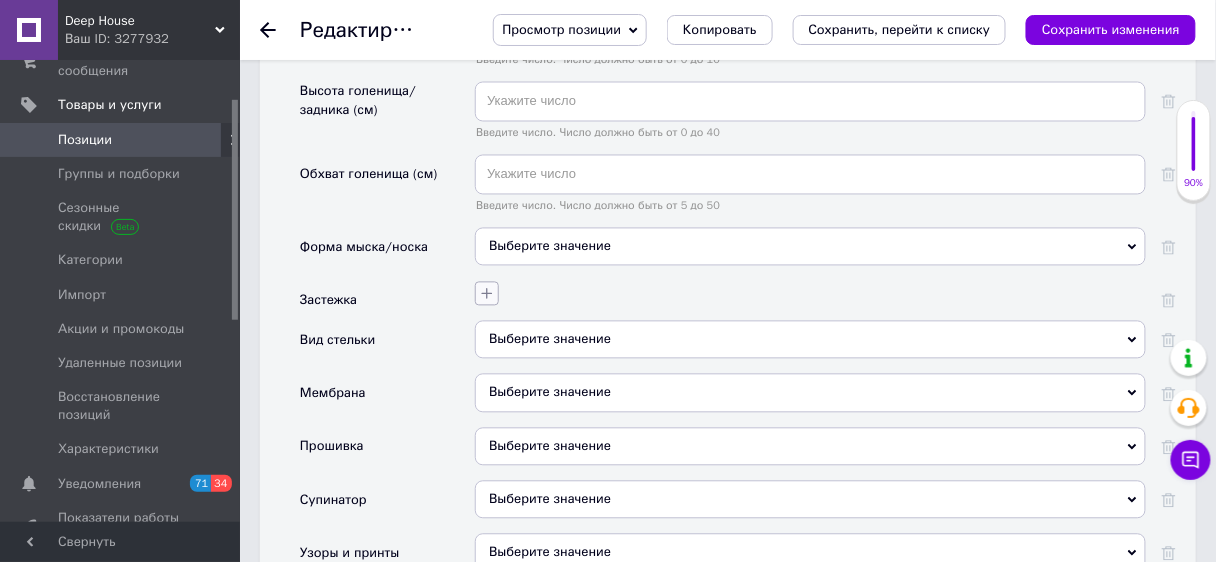 click 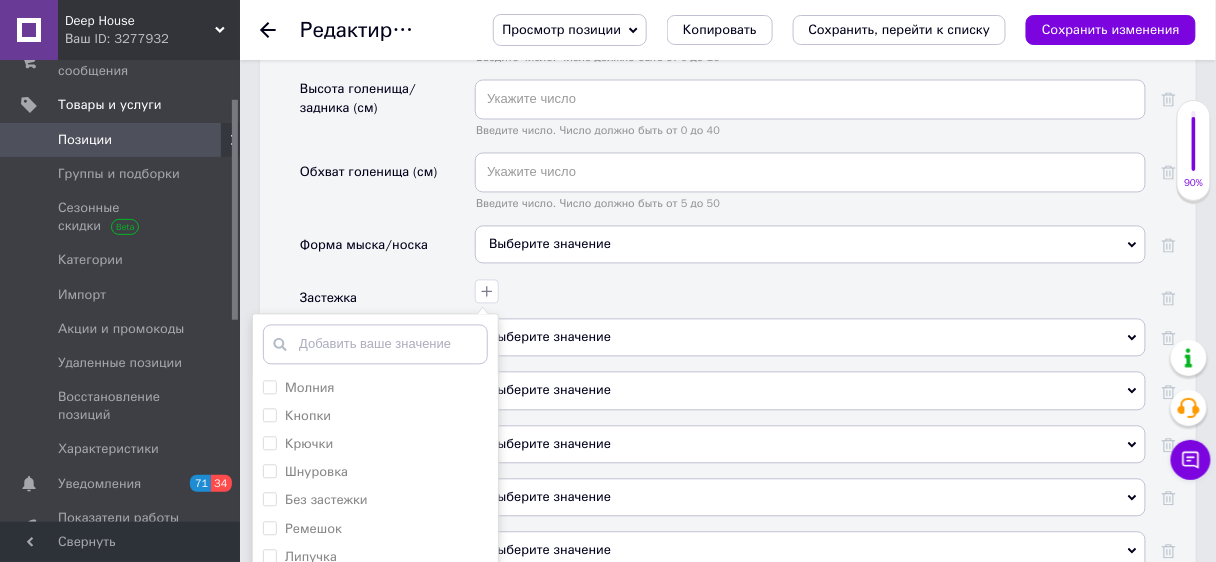 scroll, scrollTop: 2864, scrollLeft: 0, axis: vertical 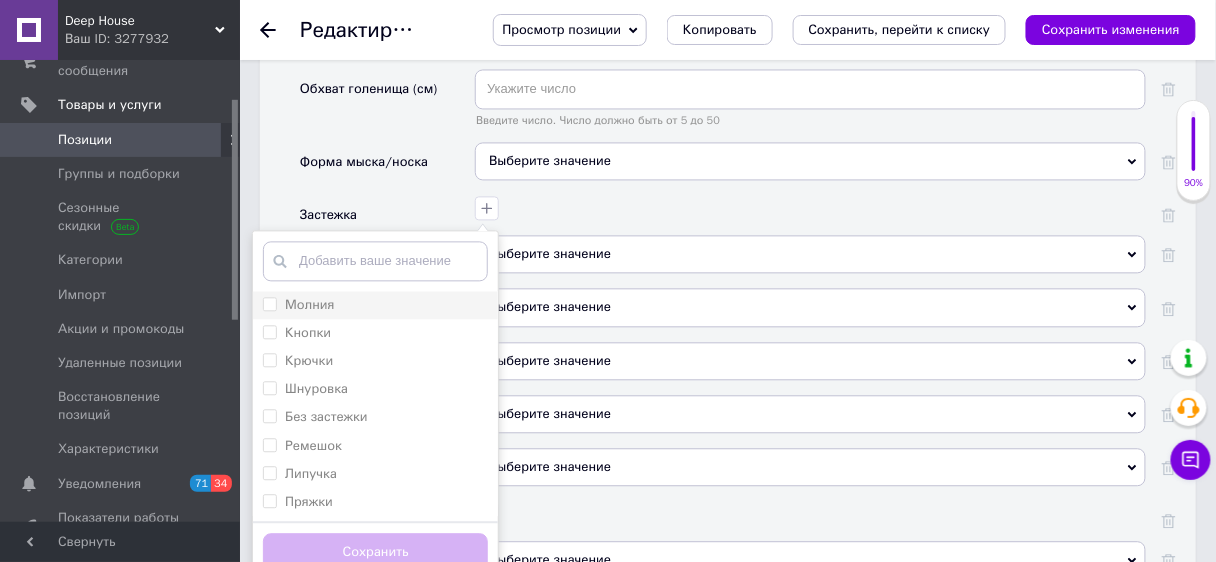 click on "Молния" at bounding box center (309, 304) 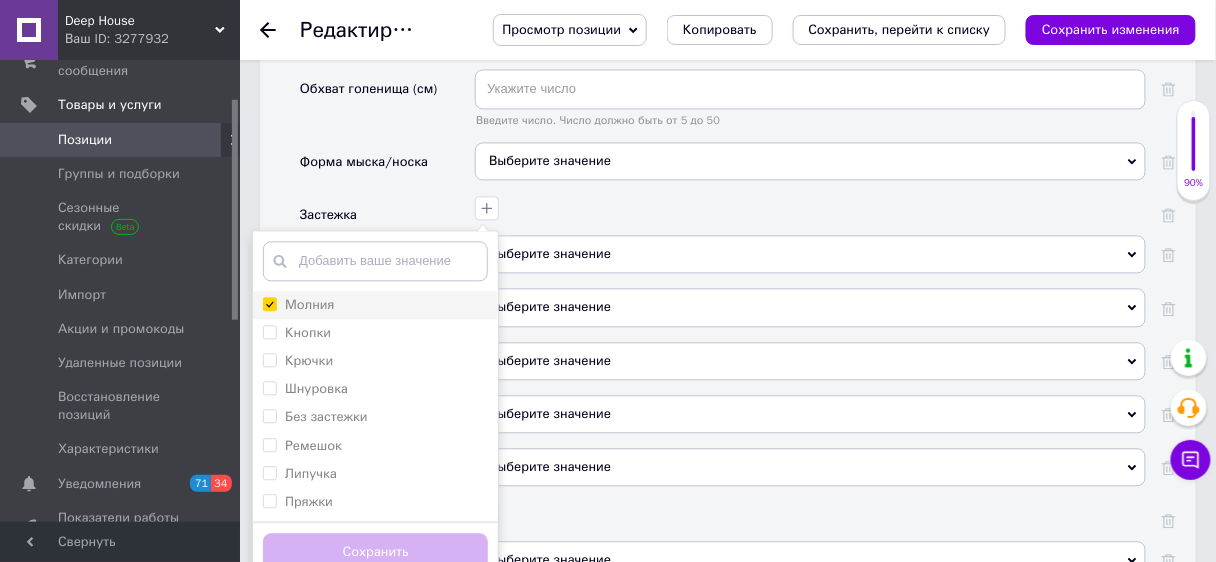 checkbox on "true" 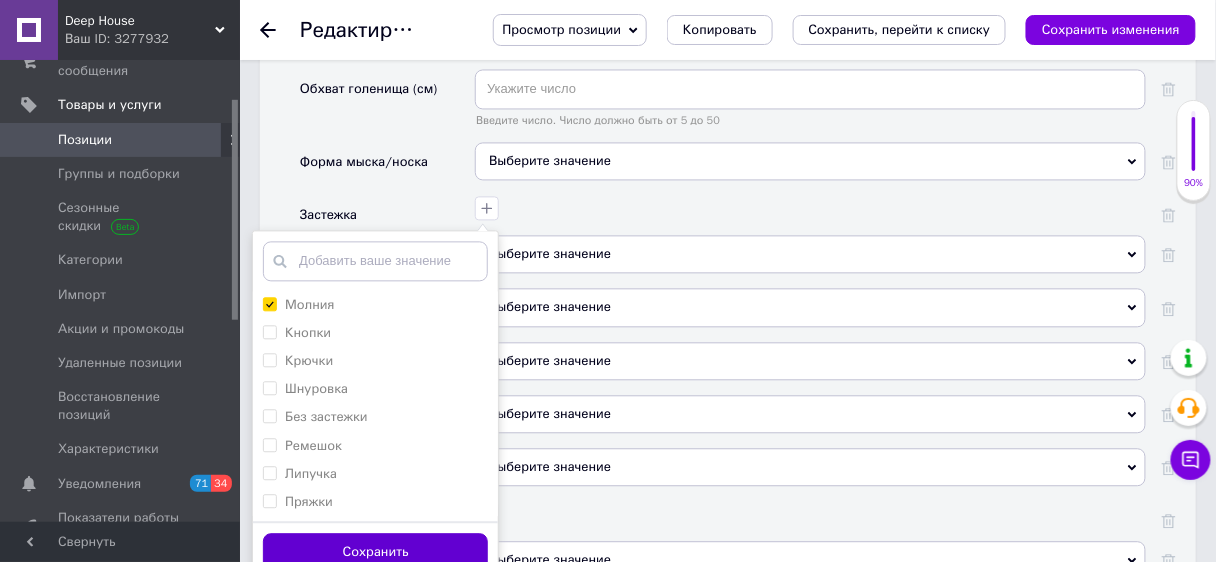 click on "Сохранить" at bounding box center (375, 552) 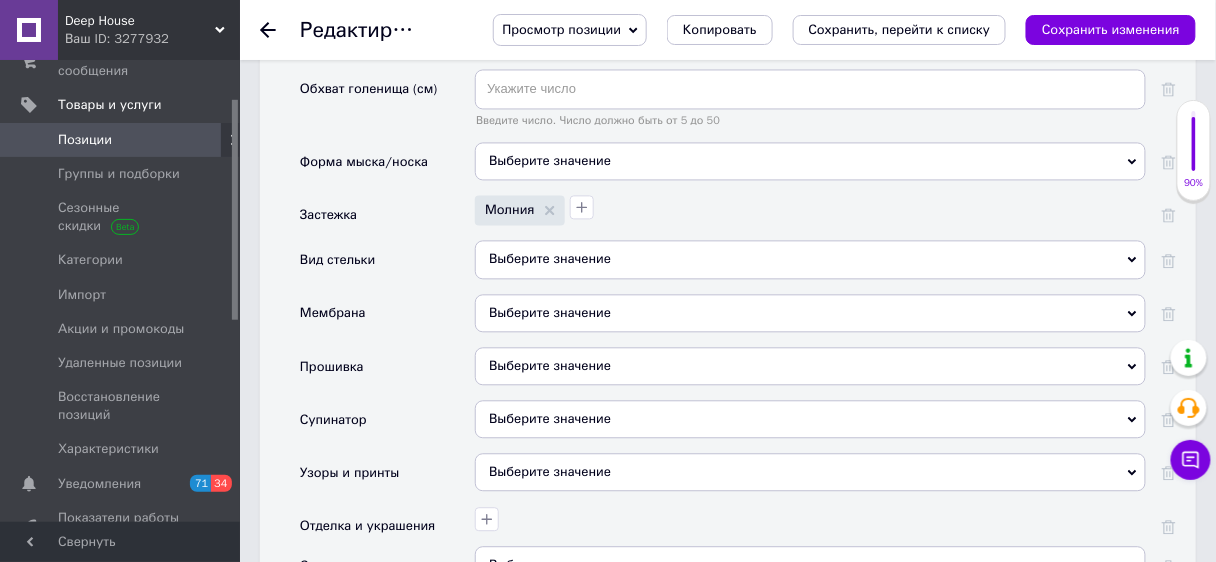 click on "Выберите значение" at bounding box center [810, 366] 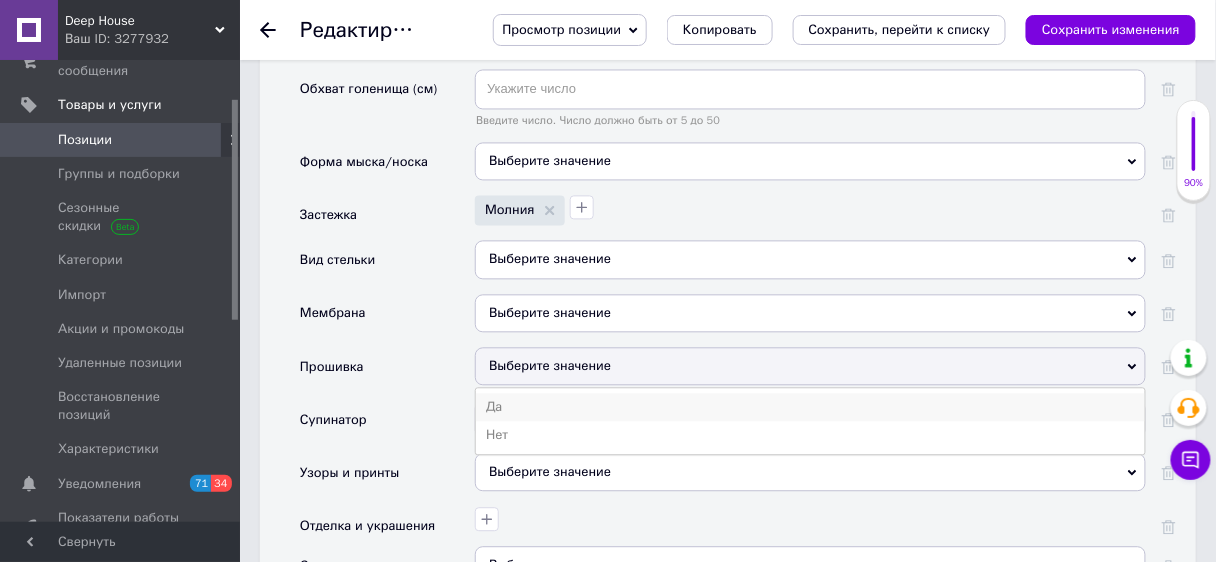 click on "Да" at bounding box center (810, 407) 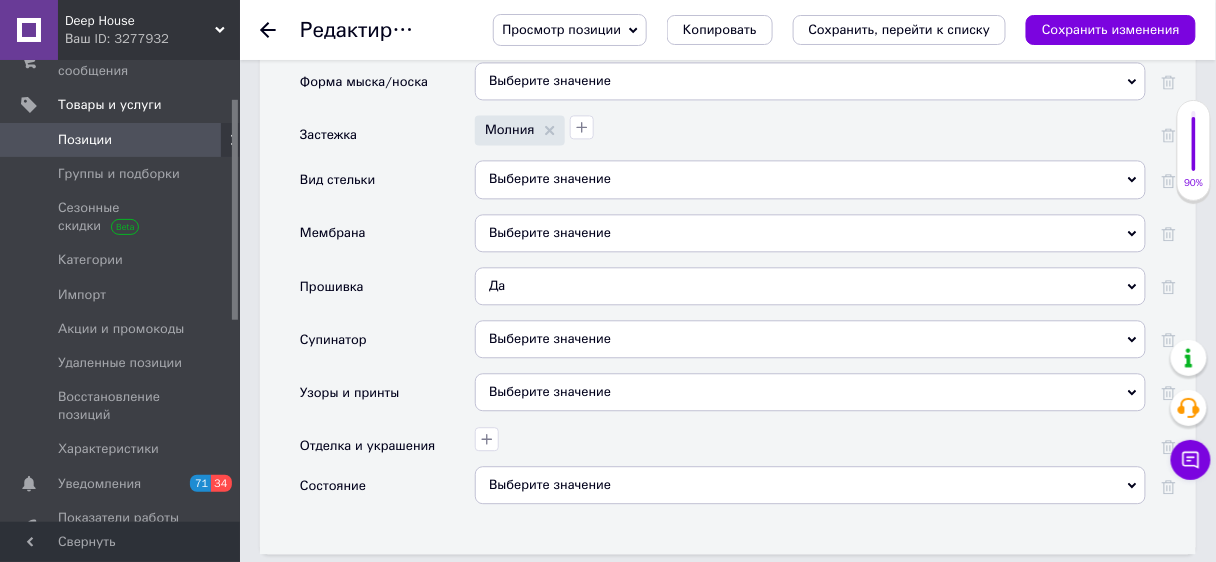 click on "Выберите значение" at bounding box center [810, 485] 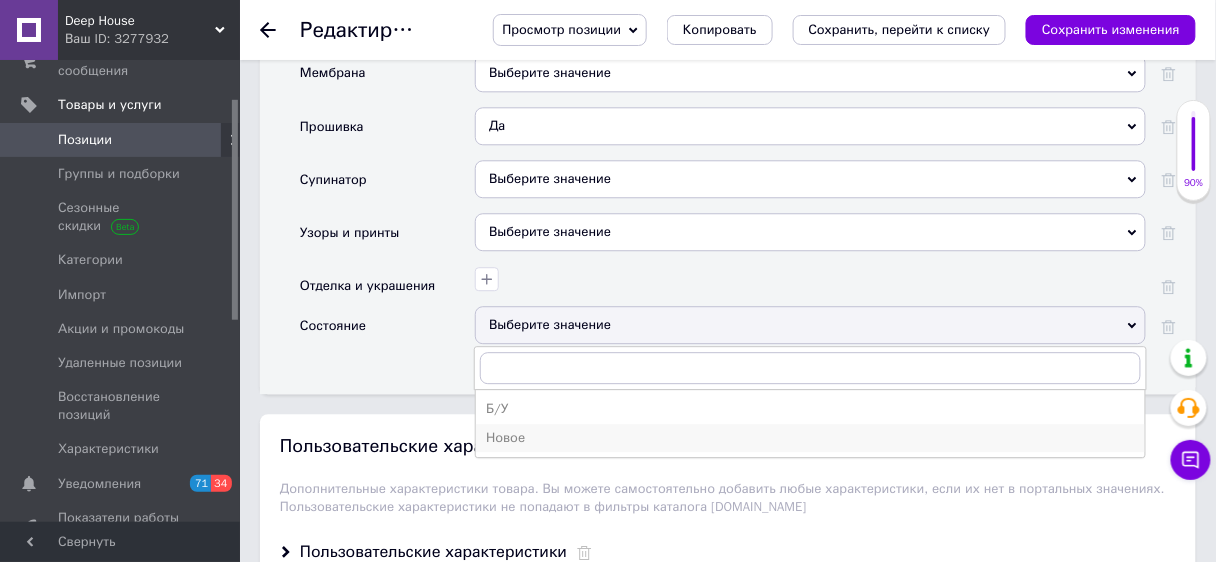 click on "Новое" at bounding box center (810, 438) 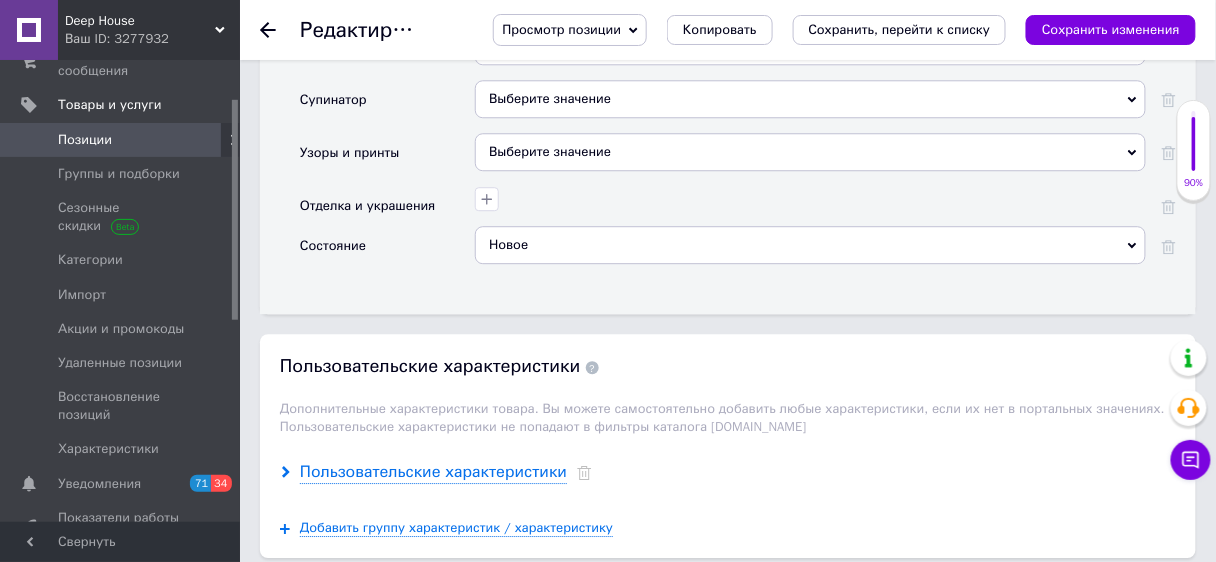 click on "Пользовательские характеристики" at bounding box center (433, 472) 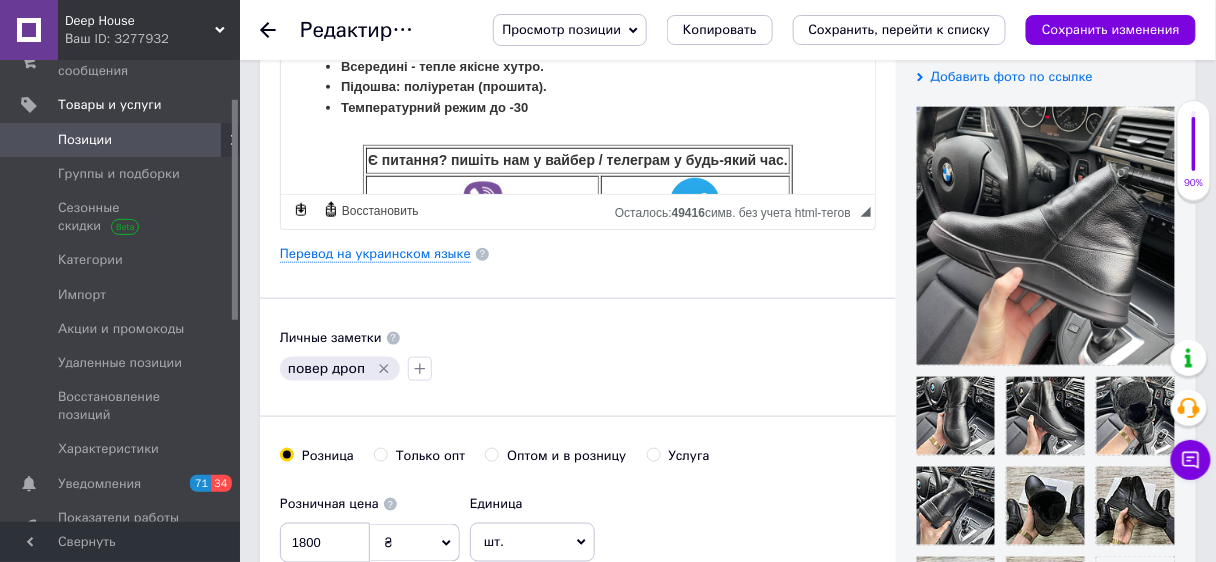 drag, startPoint x: 1144, startPoint y: 29, endPoint x: 1188, endPoint y: 44, distance: 46.486557 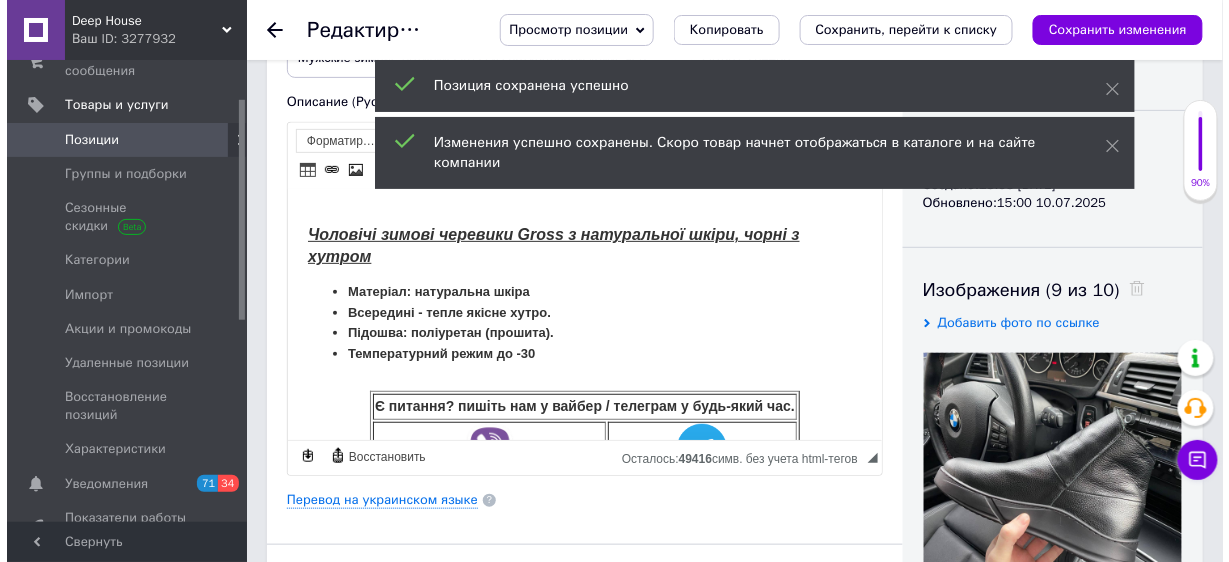 scroll, scrollTop: 240, scrollLeft: 0, axis: vertical 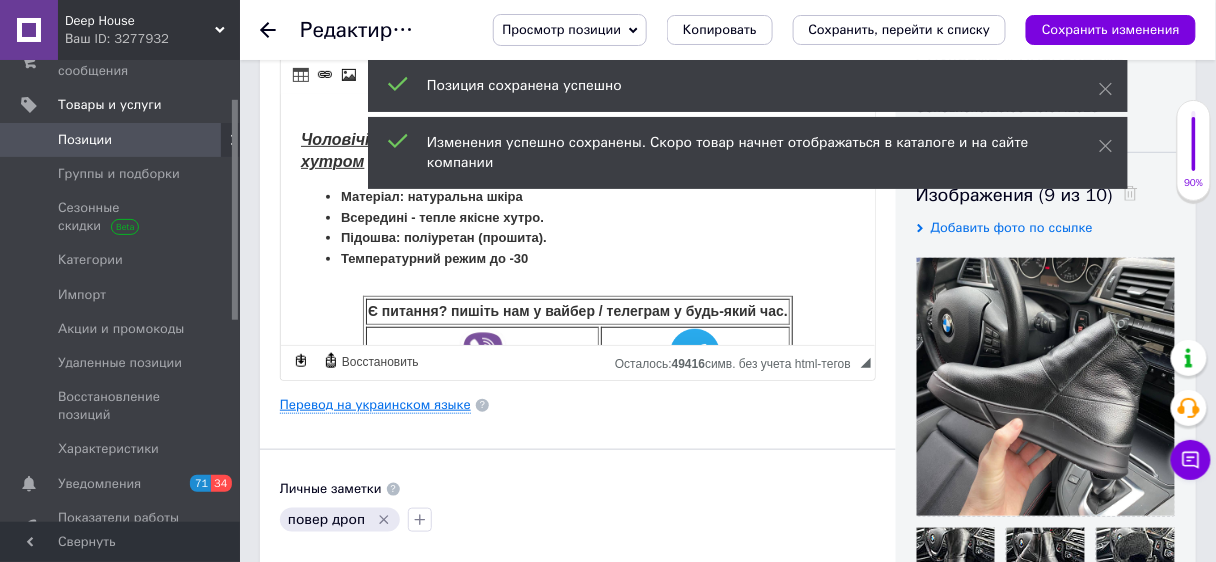 click on "Перевод на украинском языке" at bounding box center (375, 405) 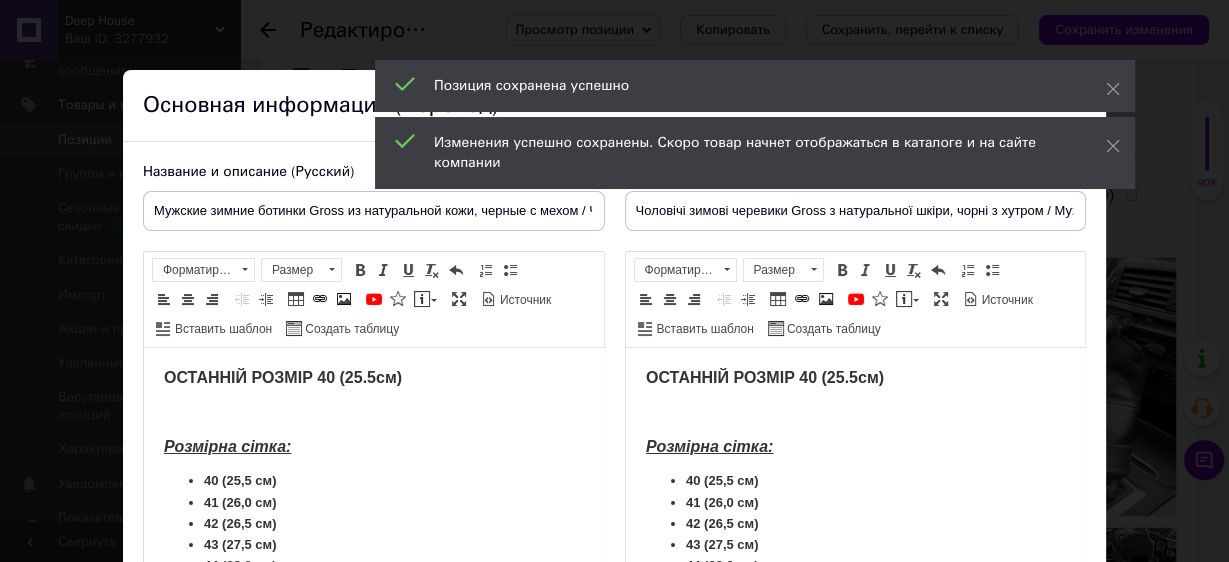 scroll, scrollTop: 0, scrollLeft: 0, axis: both 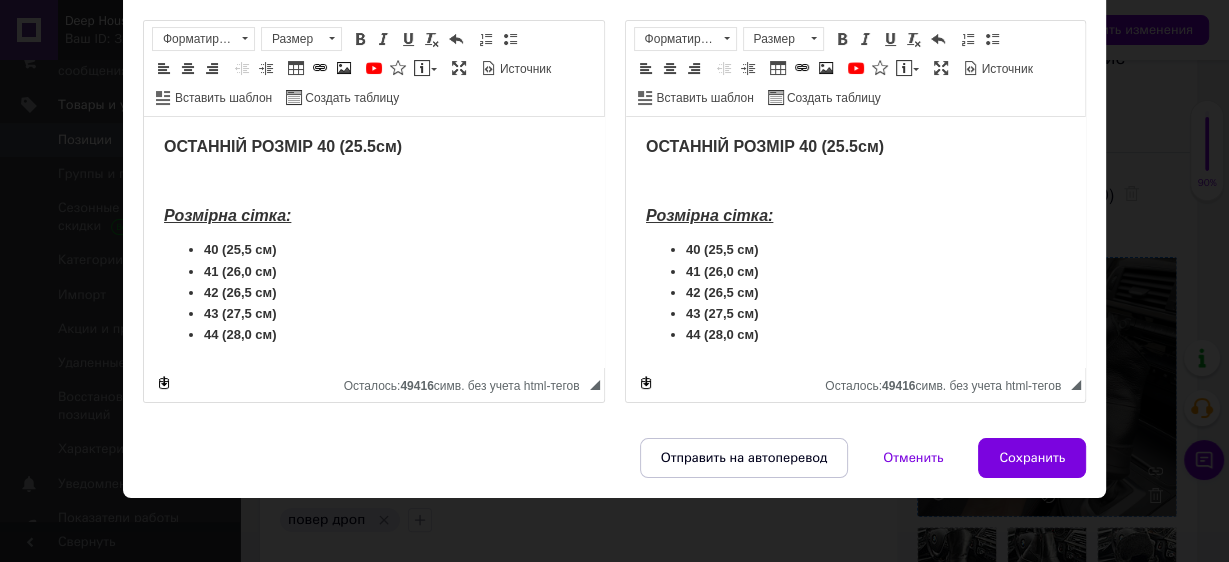 click on "Сохранить" at bounding box center [1032, 458] 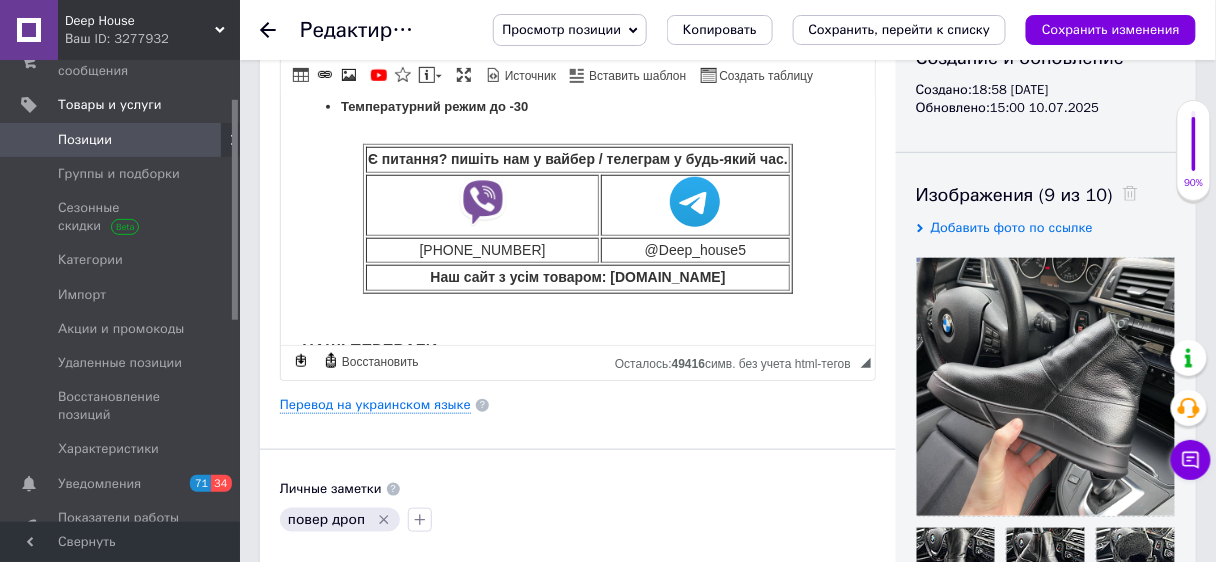 scroll, scrollTop: 539, scrollLeft: 0, axis: vertical 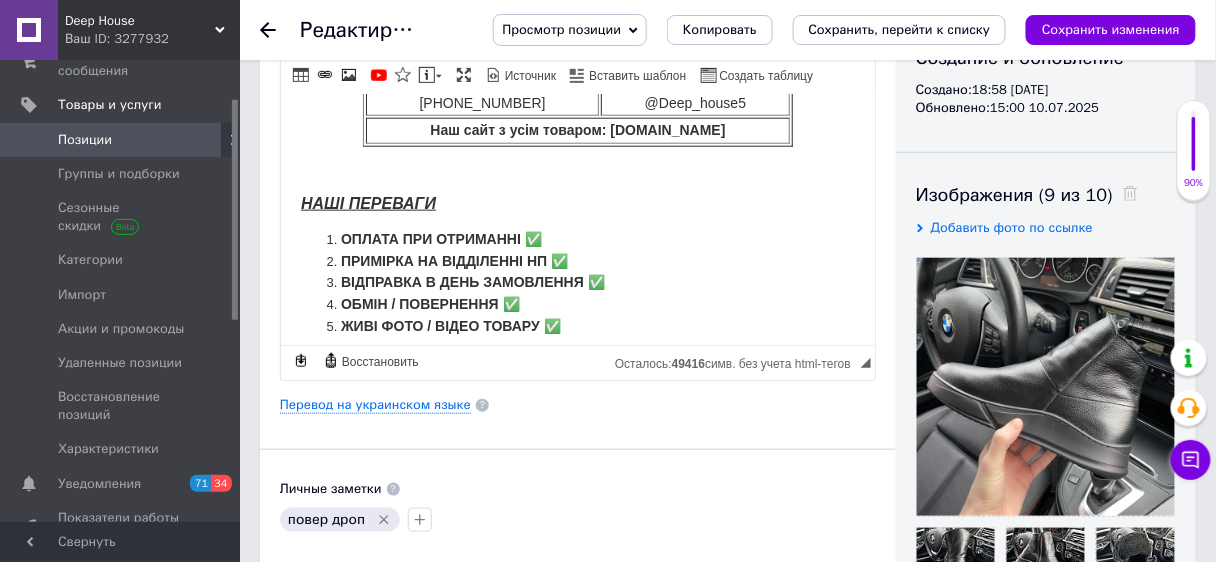 click on "ОСТАННІЙ РОЗМІР 40 (25.5см) Розмірна сітка: 40 (25,5 см) 41 (26,0 см) 42 (26,5 см) 43 (27,5 см) 44 (28,0 см) Чоловічі зимові черевики Gross з натуральної шкіри, чорні з хутром Матеріал: натуральна шкіра Всередині - тепле якісне хутро. Підошва: поліуретан (прошита). Температурний режим до -30 Є питання? пишіть нам у вайбер / телеграм у будь-який час. [PHONE_NUMBER] @Deep_house5 Наш сайт з усім товаром: [DOMAIN_NAME] НАШІ ПЕРЕВАГИ ОПЛАТА ПРИ ОТРИМАННІ ✅ ПРИМІРКА НА ВІДДІЛЕННІ НП ✅ ВІДПРАВКА В ДЕНЬ ЗАМОВЛЕННЯ ✅ ОБМІН / ПОВЕРНЕННЯ ✅ ЖИВІ ФОТО / ВІДЕО ТОВАРУ ✅" at bounding box center [577, -44] 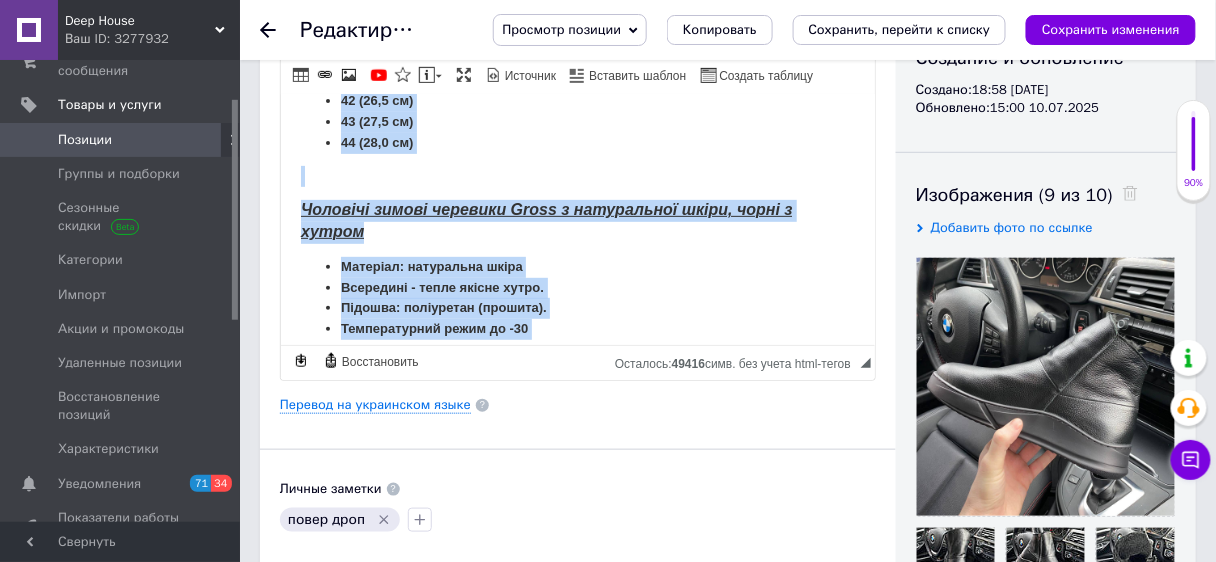 scroll, scrollTop: 0, scrollLeft: 0, axis: both 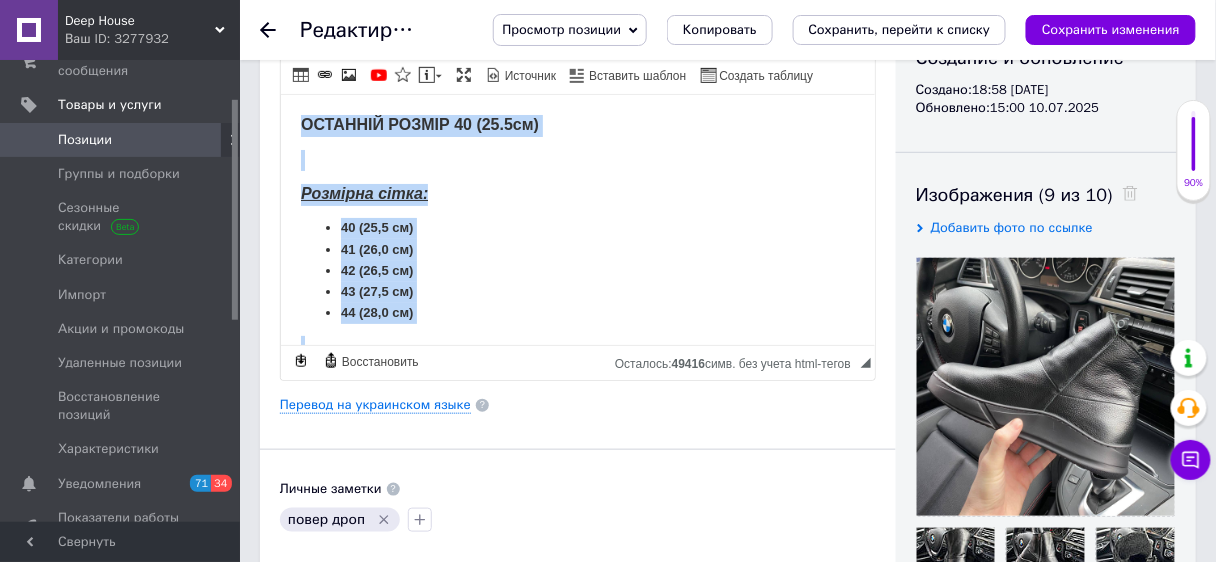 drag, startPoint x: 583, startPoint y: 325, endPoint x: 265, endPoint y: 33, distance: 431.72678 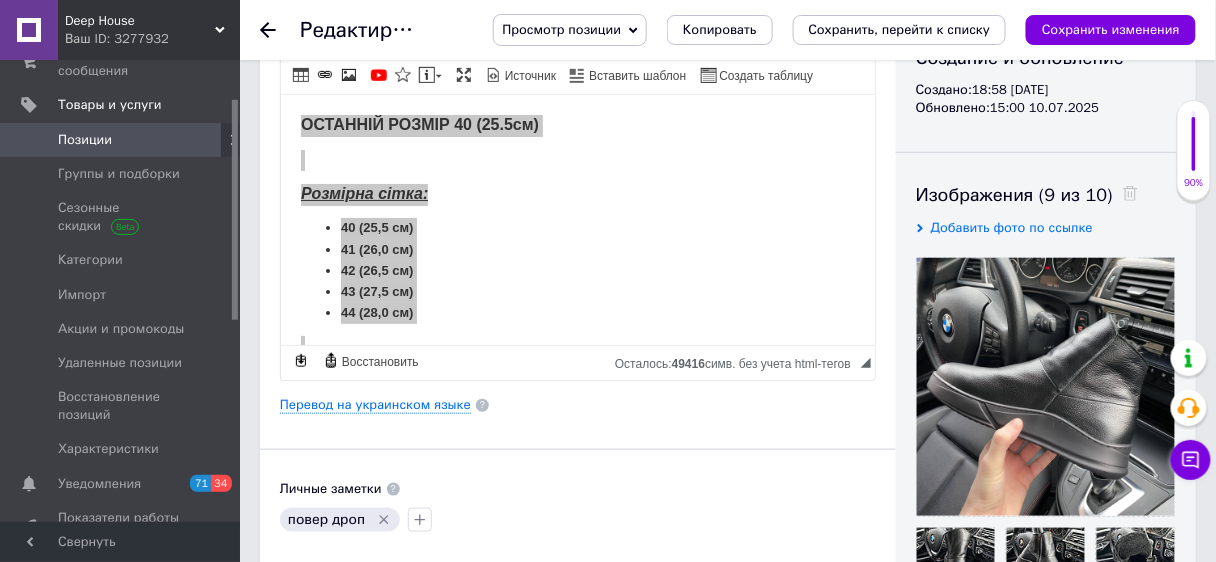 click 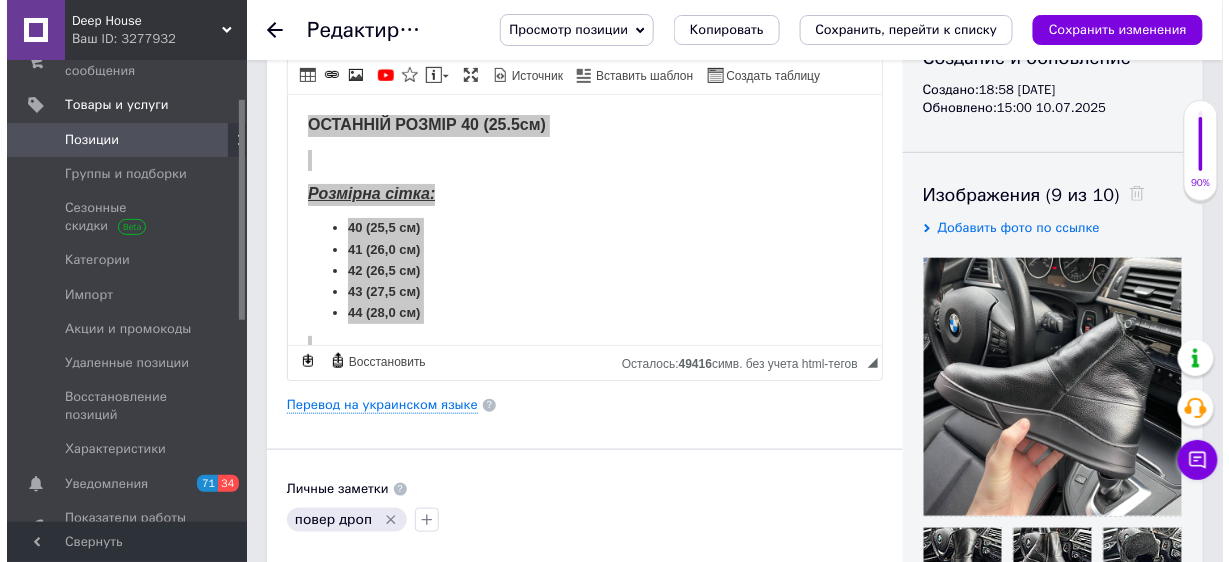 scroll, scrollTop: 0, scrollLeft: 0, axis: both 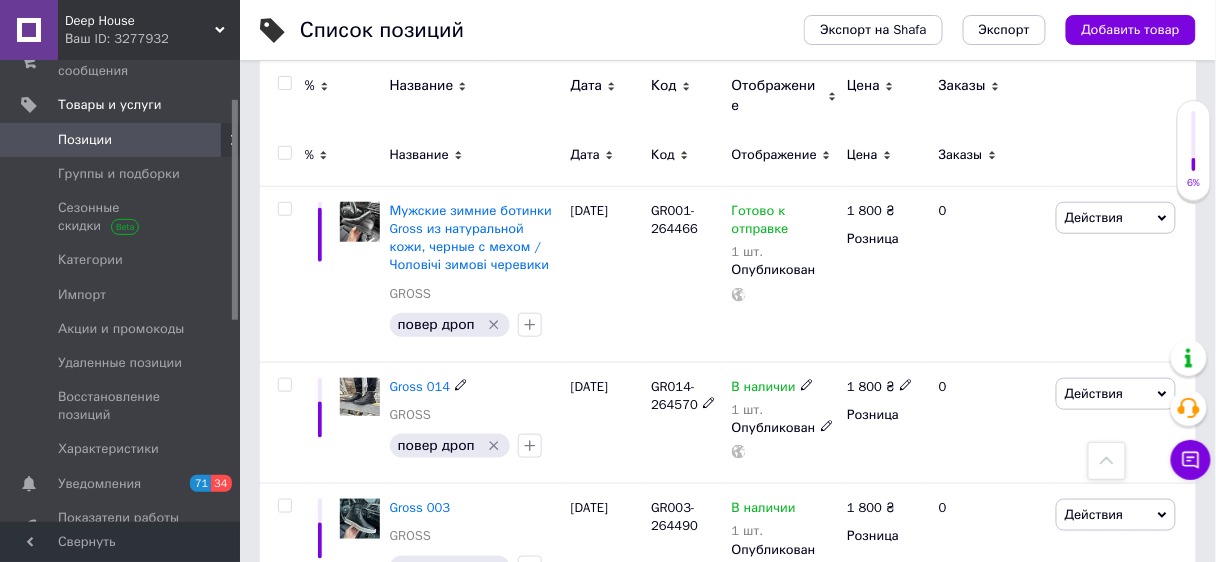 click on "Gross 014" at bounding box center [420, 386] 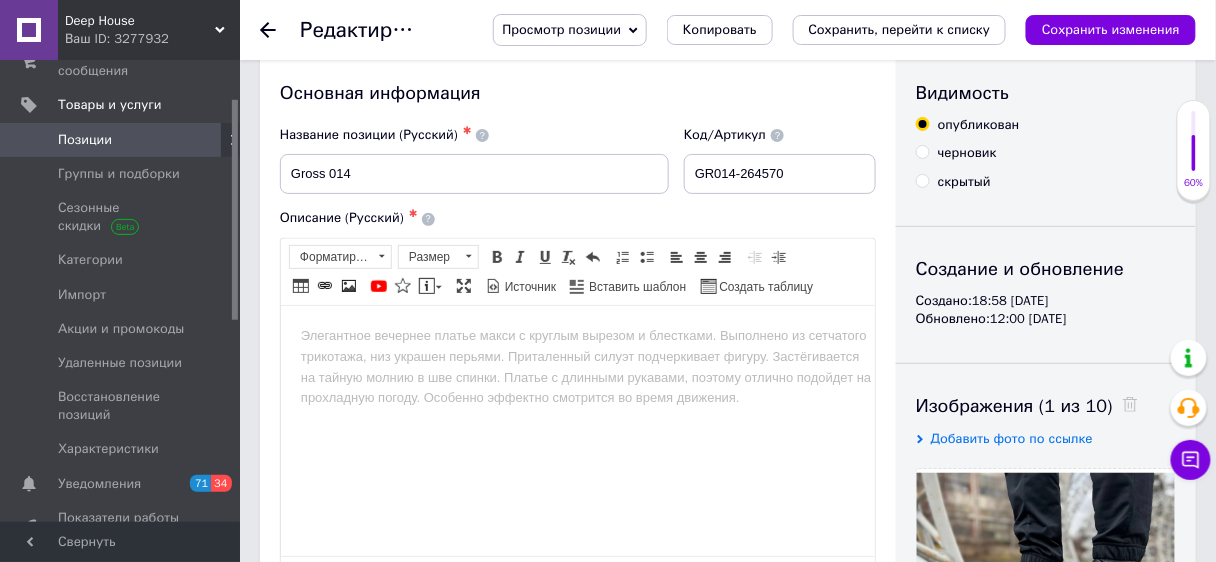 scroll, scrollTop: 80, scrollLeft: 0, axis: vertical 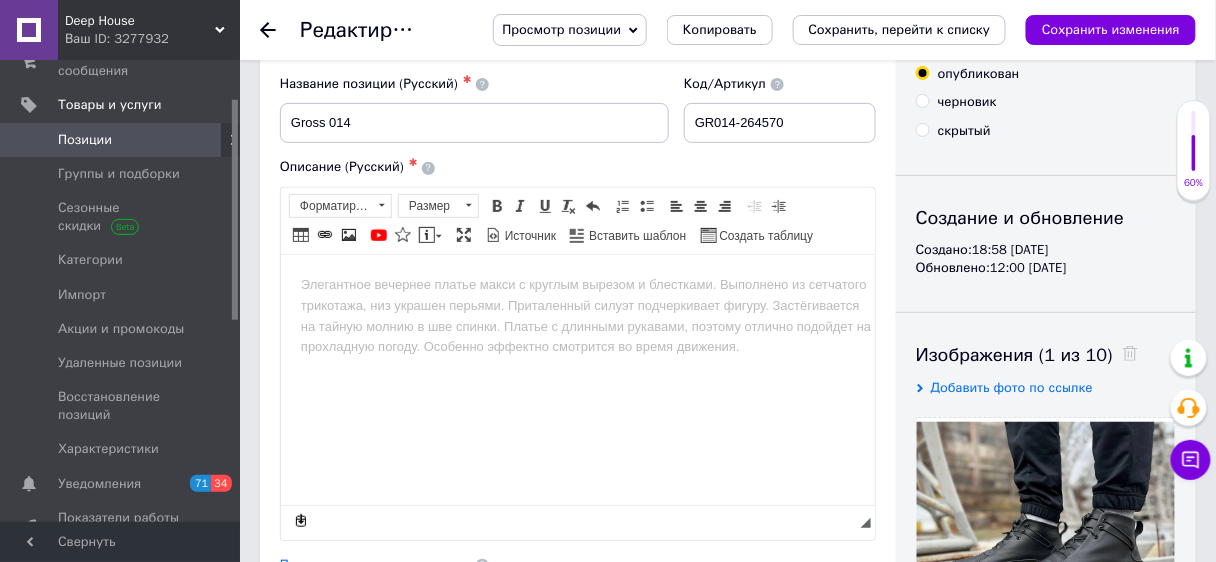 click at bounding box center [577, 284] 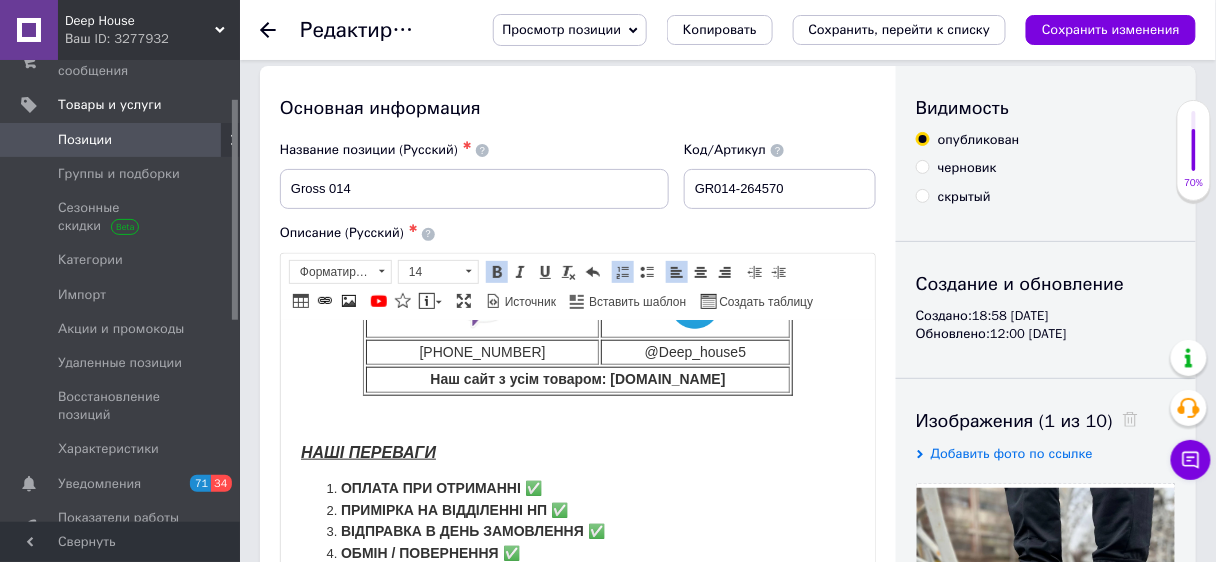 scroll, scrollTop: 0, scrollLeft: 0, axis: both 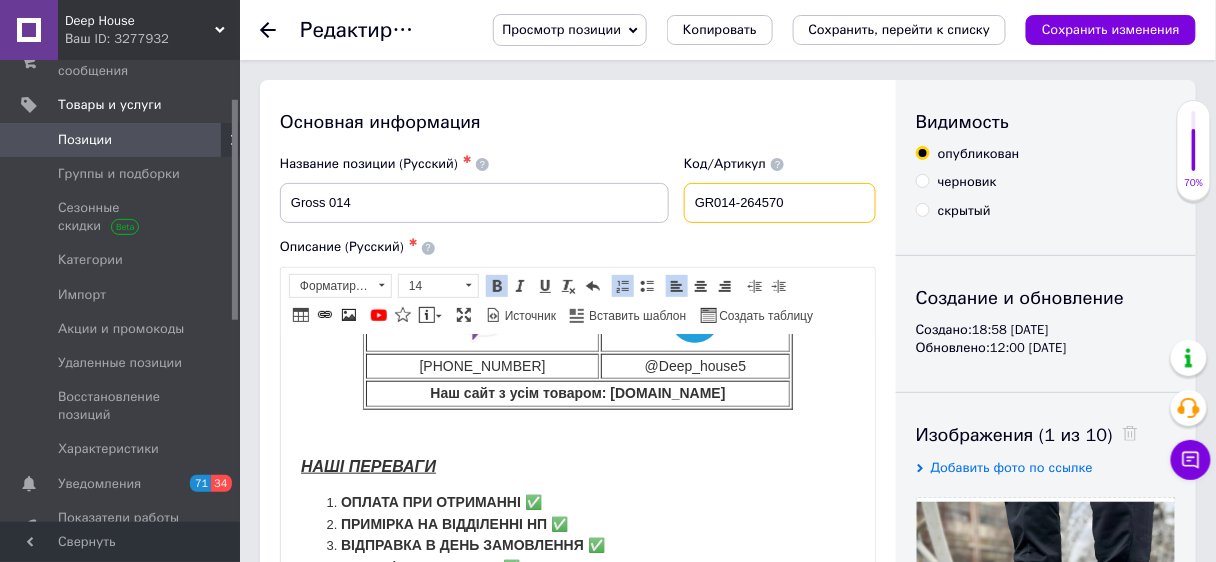 click on "GR014-264570" at bounding box center [780, 203] 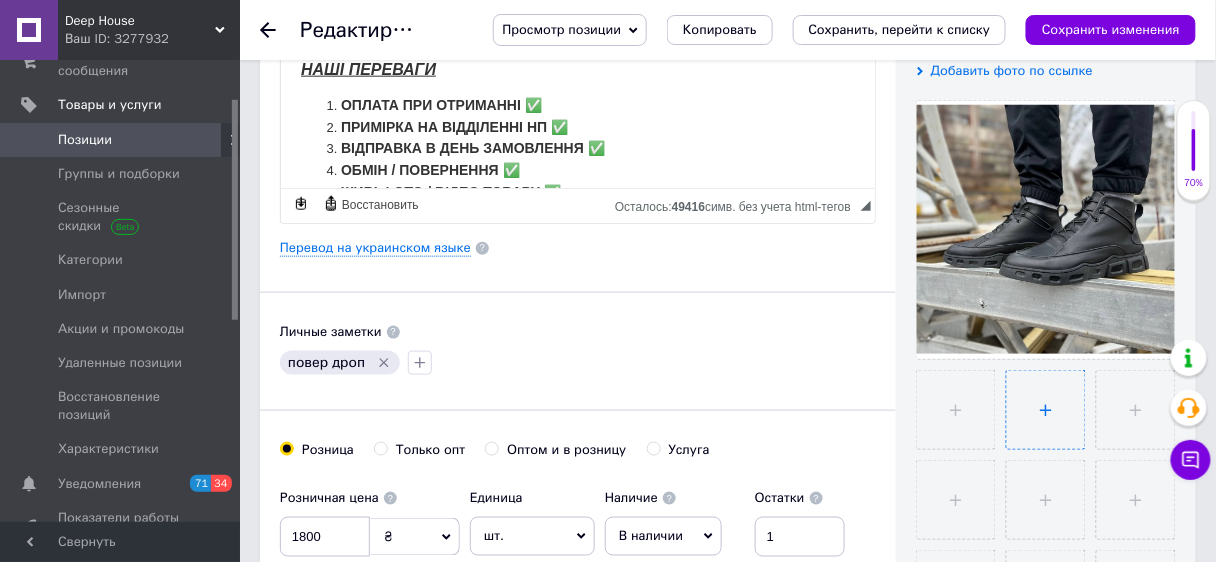 scroll, scrollTop: 400, scrollLeft: 0, axis: vertical 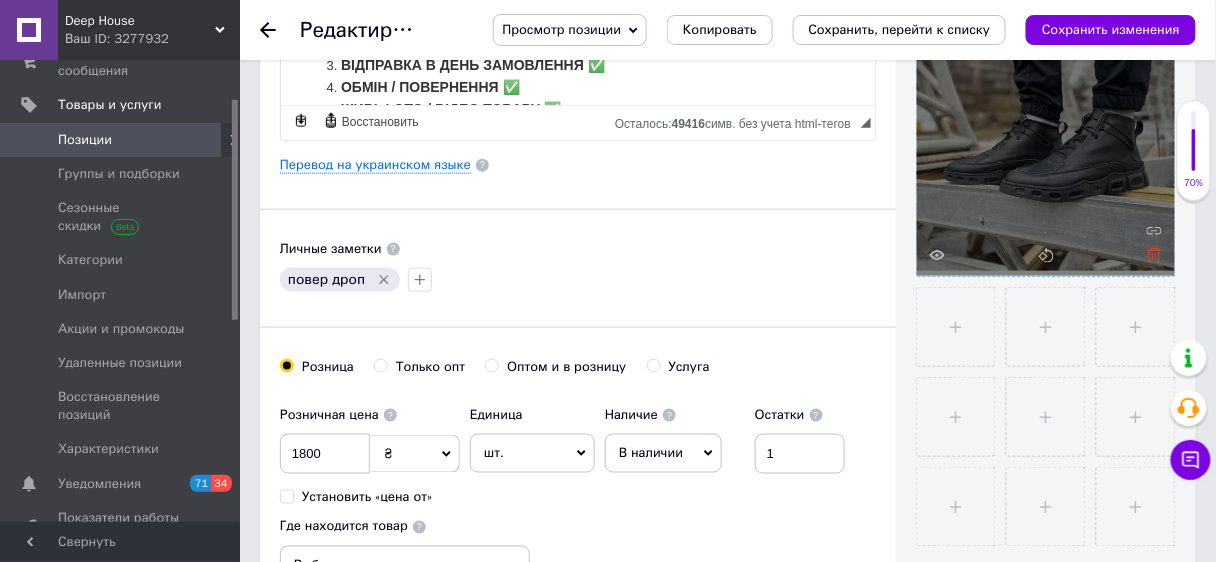 click 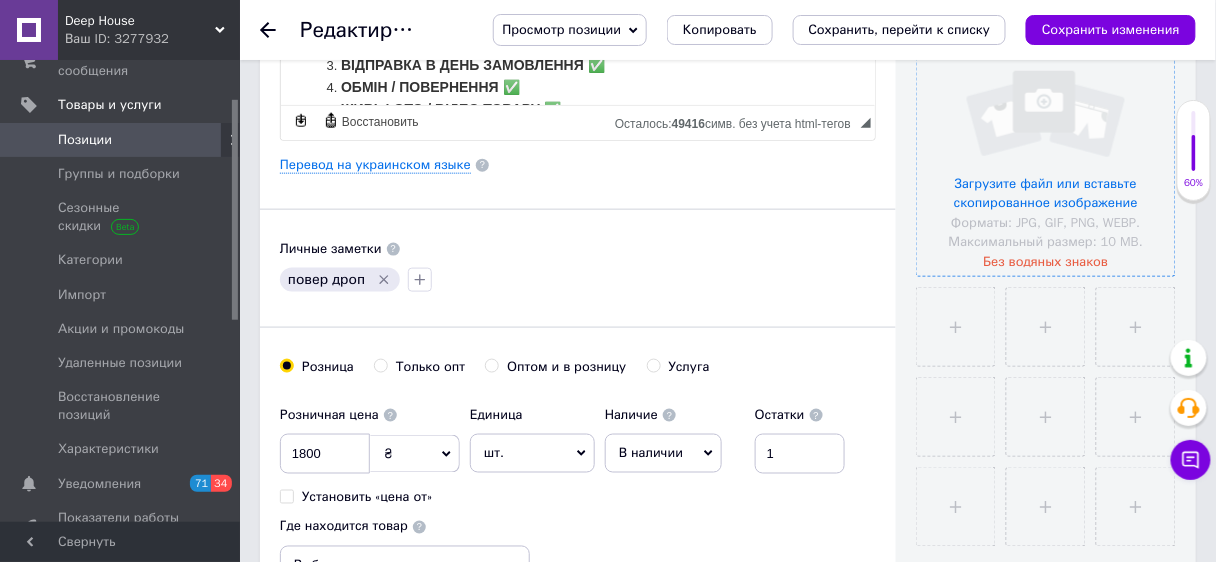 click at bounding box center [1046, 147] 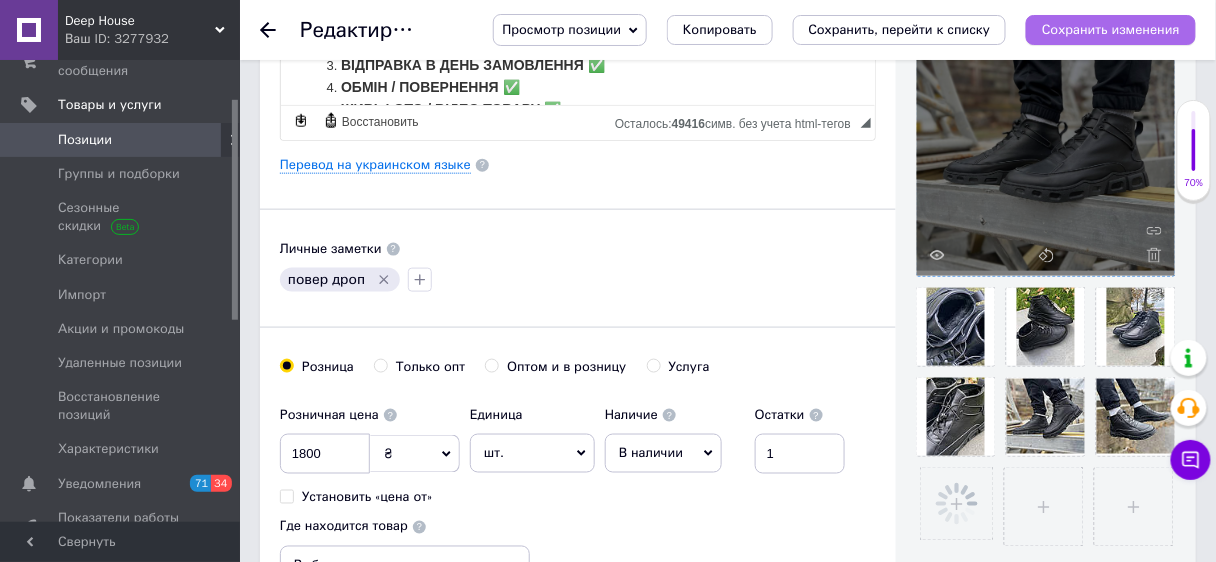 click on "Сохранить изменения" at bounding box center (1111, 29) 